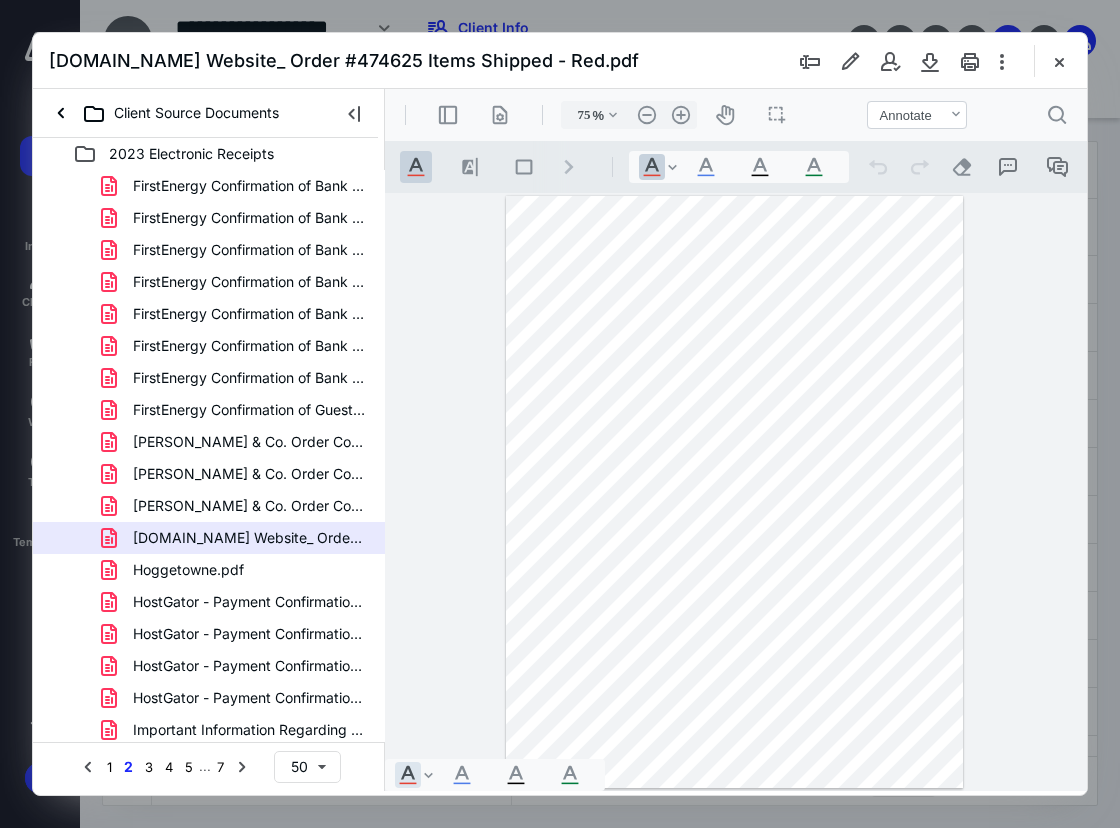 scroll, scrollTop: 0, scrollLeft: 0, axis: both 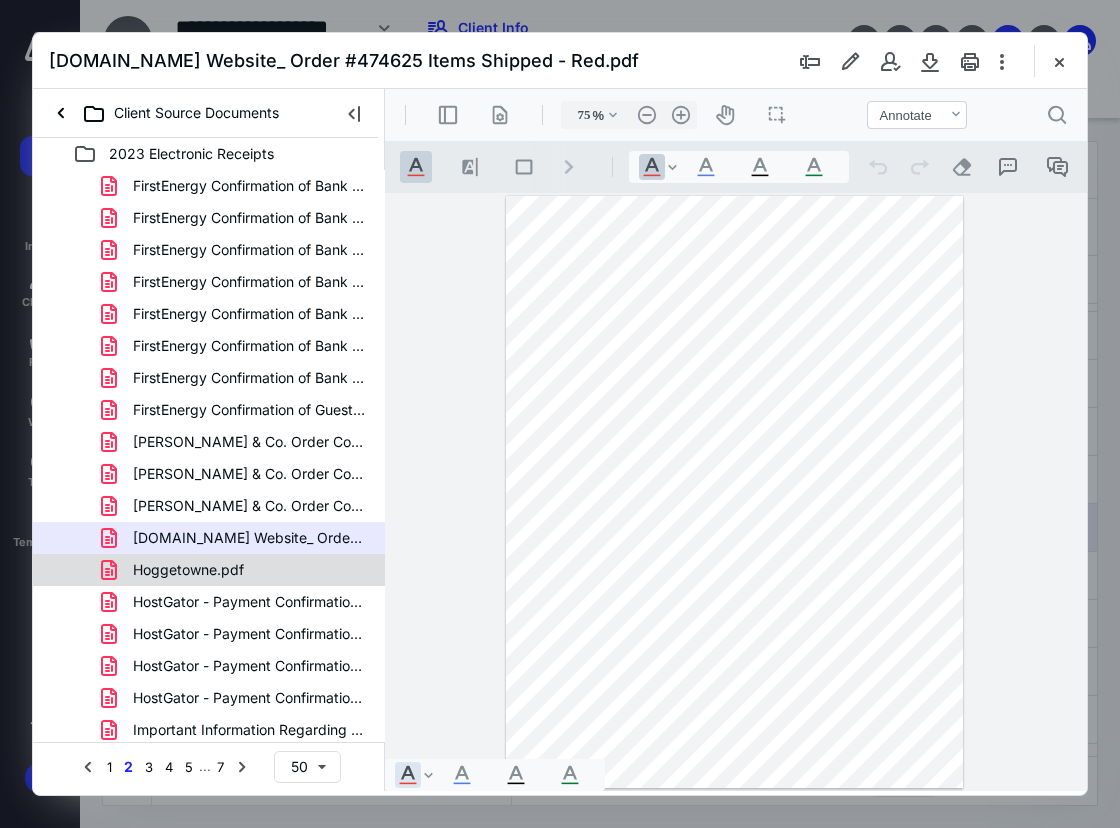 click on "Hoggetowne.pdf" at bounding box center (176, 570) 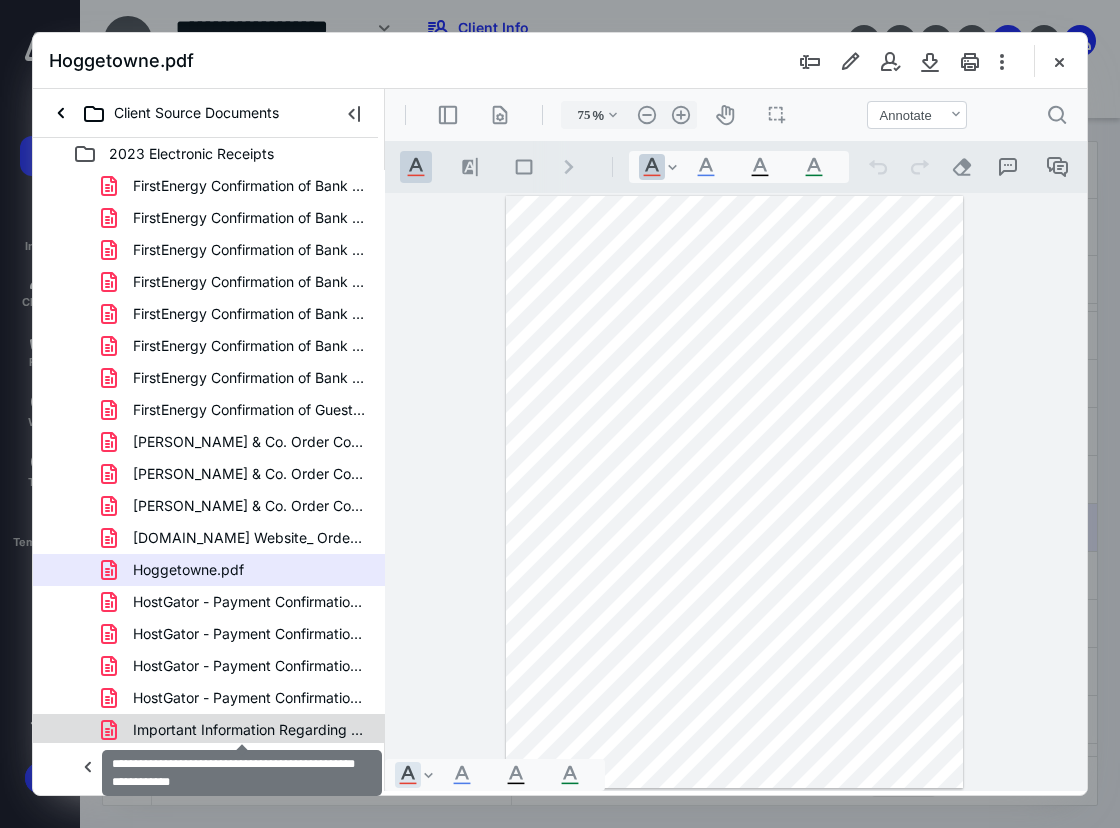 click on "Important Information Regarding Your CodeGuard Basic Backu.pdf" at bounding box center (249, 730) 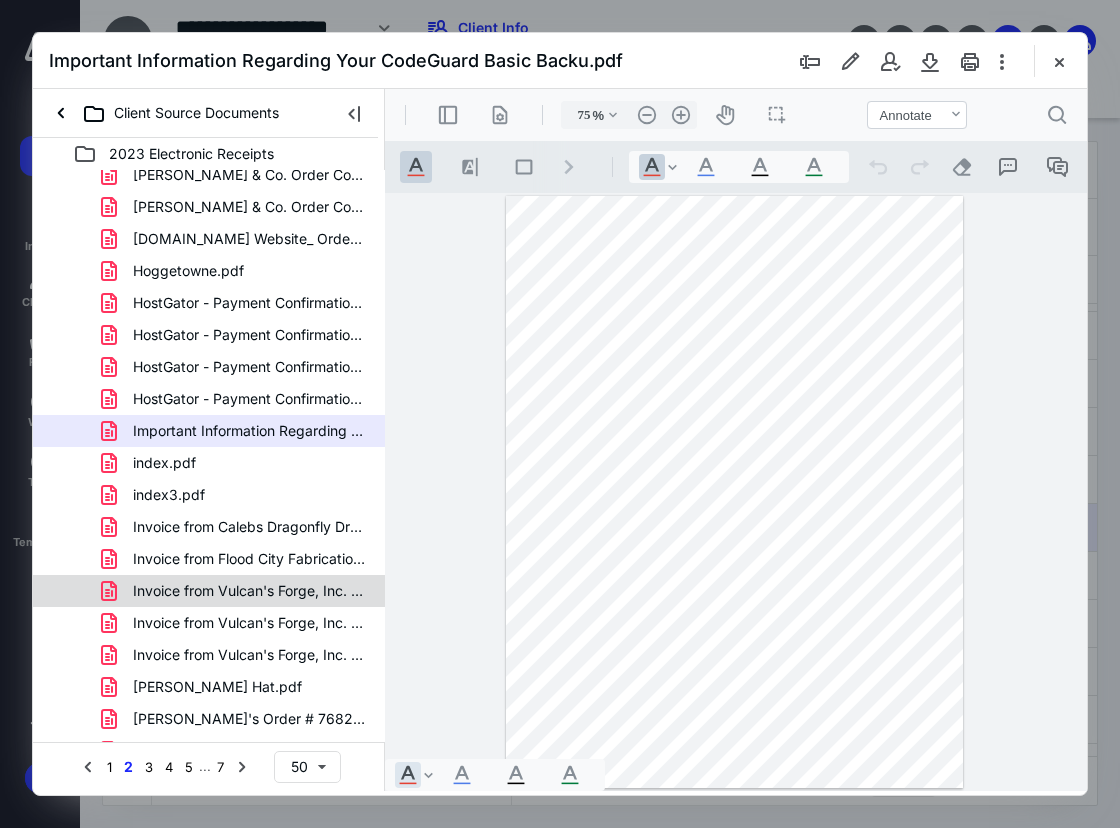 scroll, scrollTop: 300, scrollLeft: 0, axis: vertical 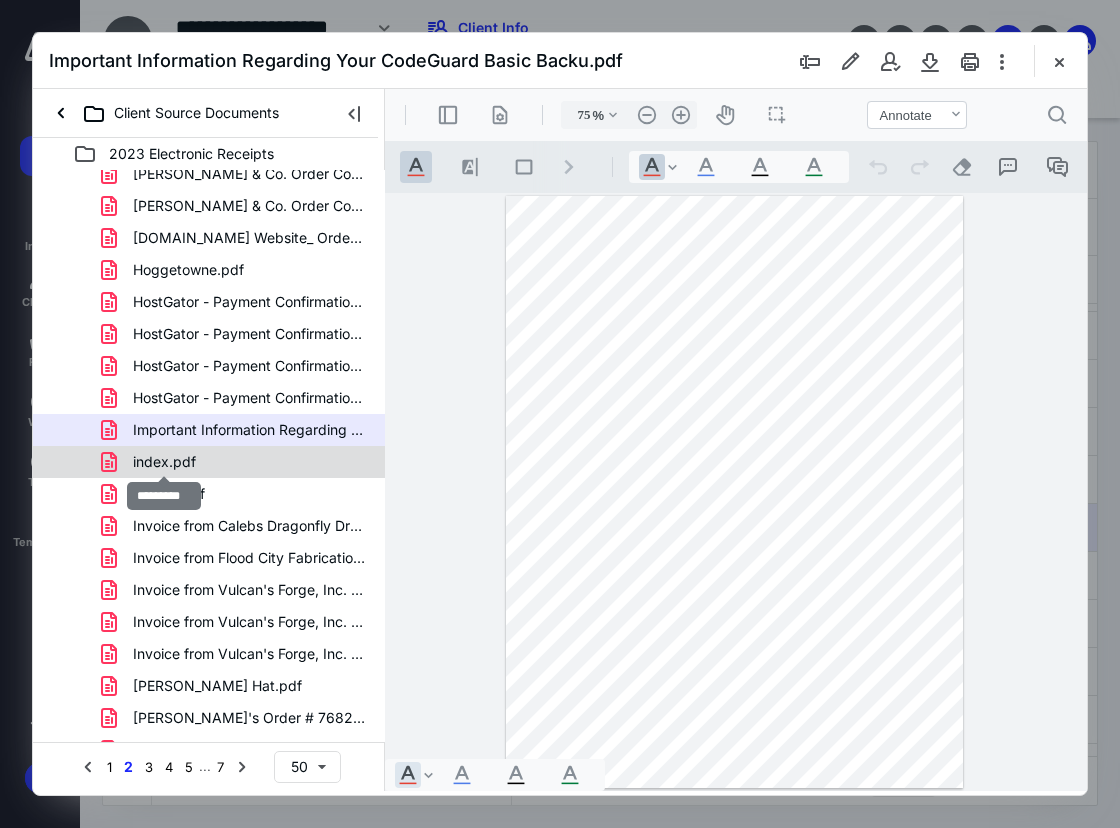 click on "index.pdf" at bounding box center [164, 462] 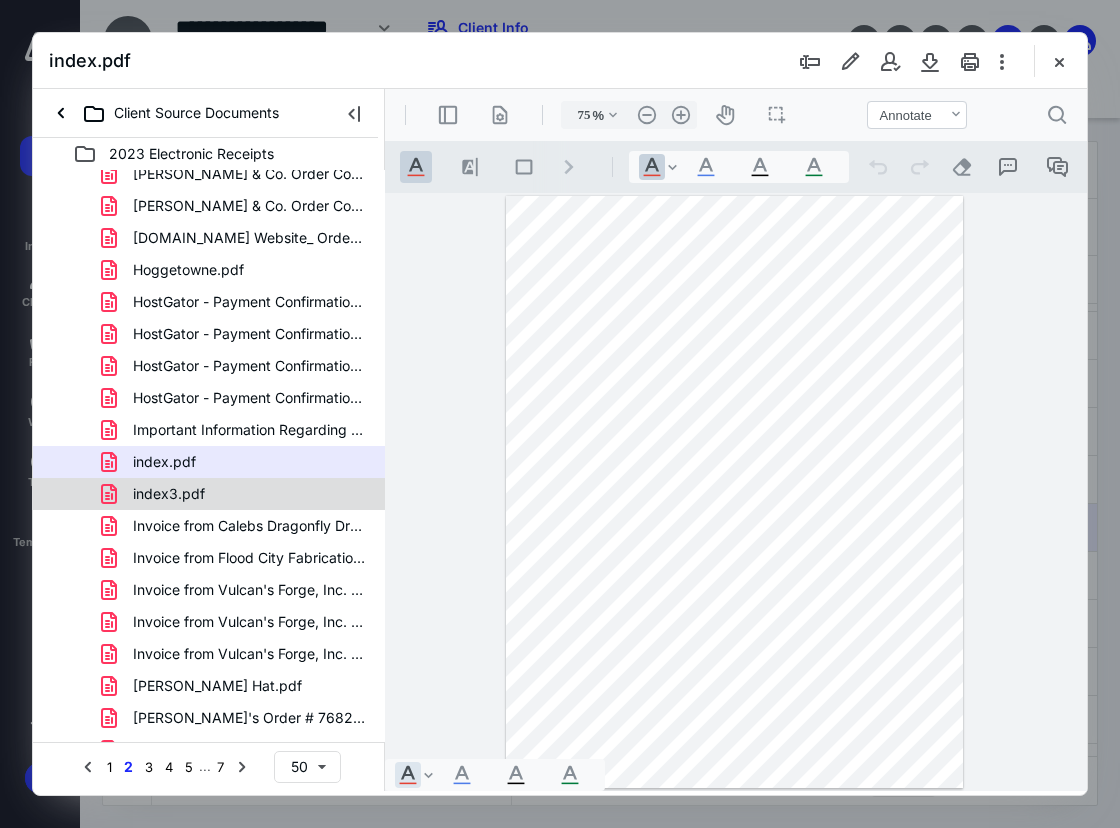 click on "index3.pdf" at bounding box center (237, 494) 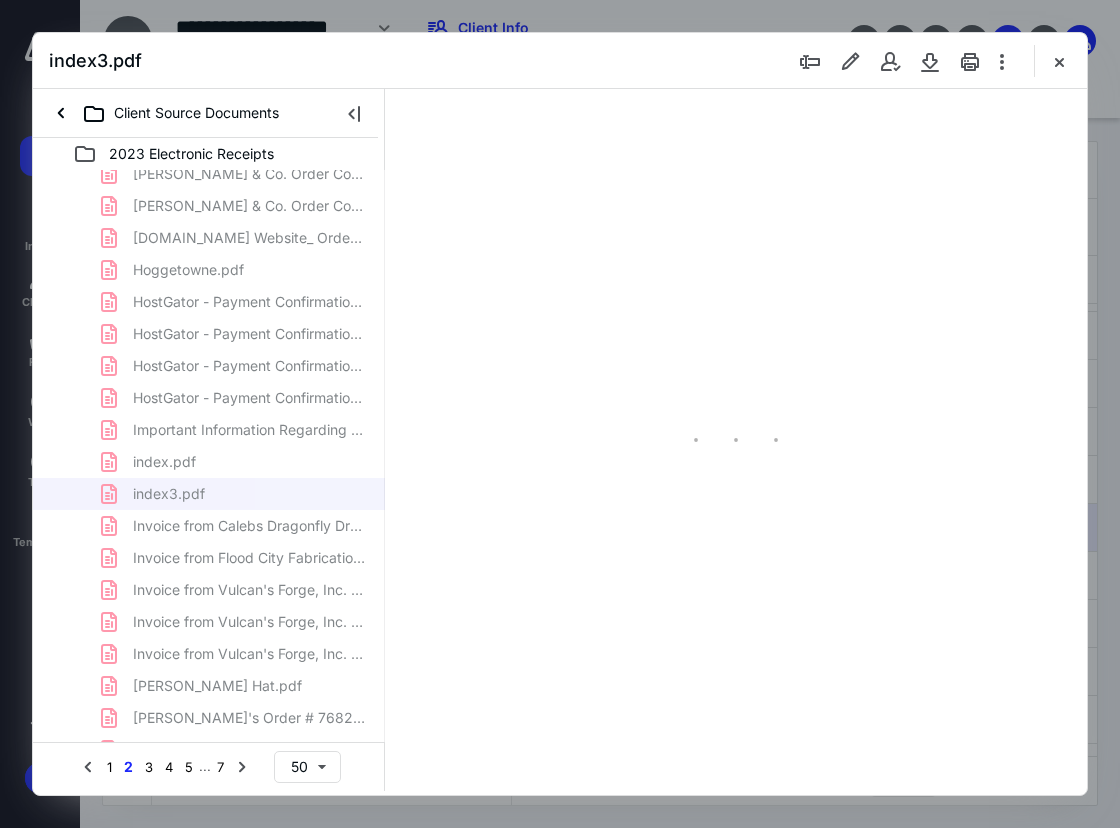 type on "75" 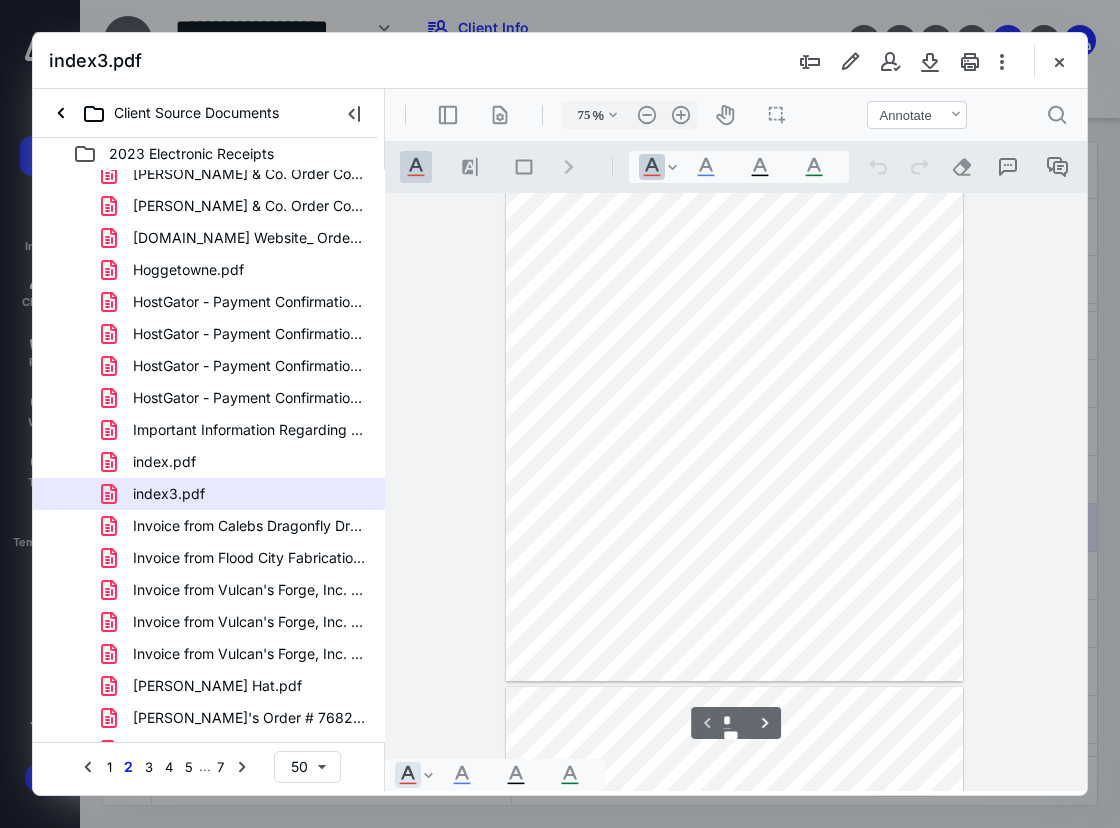 scroll, scrollTop: 0, scrollLeft: 0, axis: both 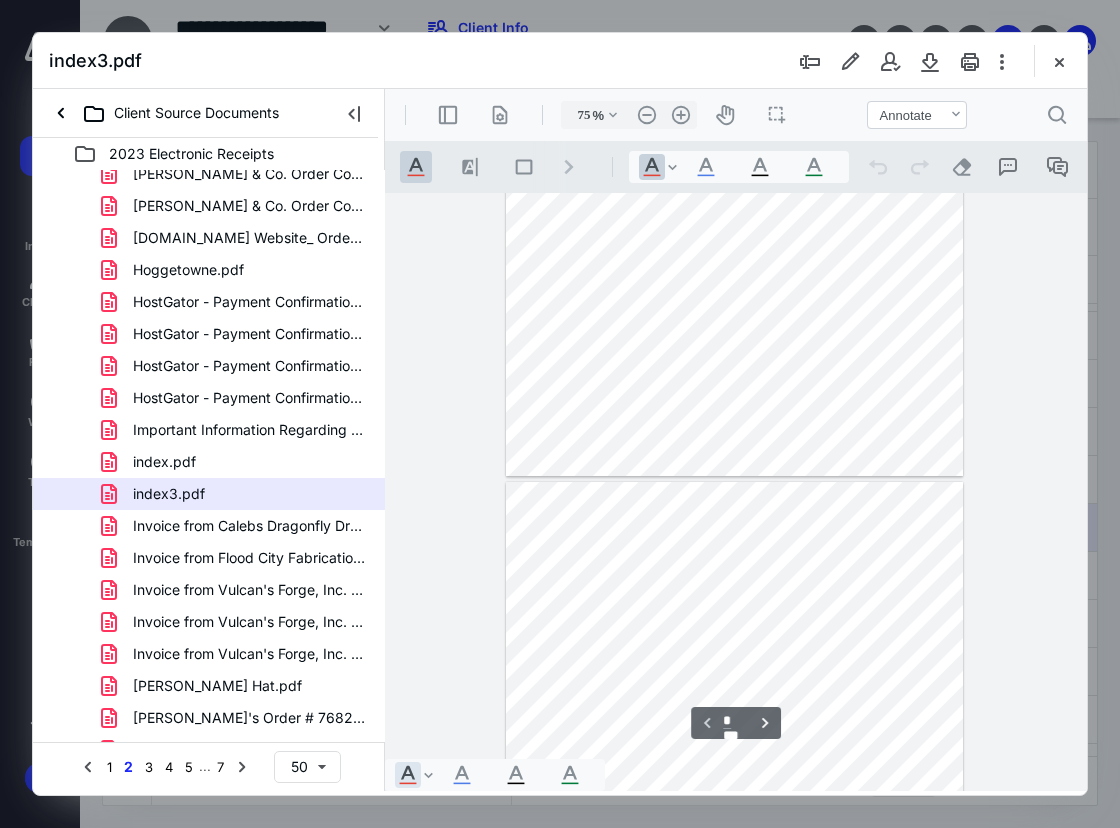type on "*" 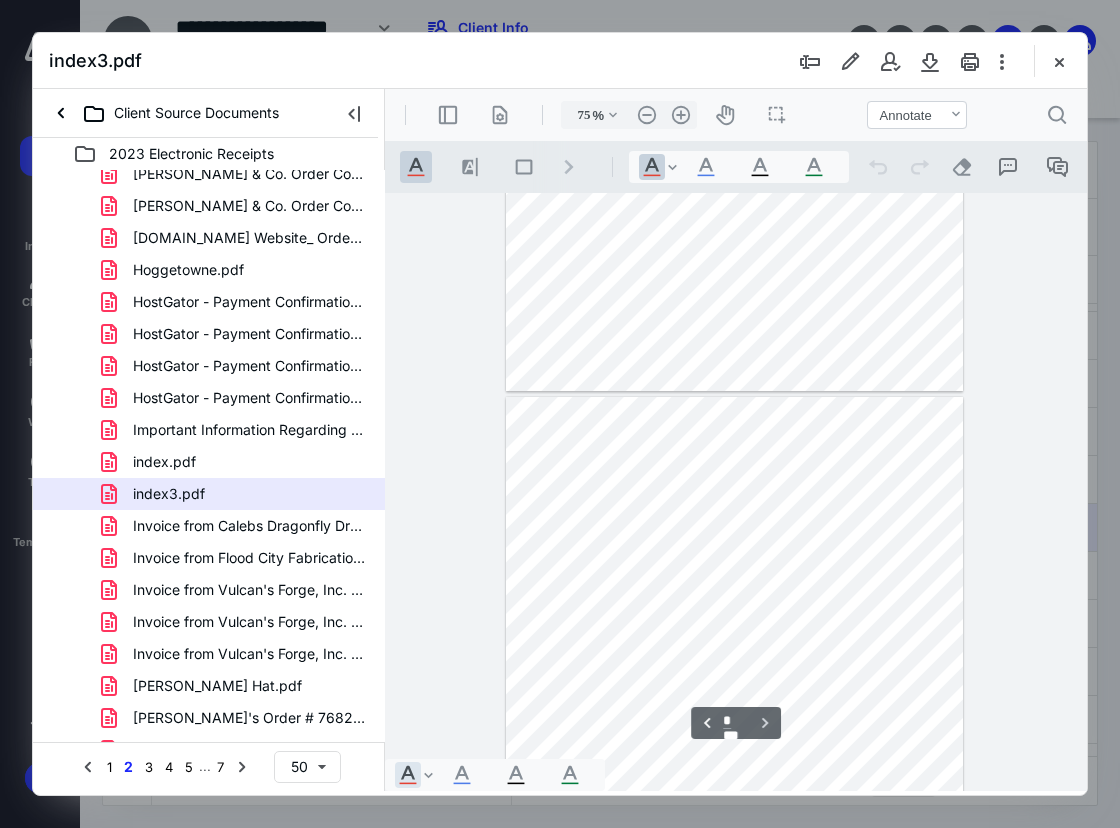 scroll, scrollTop: 400, scrollLeft: 0, axis: vertical 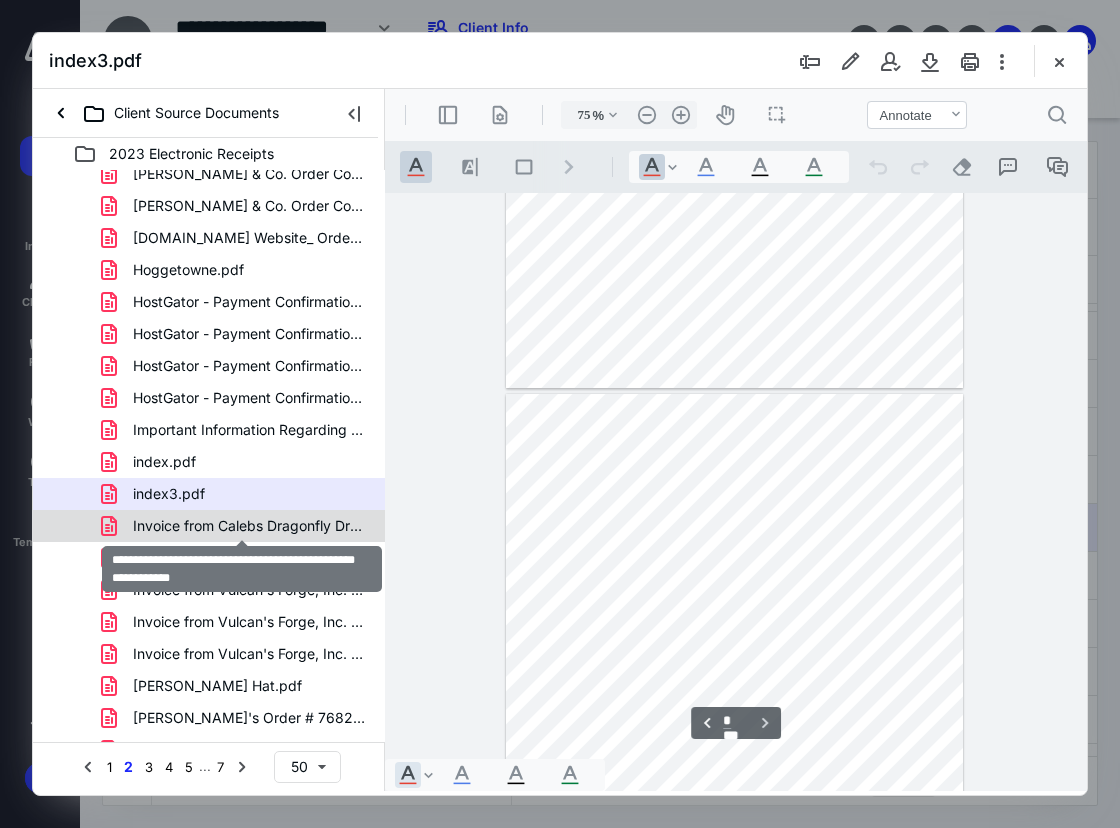 click on "Invoice from Calebs Dragonfly Dreams Organization (0973) -.pdf" at bounding box center (249, 526) 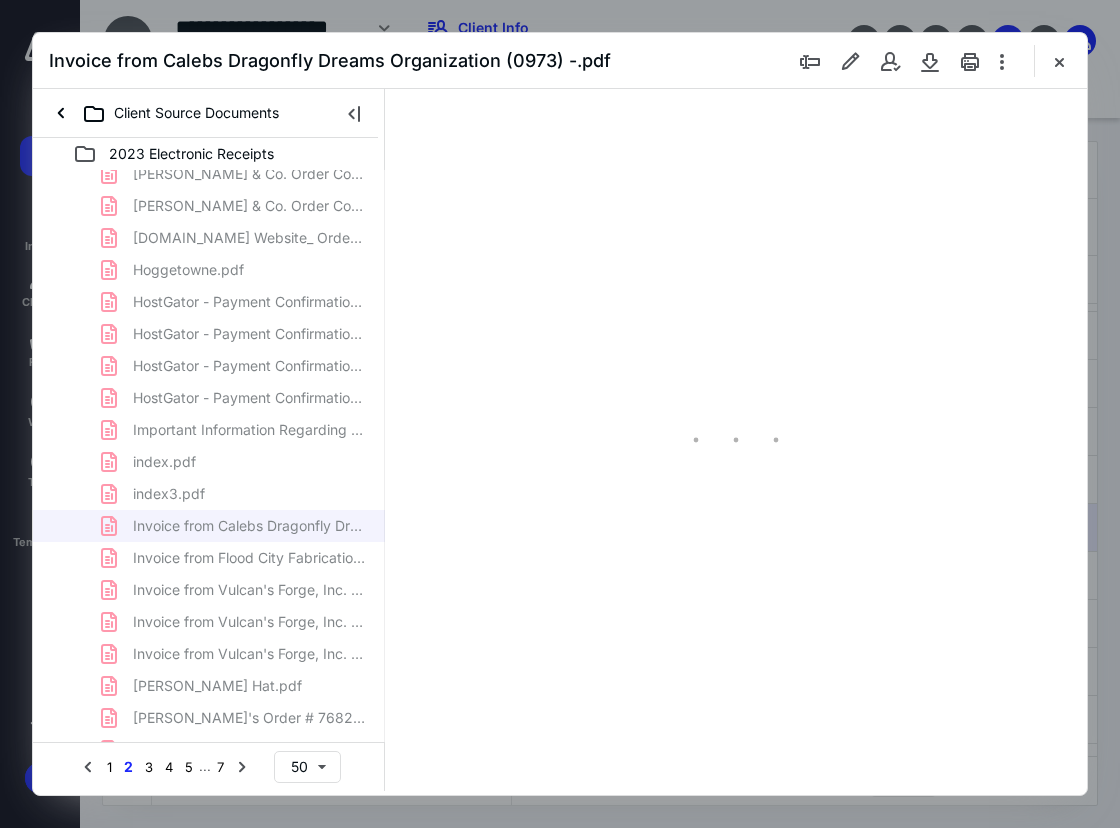 scroll, scrollTop: 107, scrollLeft: 0, axis: vertical 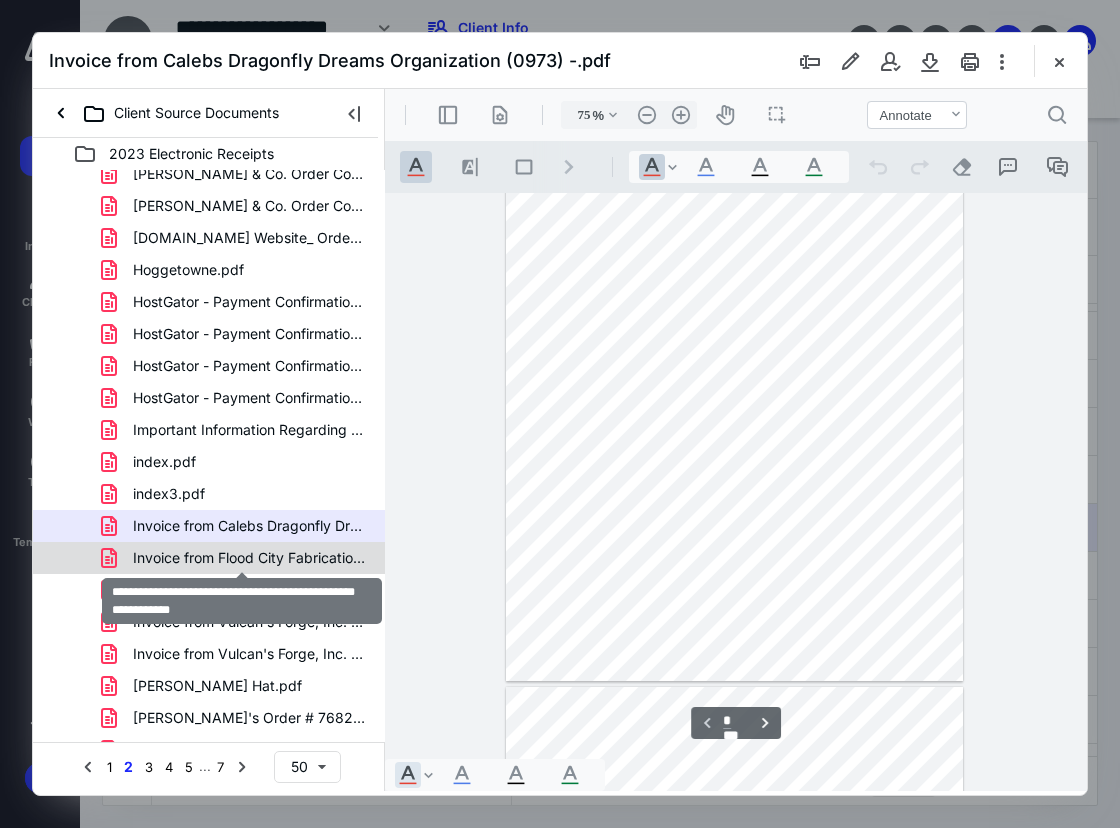 click on "Invoice from Flood City Fabrications LLC (1815) - Red Falc.pdf" at bounding box center (249, 558) 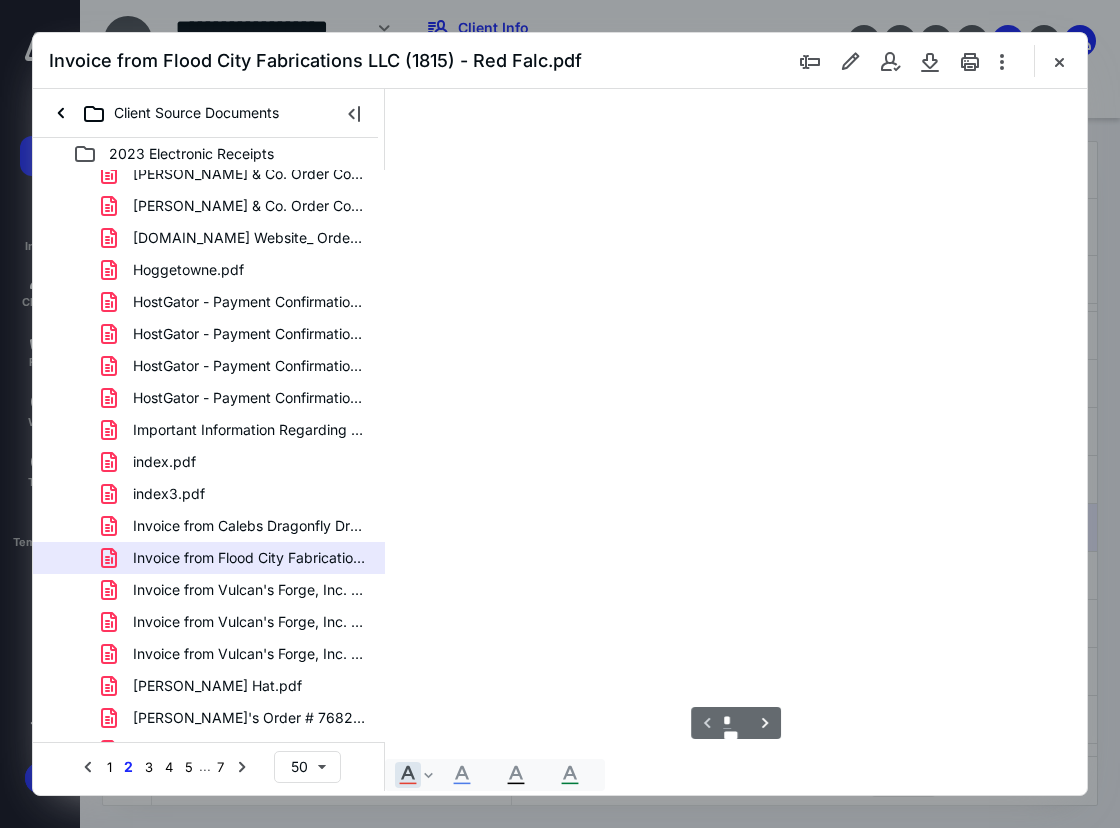 scroll, scrollTop: 107, scrollLeft: 0, axis: vertical 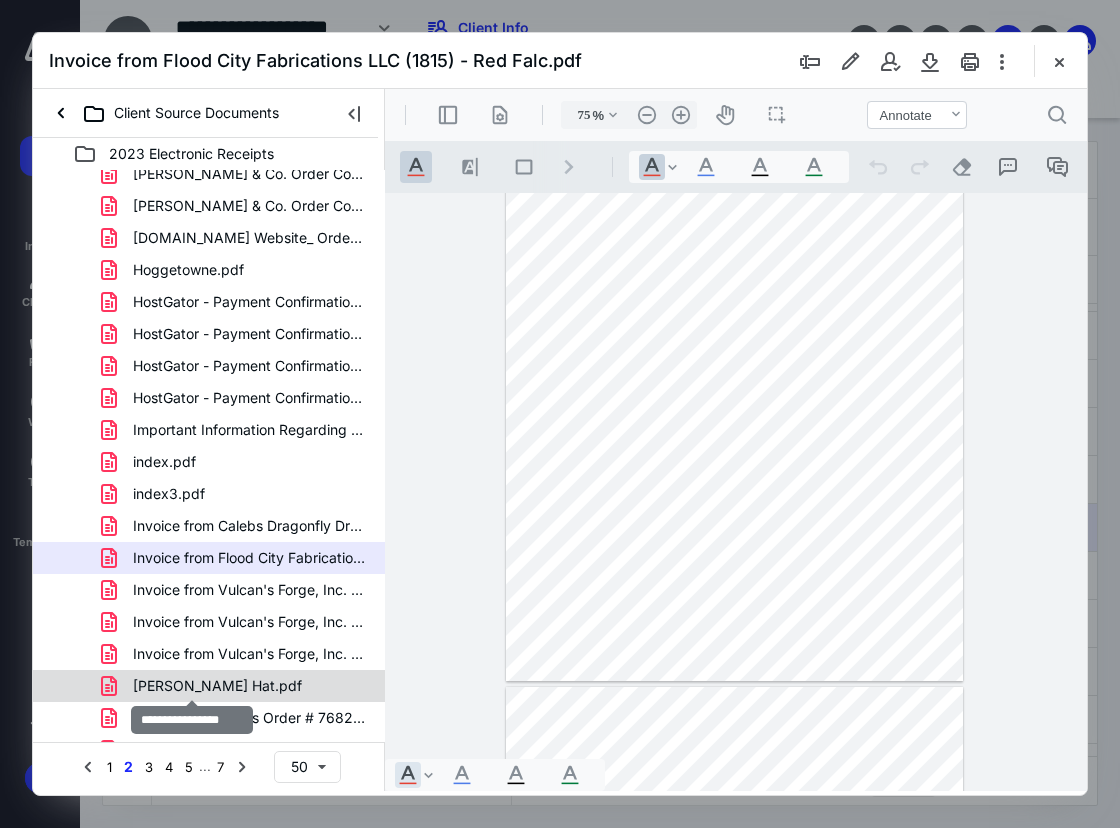 click on "[PERSON_NAME] Hat.pdf" at bounding box center [217, 686] 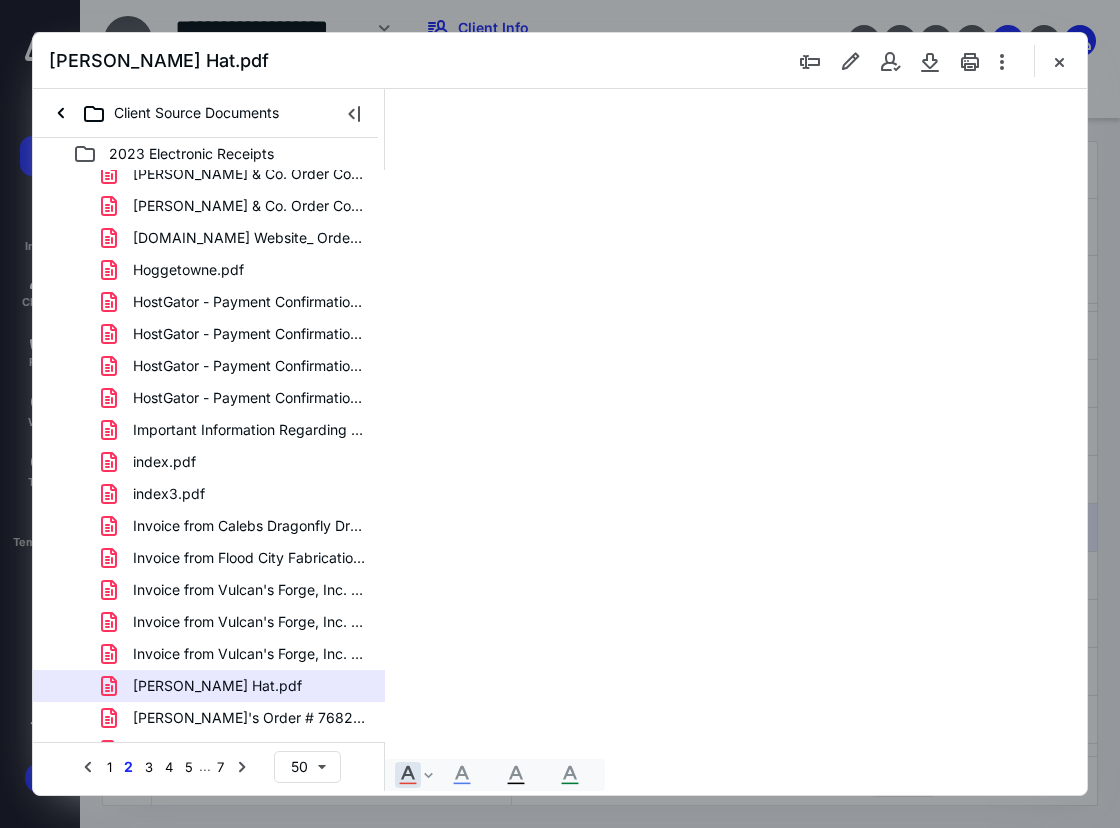 scroll, scrollTop: 0, scrollLeft: 0, axis: both 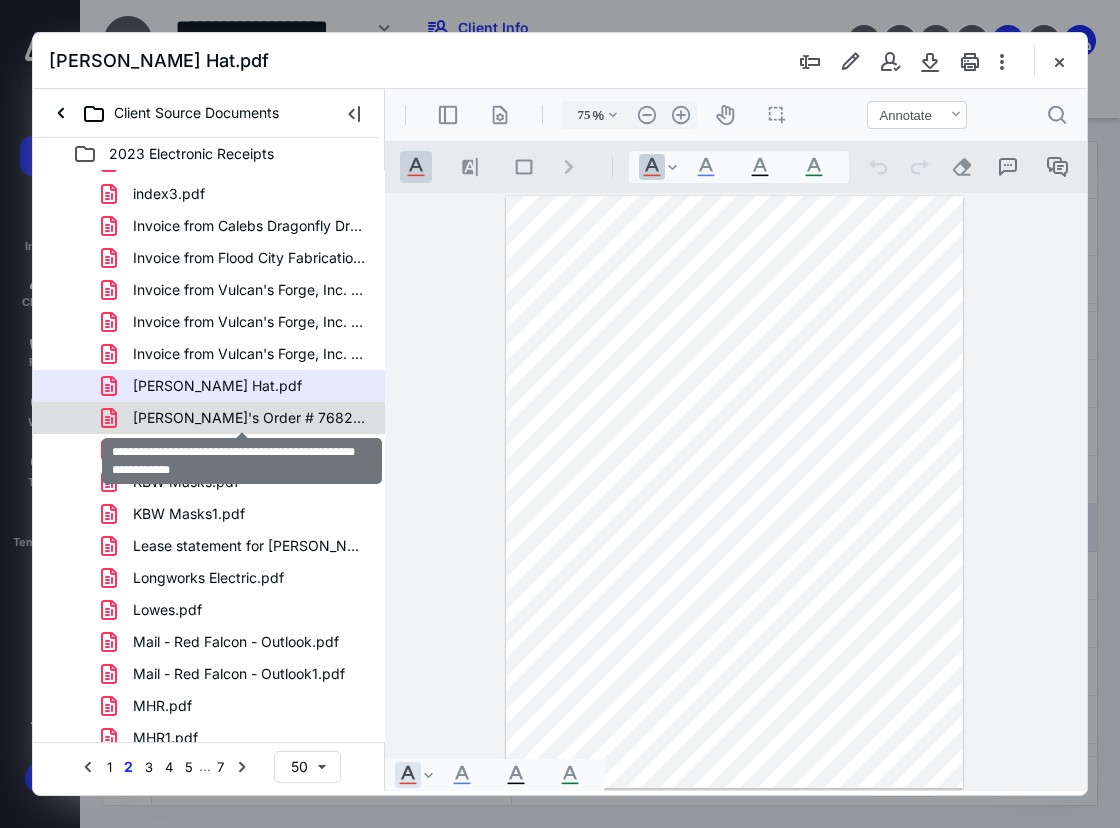 click on "[PERSON_NAME]'s Order # 7682988J Shipment Complete - Red Falcon - .pdf" at bounding box center (249, 418) 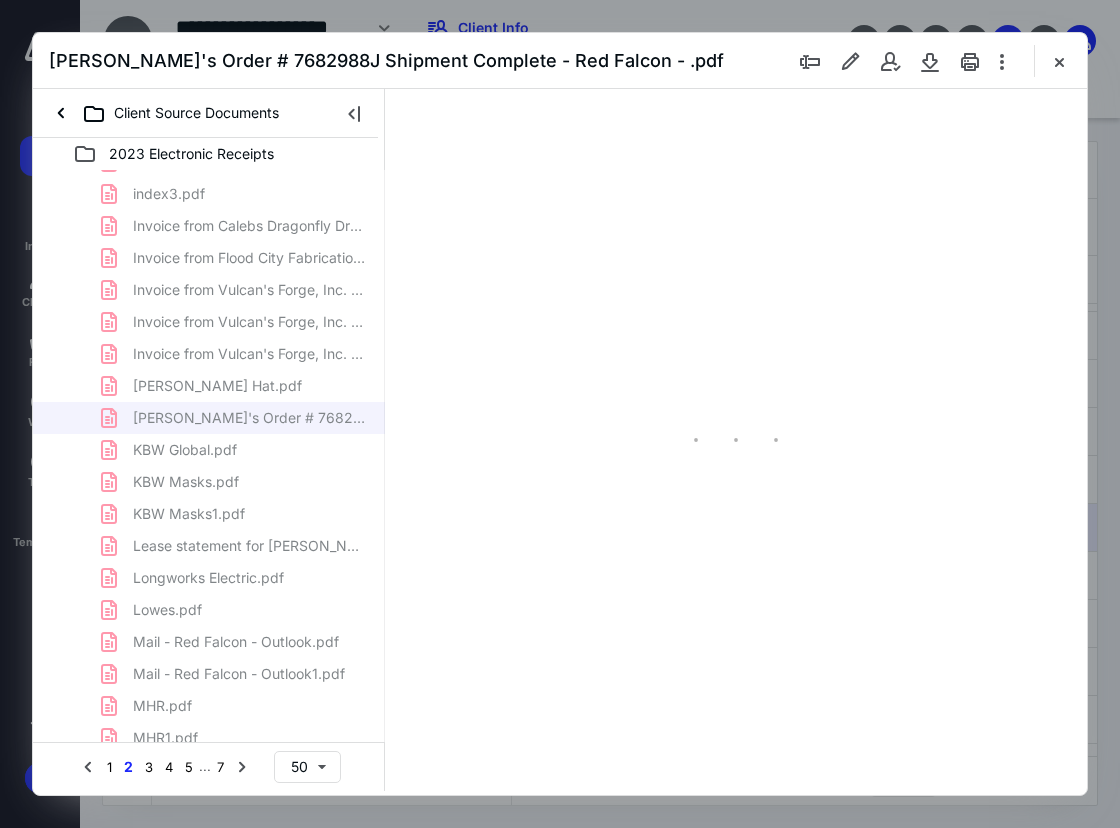 scroll, scrollTop: 107, scrollLeft: 0, axis: vertical 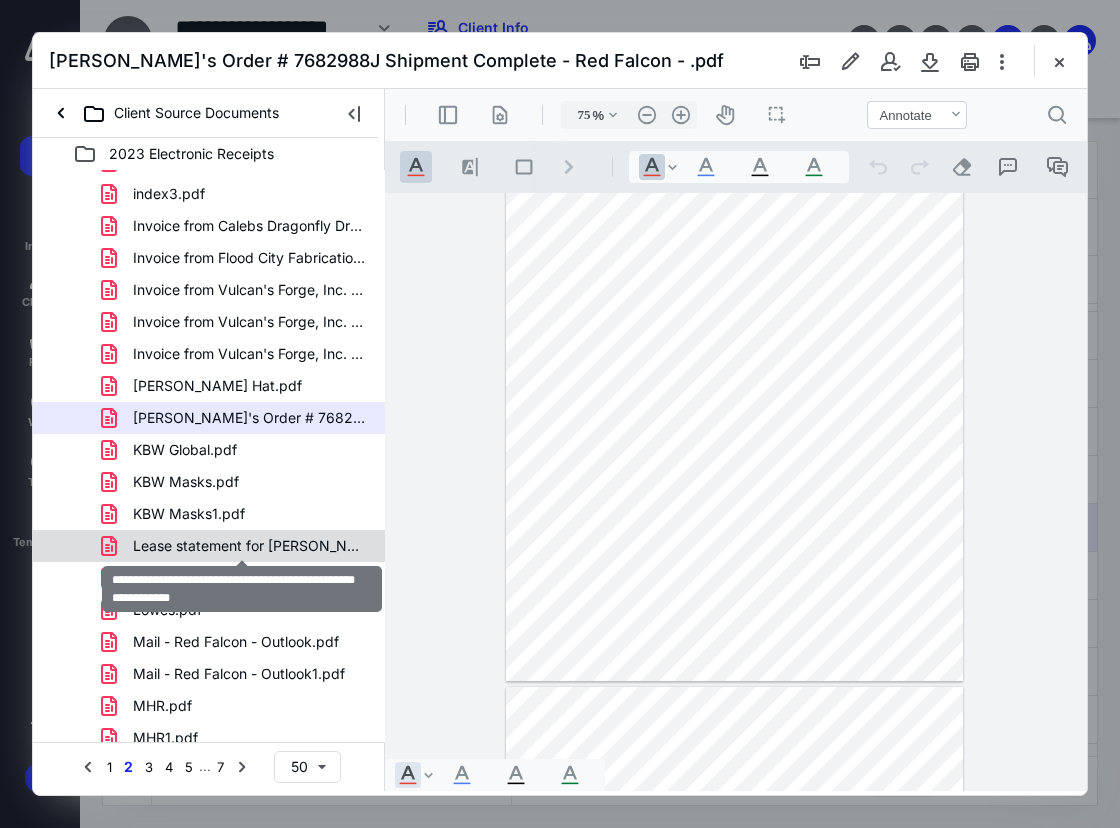 click on "Lease statement for [PERSON_NAME] Poplar Terrace 1498 - 3 as of .pdf" at bounding box center (249, 546) 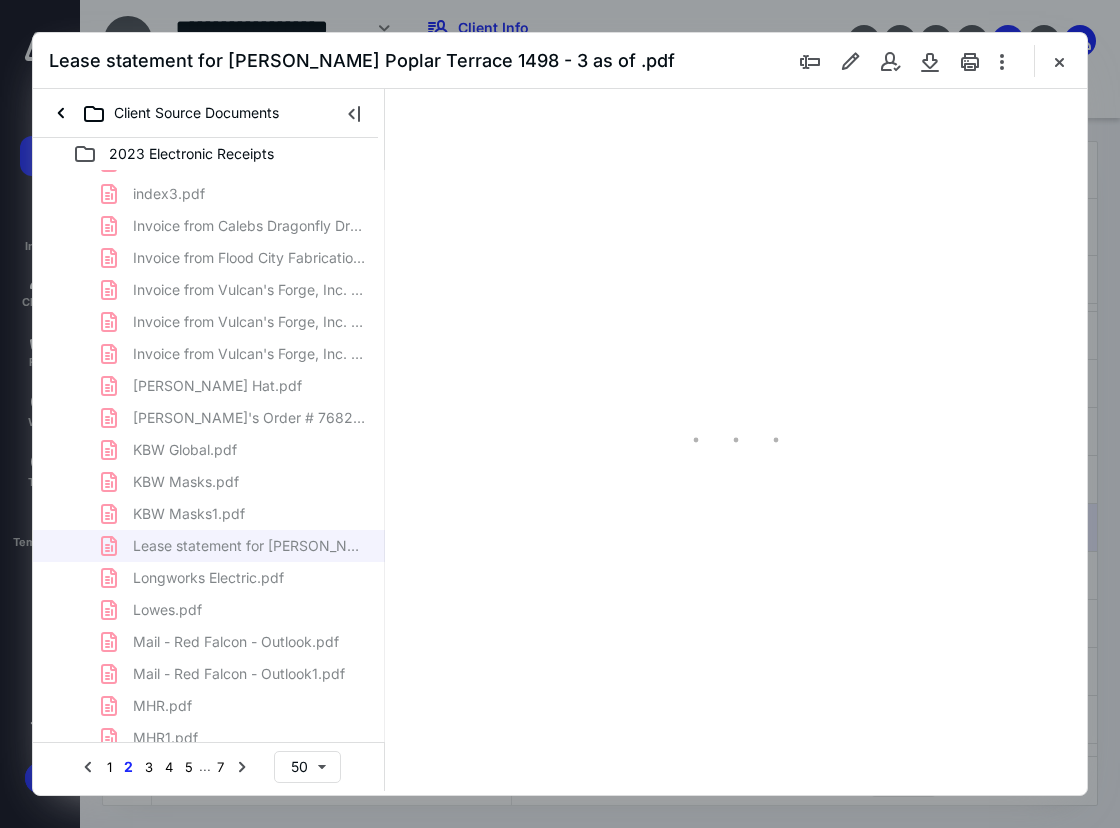 type on "75" 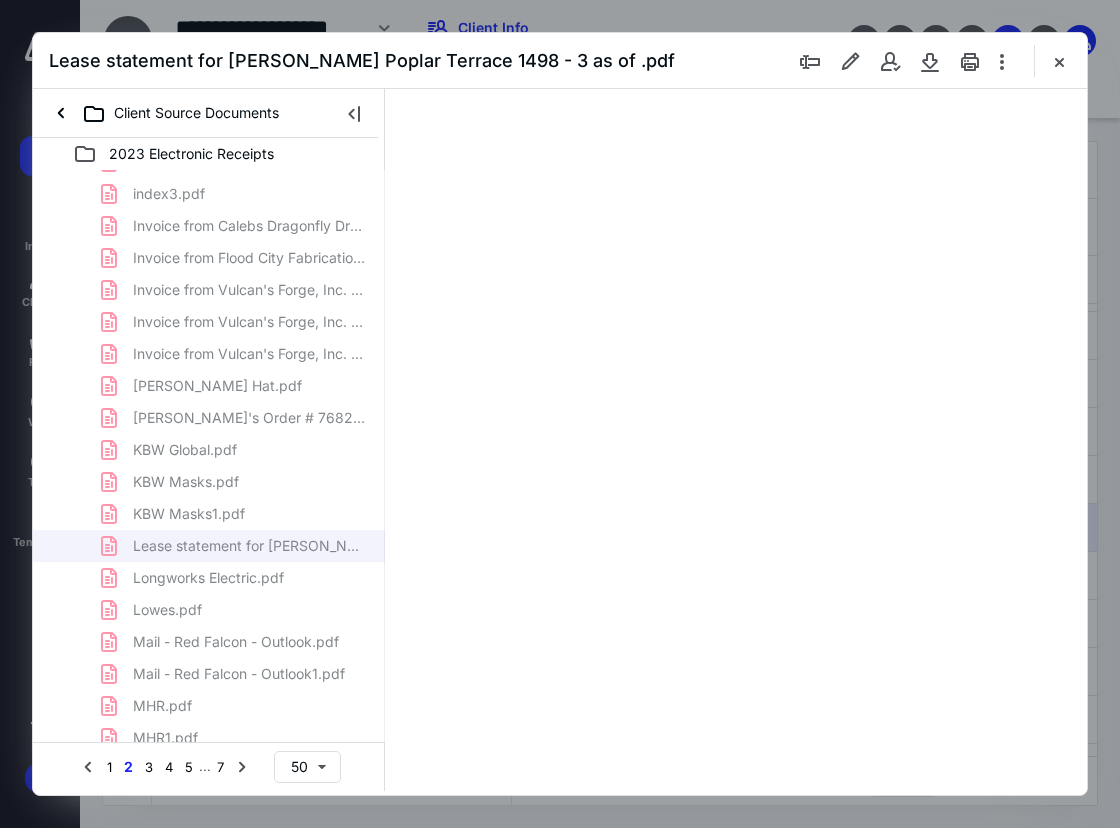 scroll, scrollTop: 107, scrollLeft: 0, axis: vertical 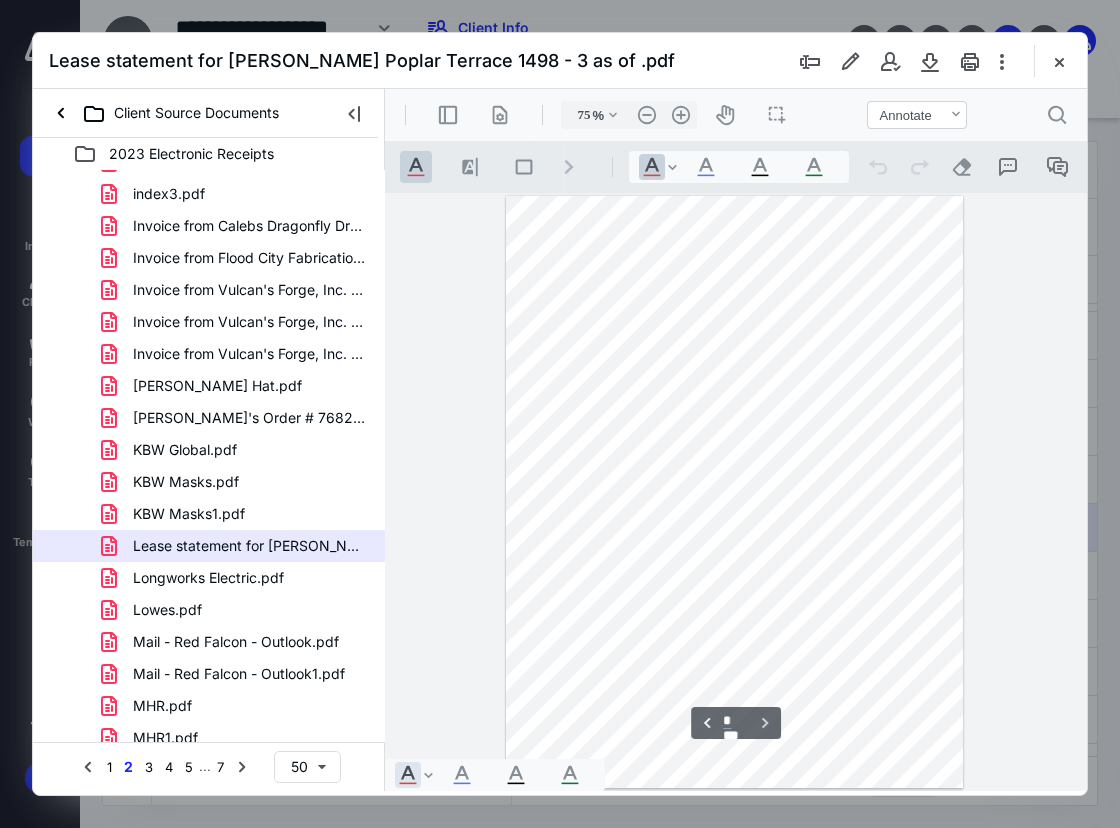 type on "*" 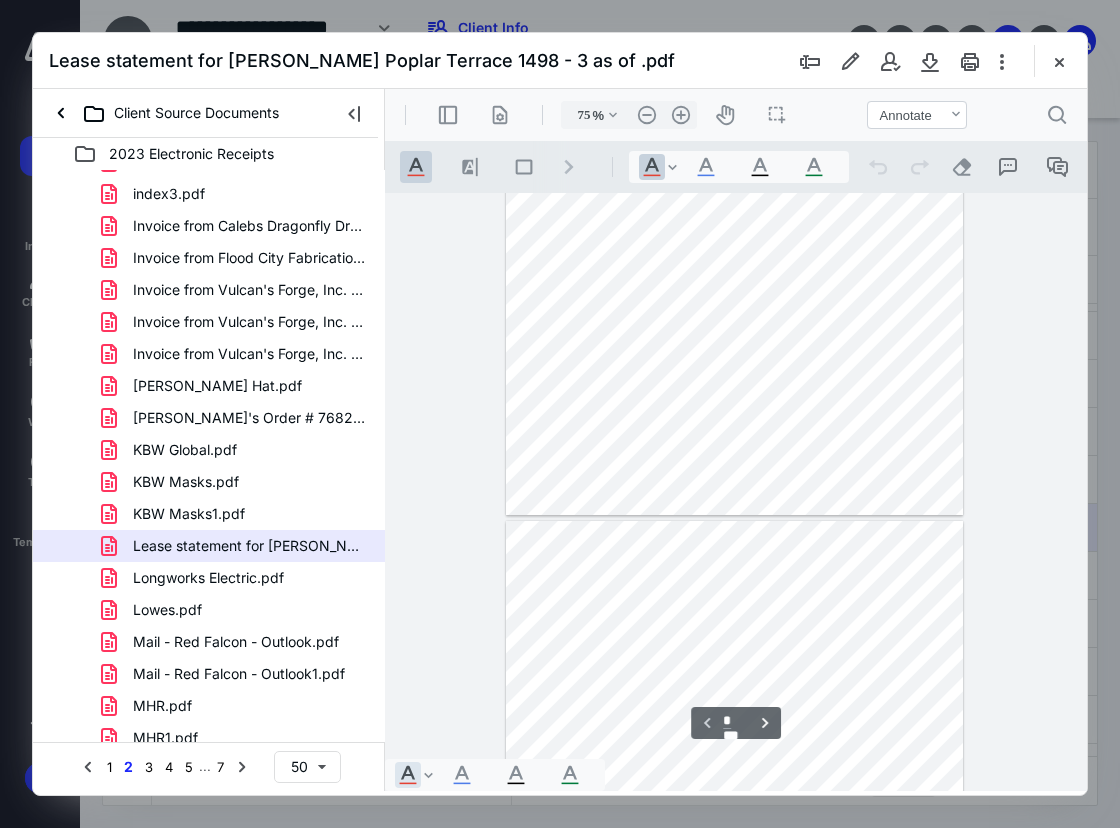 scroll, scrollTop: 0, scrollLeft: 0, axis: both 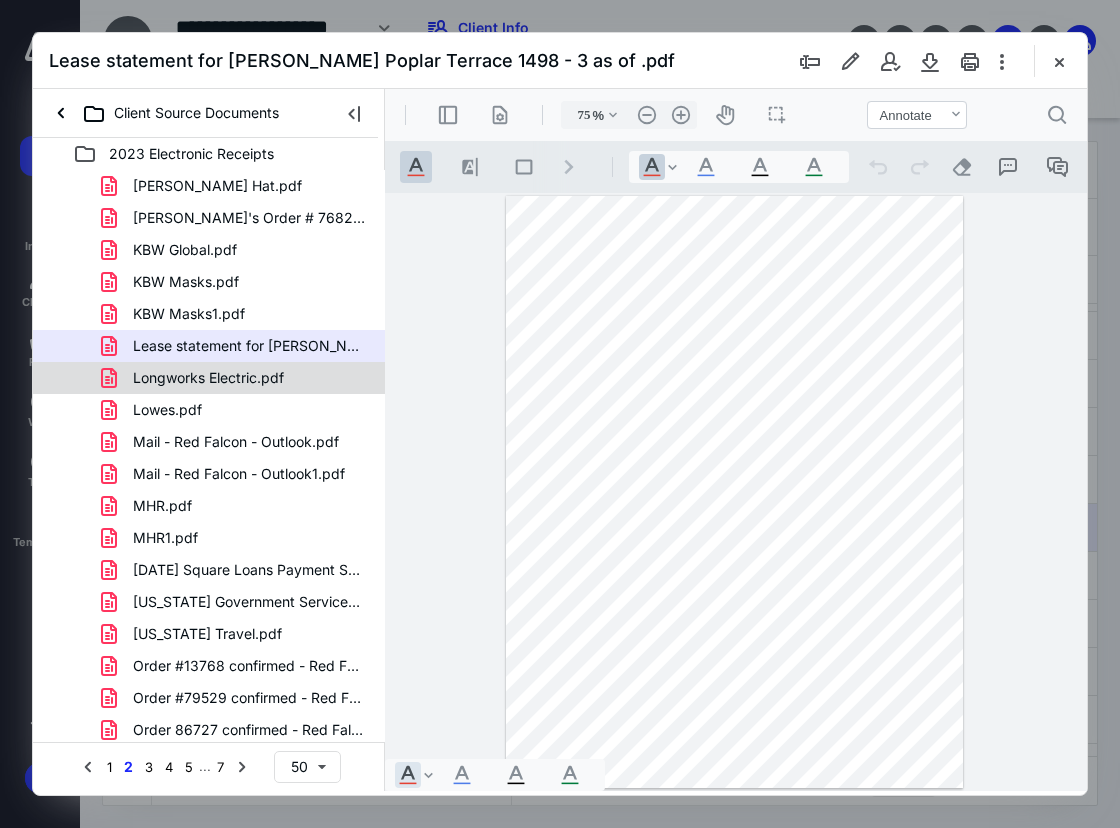 click on "Longworks Electric.pdf" at bounding box center [208, 378] 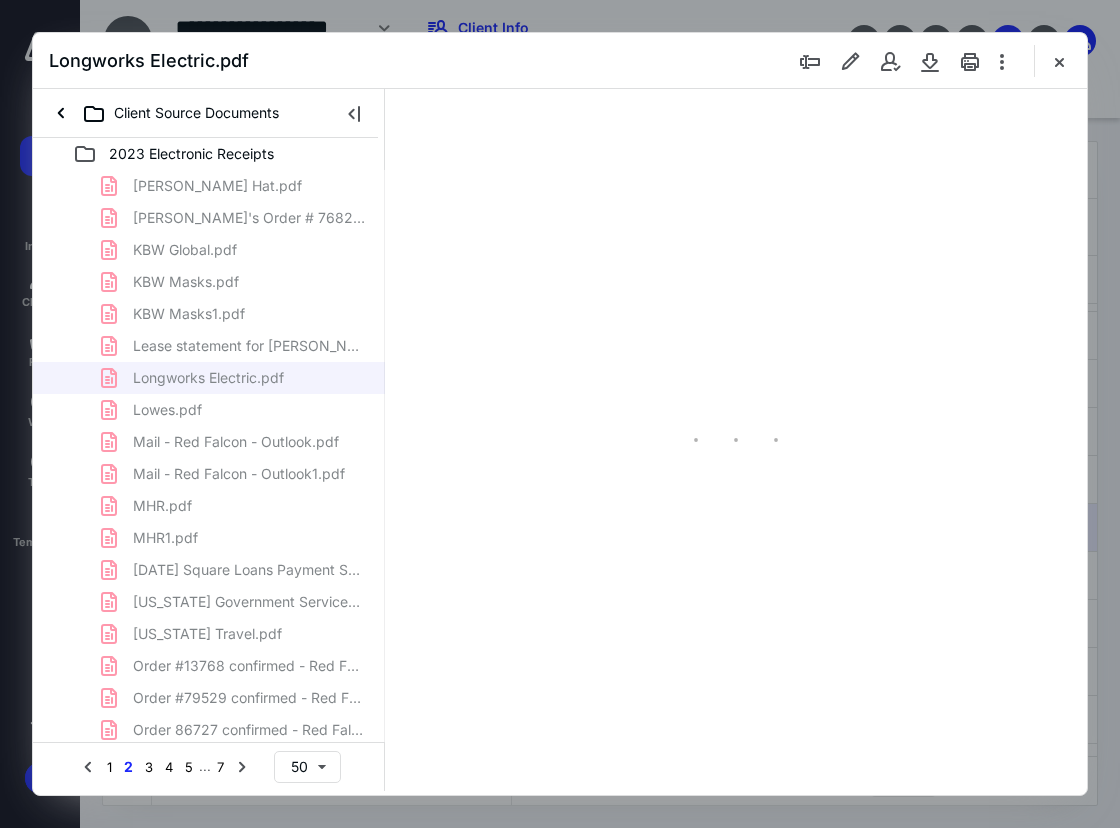 type on "75" 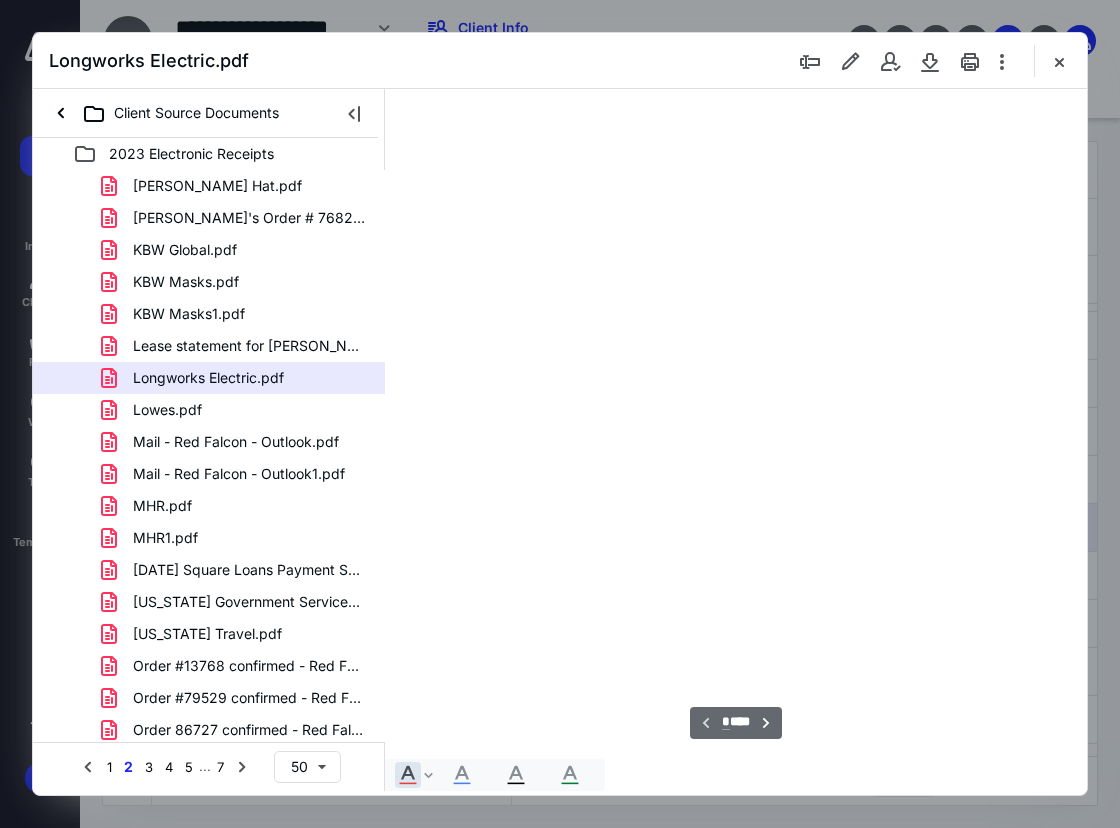 scroll, scrollTop: 107, scrollLeft: 0, axis: vertical 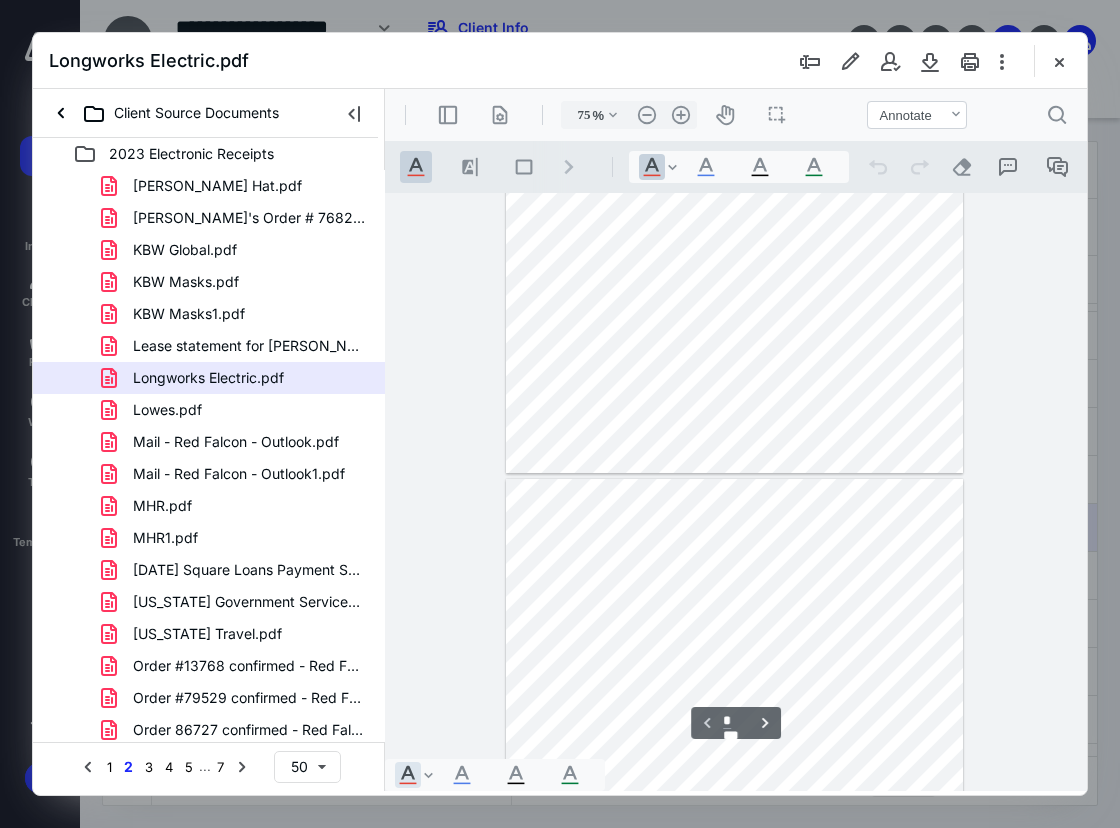 type on "*" 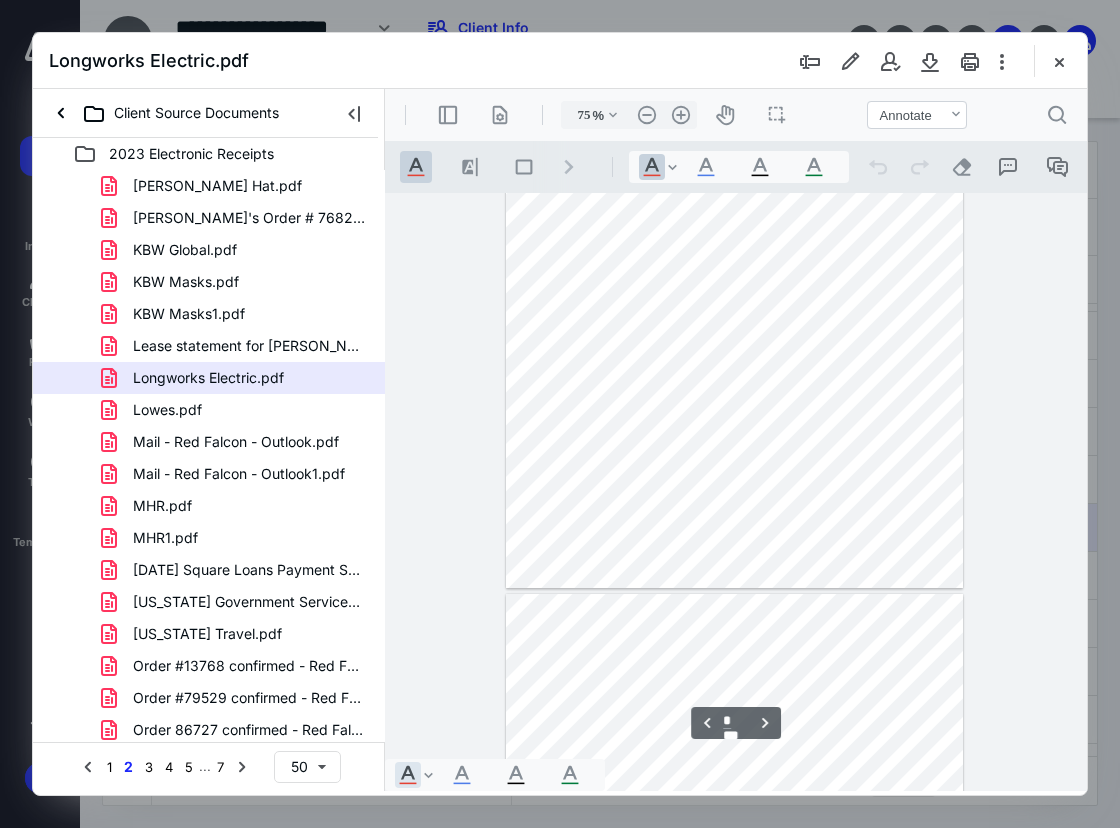 scroll, scrollTop: 807, scrollLeft: 0, axis: vertical 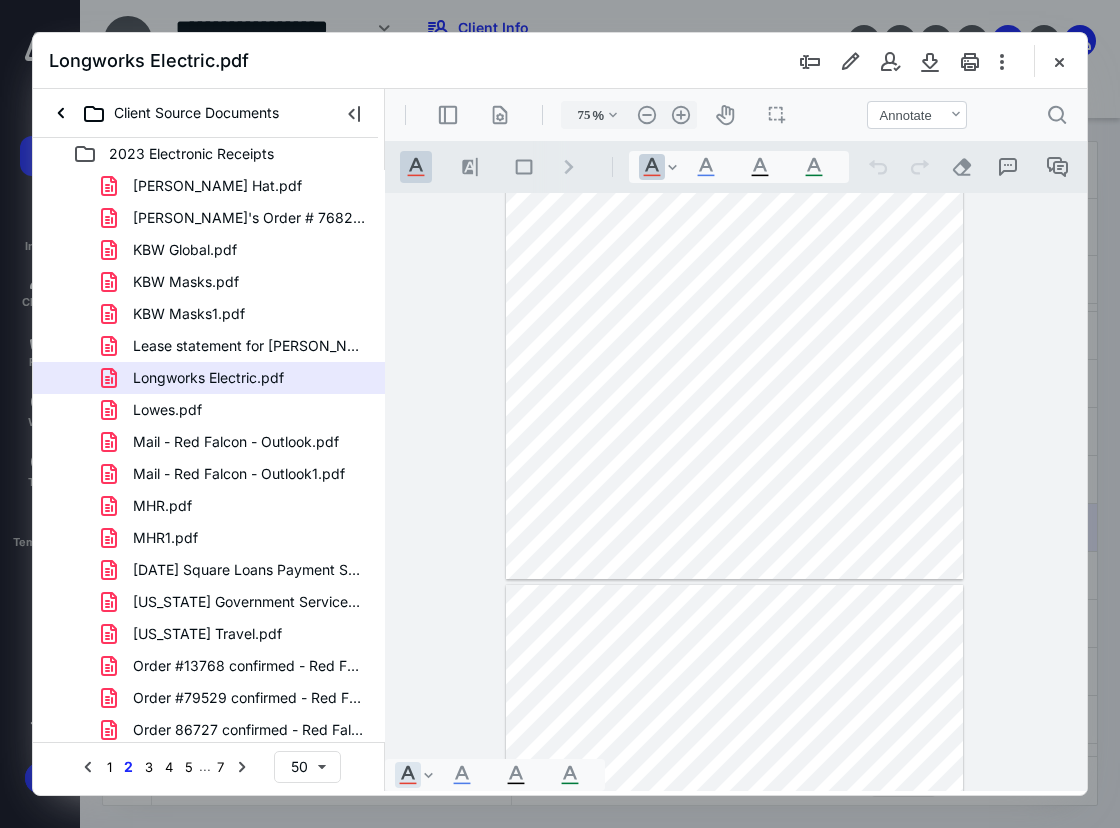 click at bounding box center (734, 283) 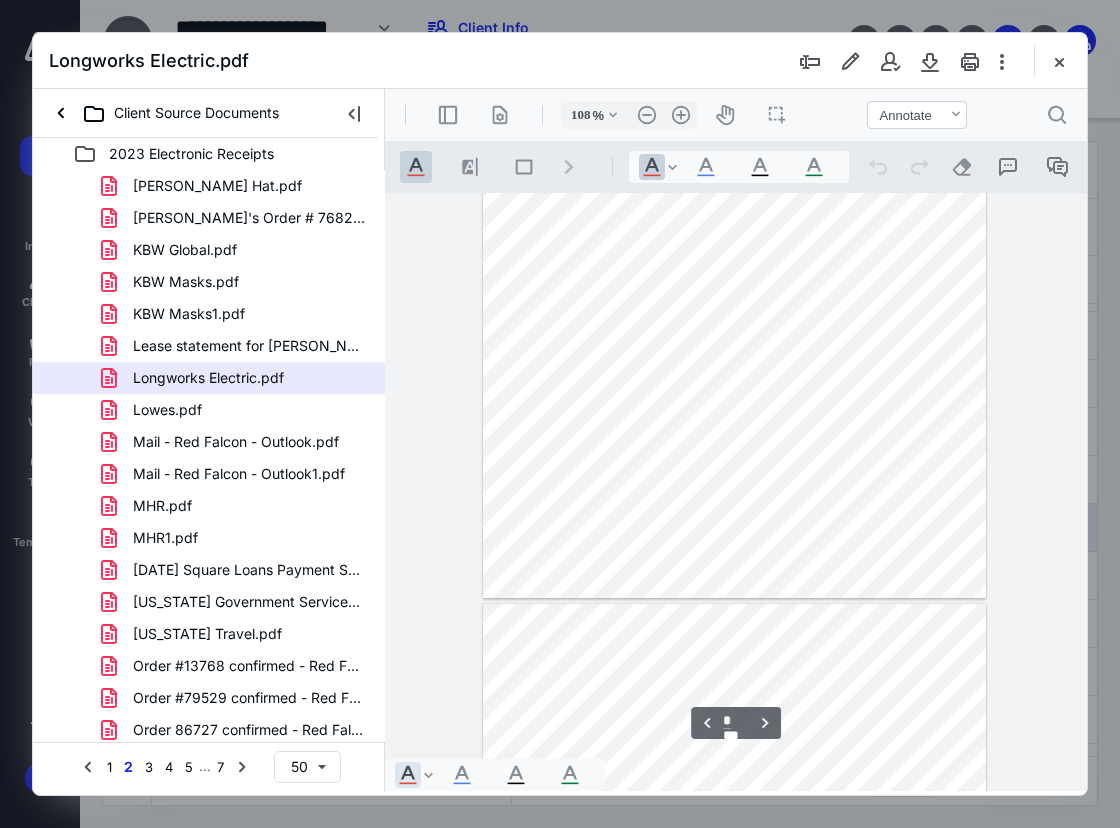 scroll, scrollTop: 1242, scrollLeft: 0, axis: vertical 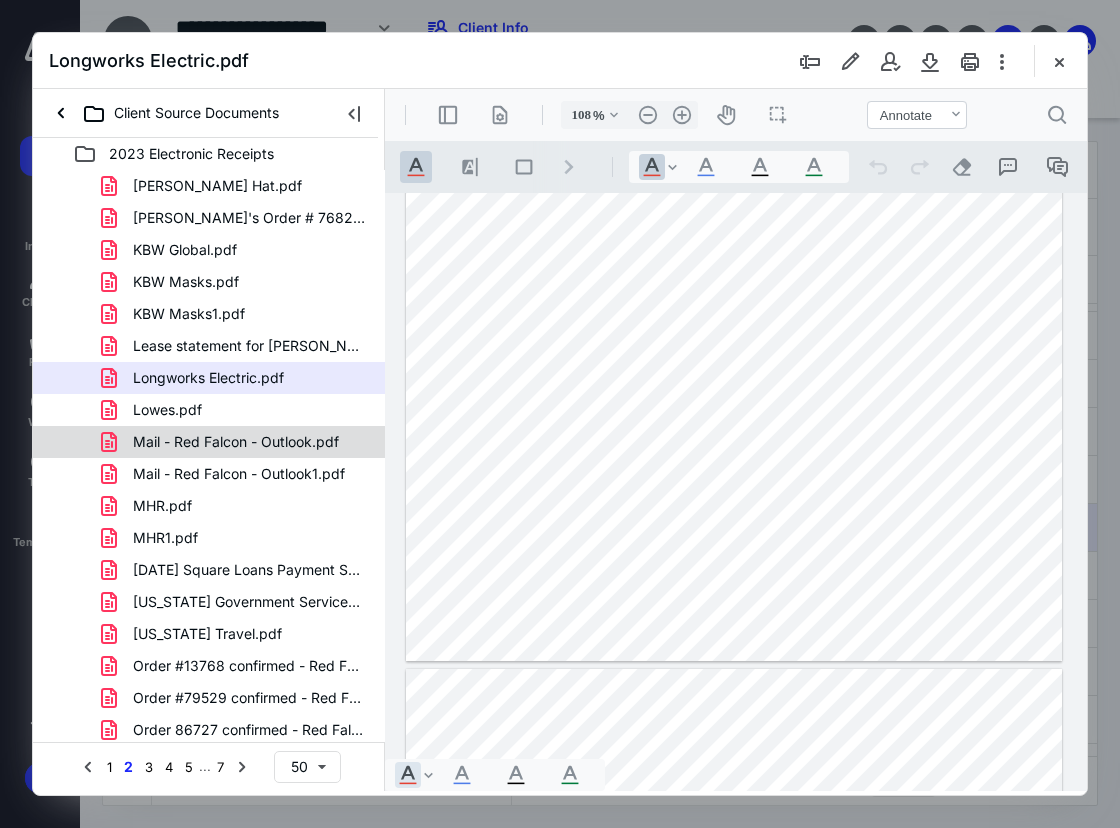 click on "Mail - Red Falcon - Outlook.pdf" at bounding box center (209, 442) 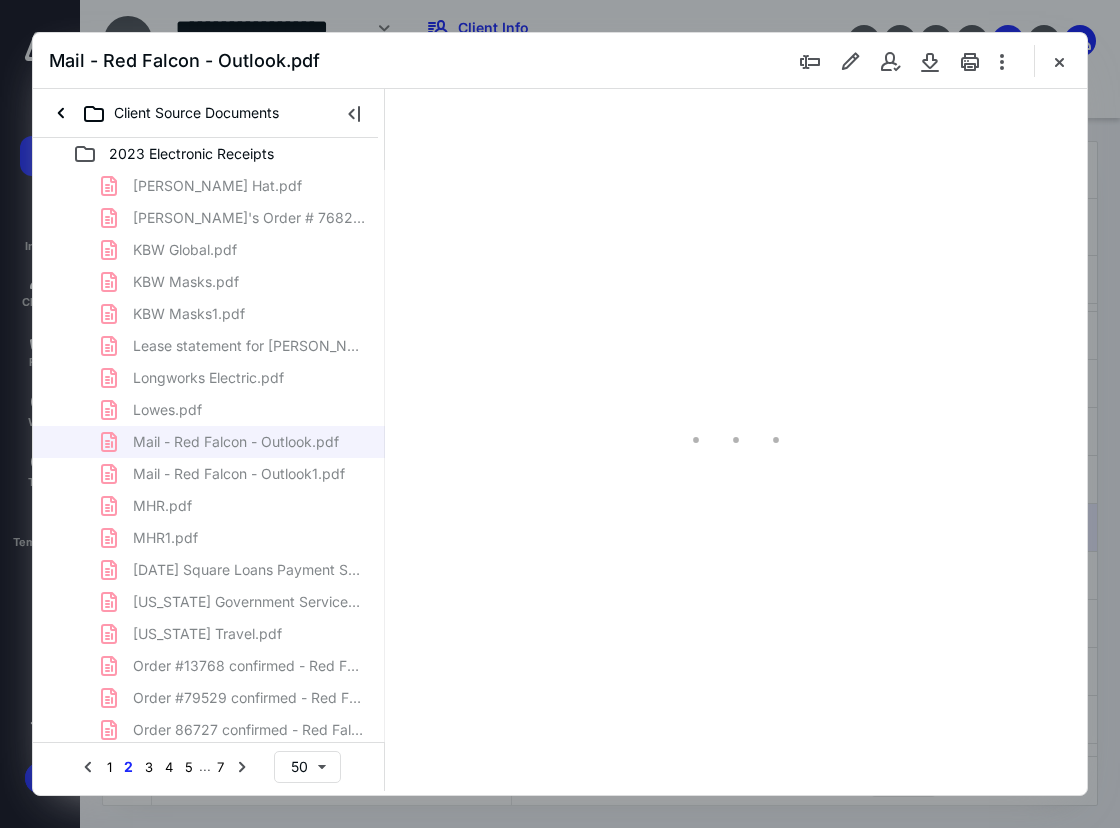 type on "75" 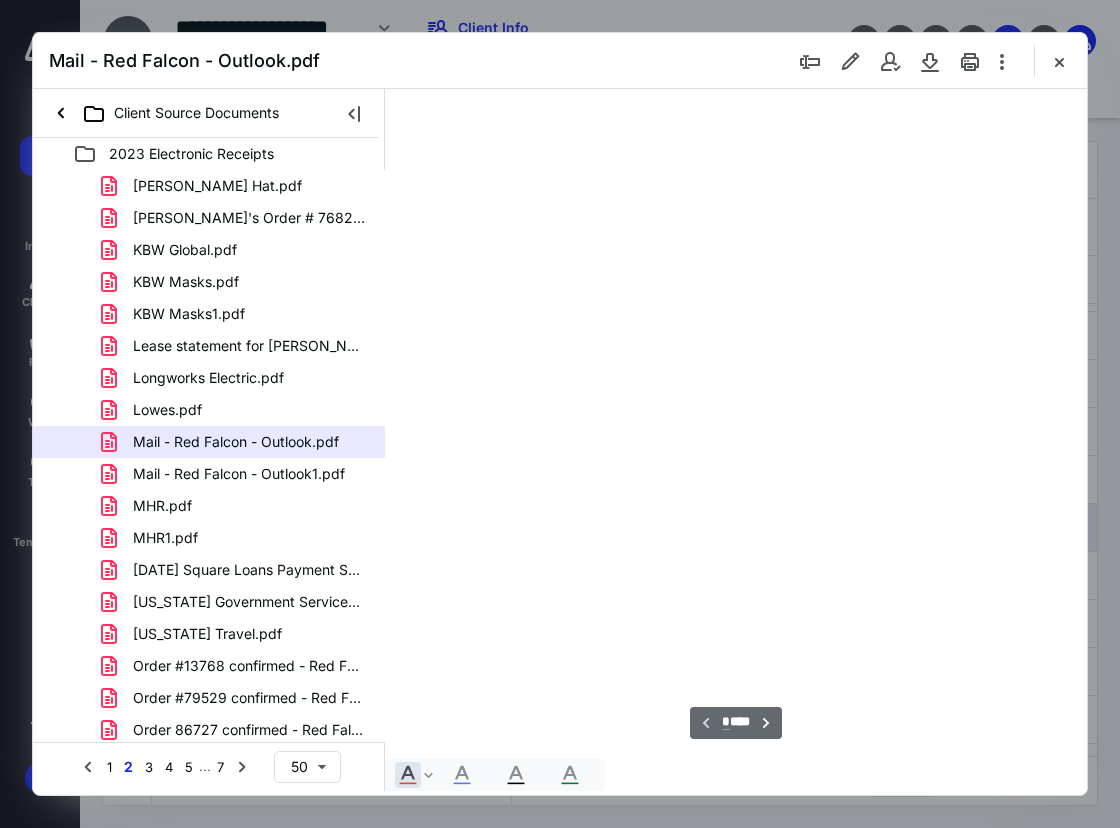 scroll, scrollTop: 107, scrollLeft: 0, axis: vertical 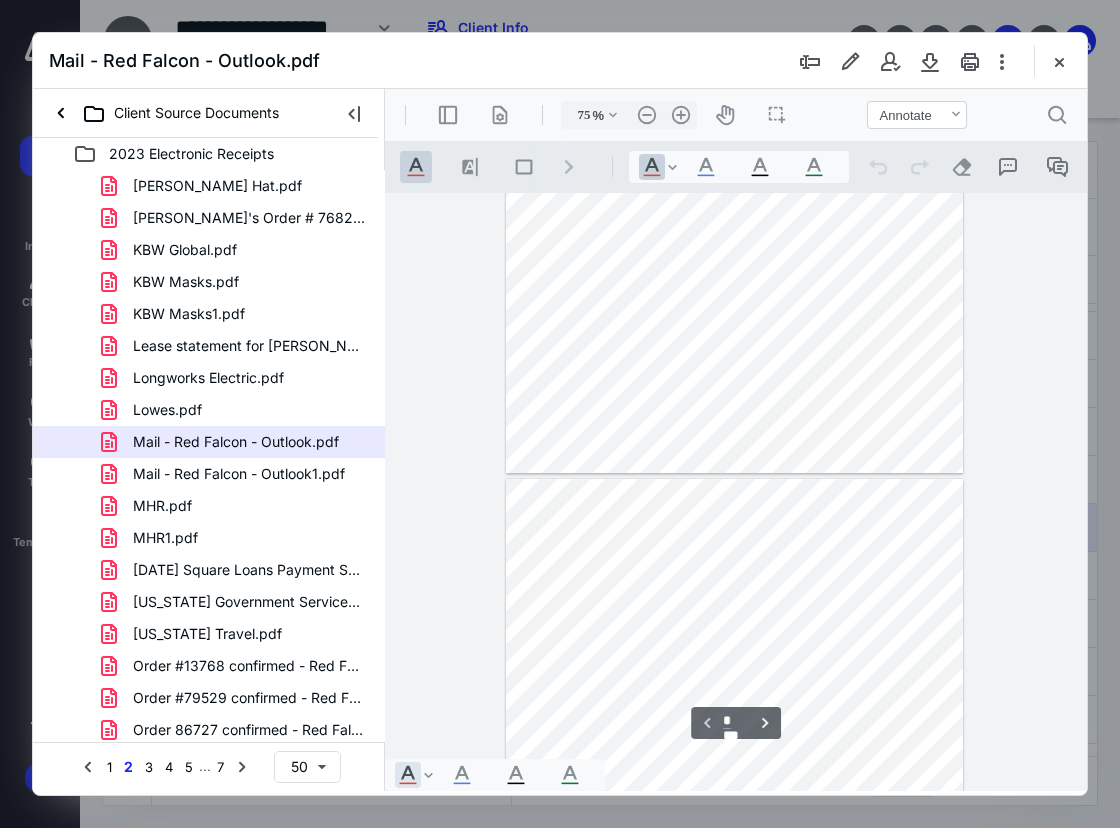 type on "*" 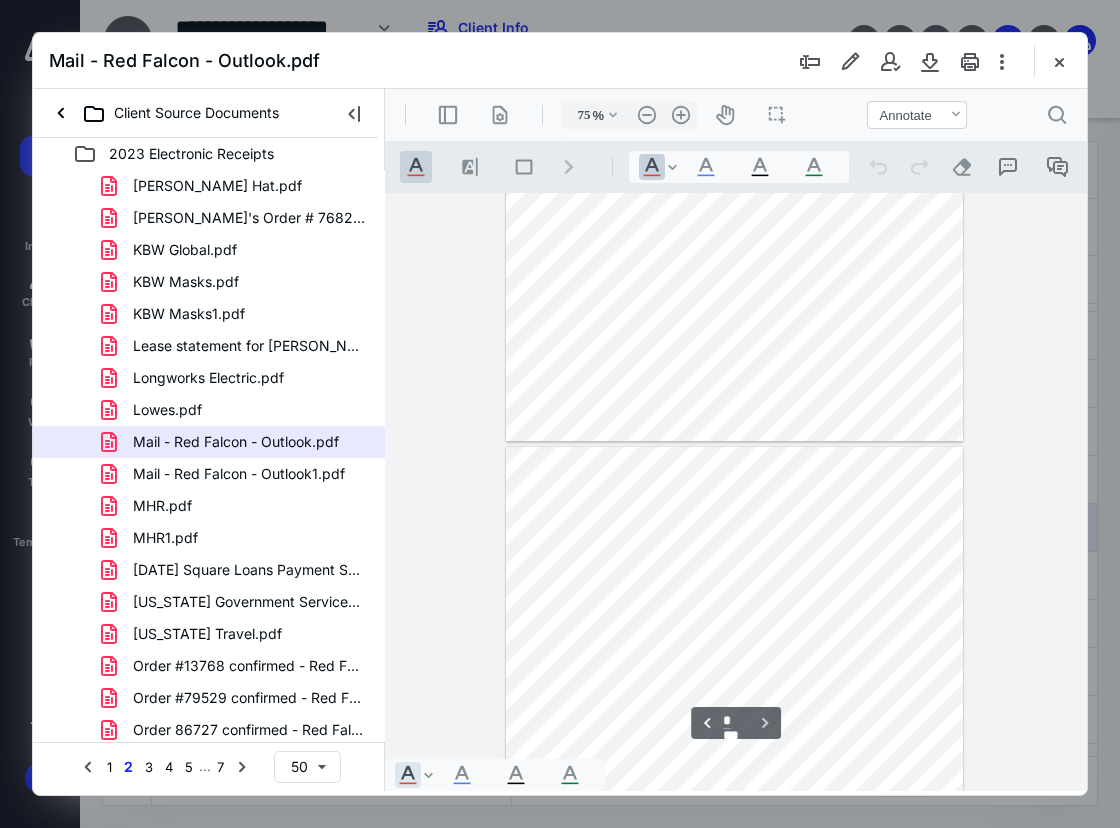 scroll, scrollTop: 407, scrollLeft: 0, axis: vertical 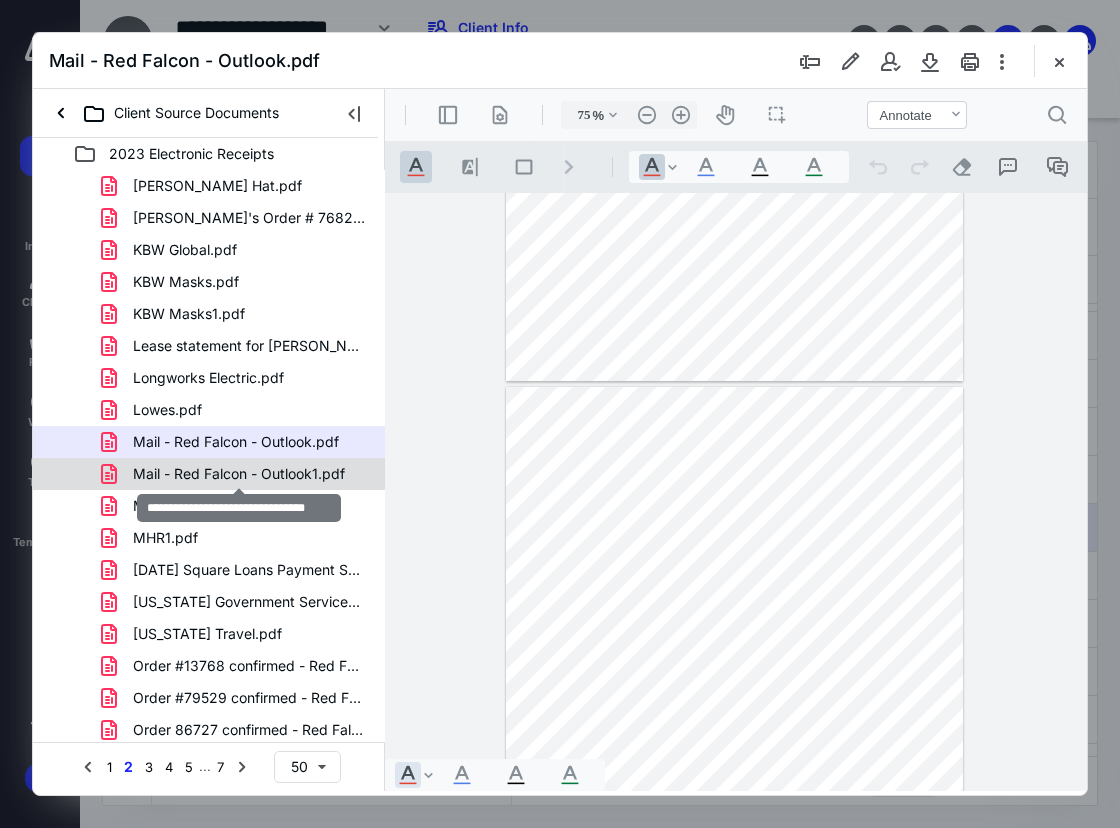 click on "Mail - Red Falcon - Outlook1.pdf" at bounding box center [239, 474] 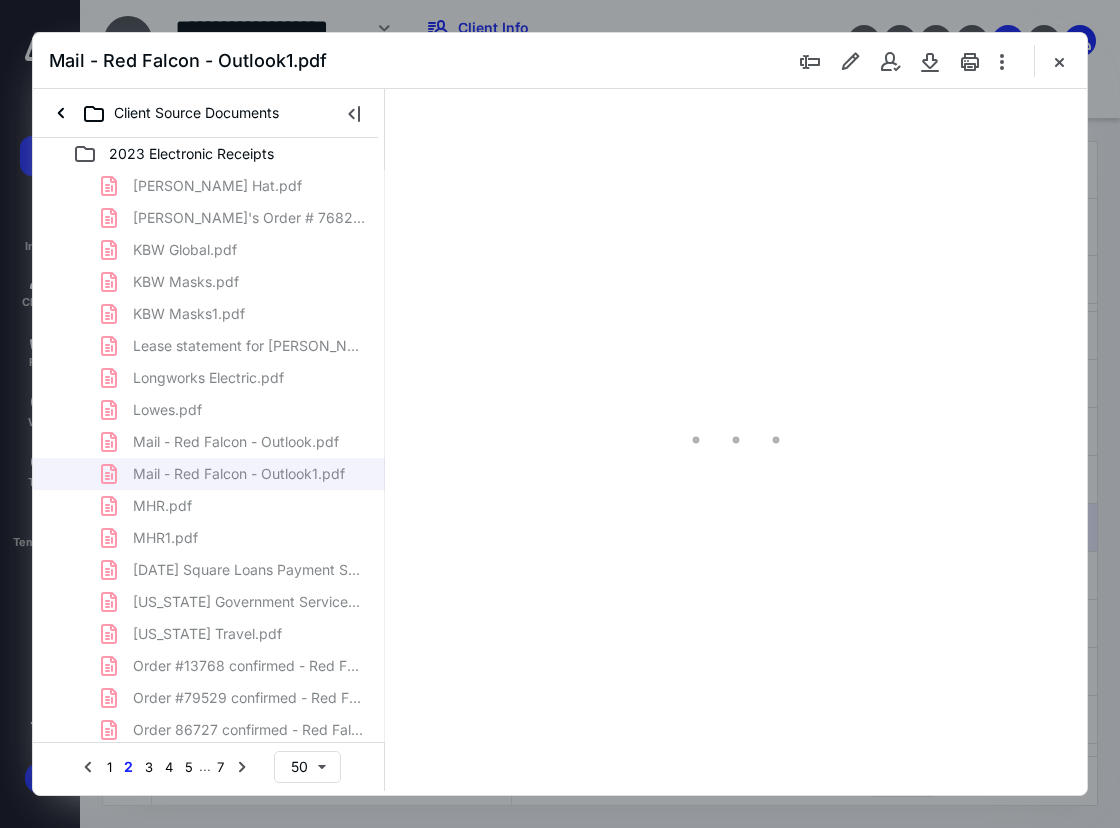 type on "75" 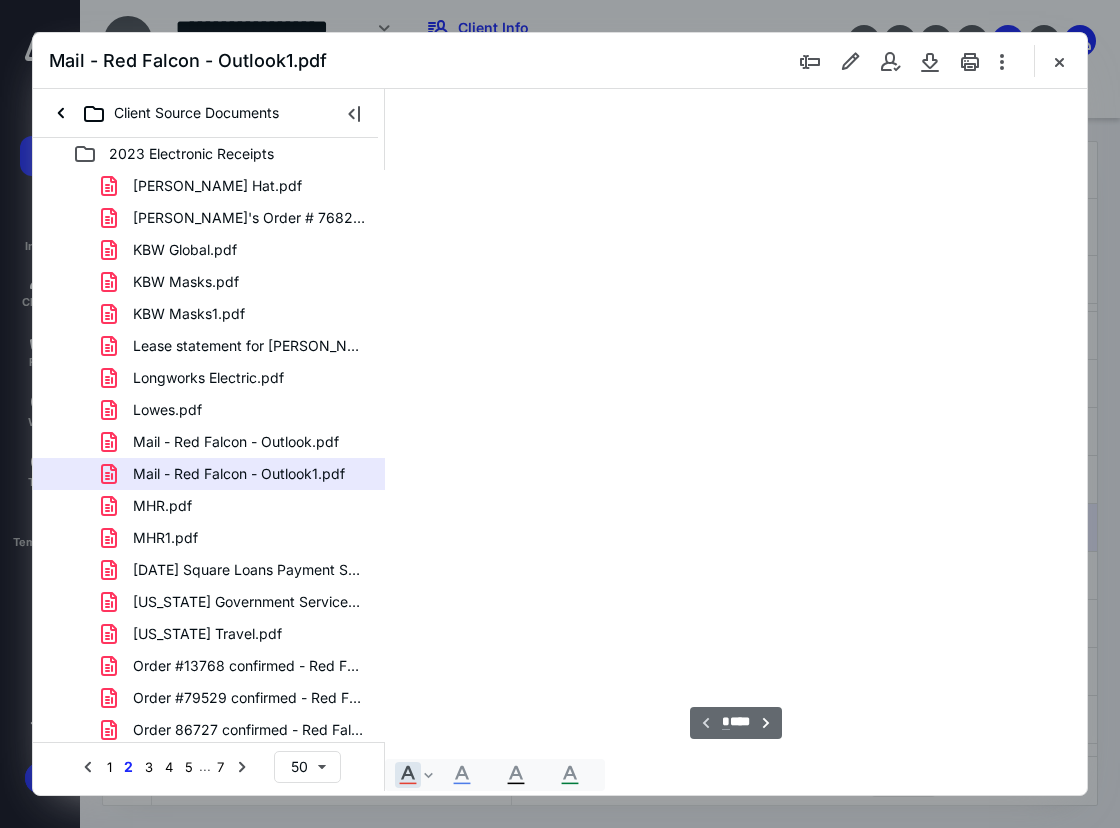 scroll, scrollTop: 107, scrollLeft: 0, axis: vertical 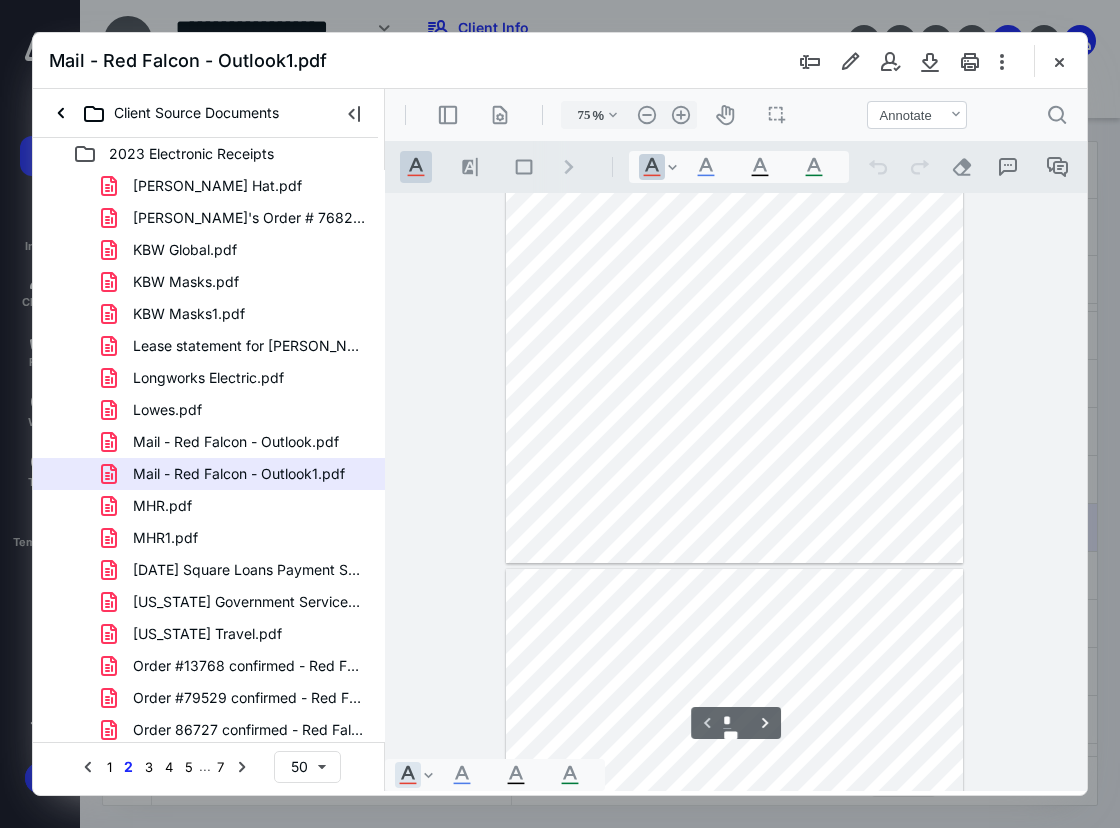 type on "*" 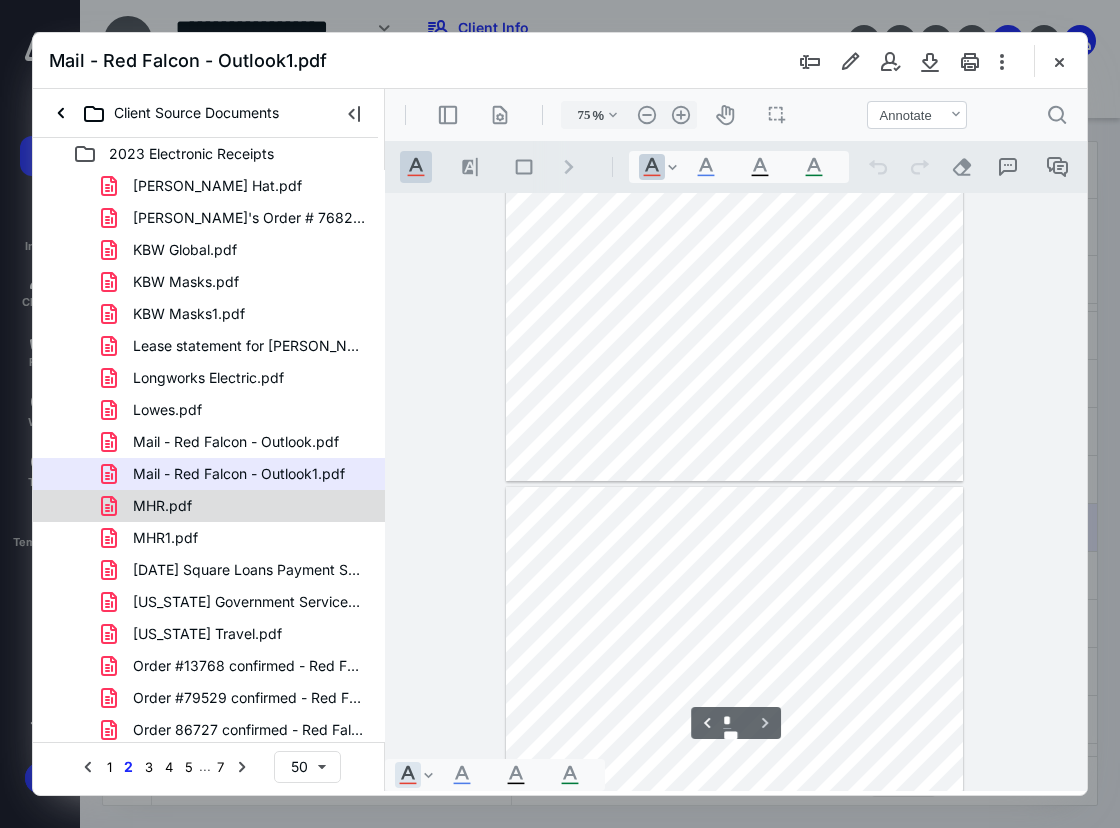 click on "MHR.pdf" at bounding box center [237, 506] 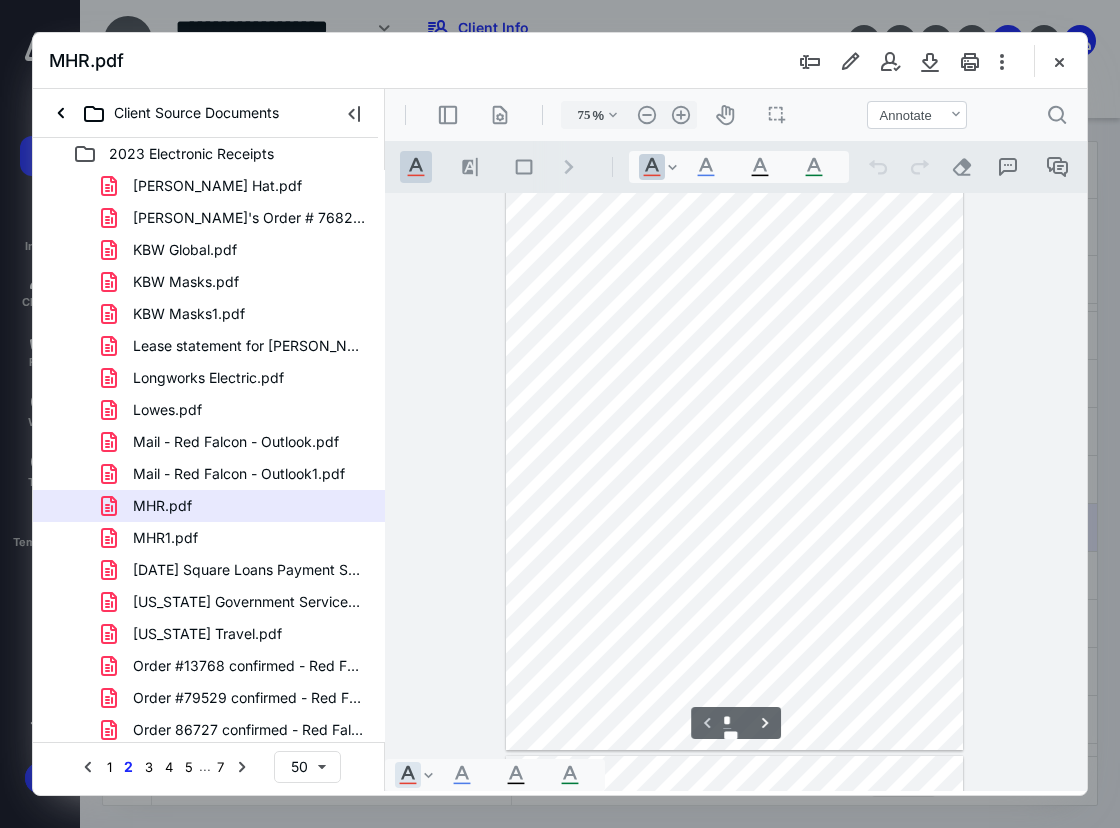 scroll, scrollTop: 7, scrollLeft: 0, axis: vertical 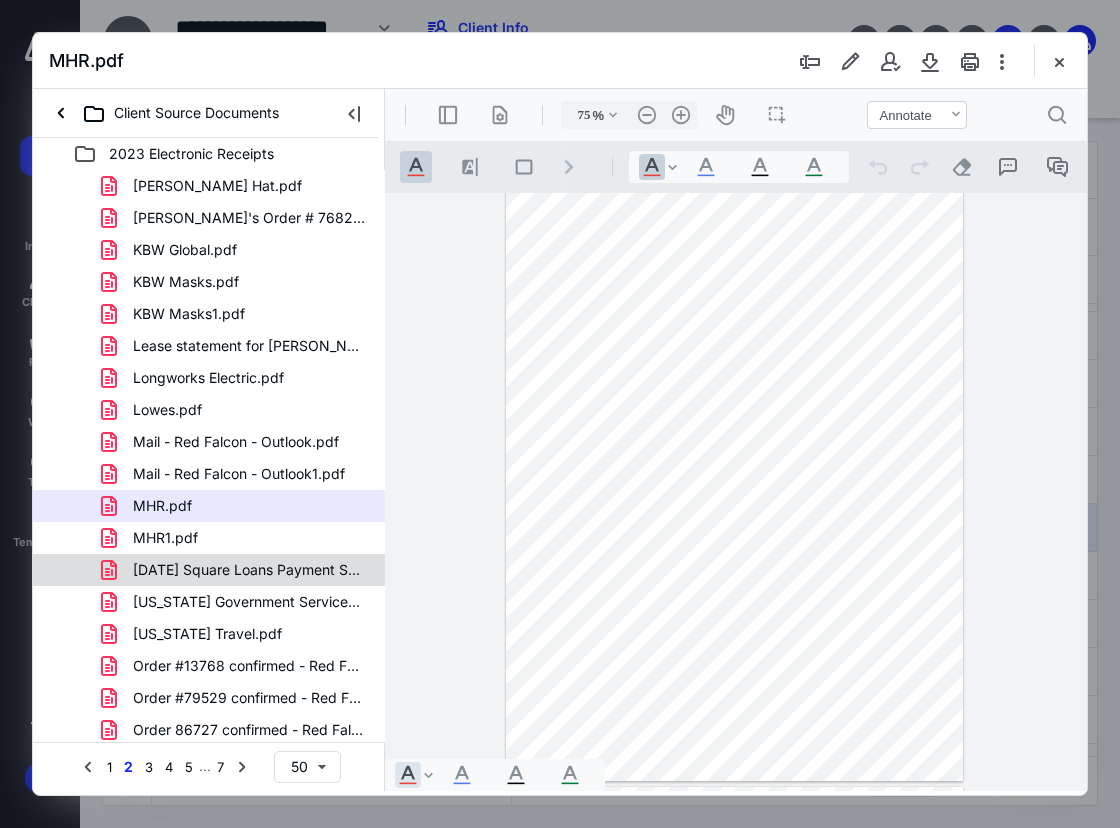 click on "[DATE] Square Loans Payment Summary - R.pdf" at bounding box center [249, 570] 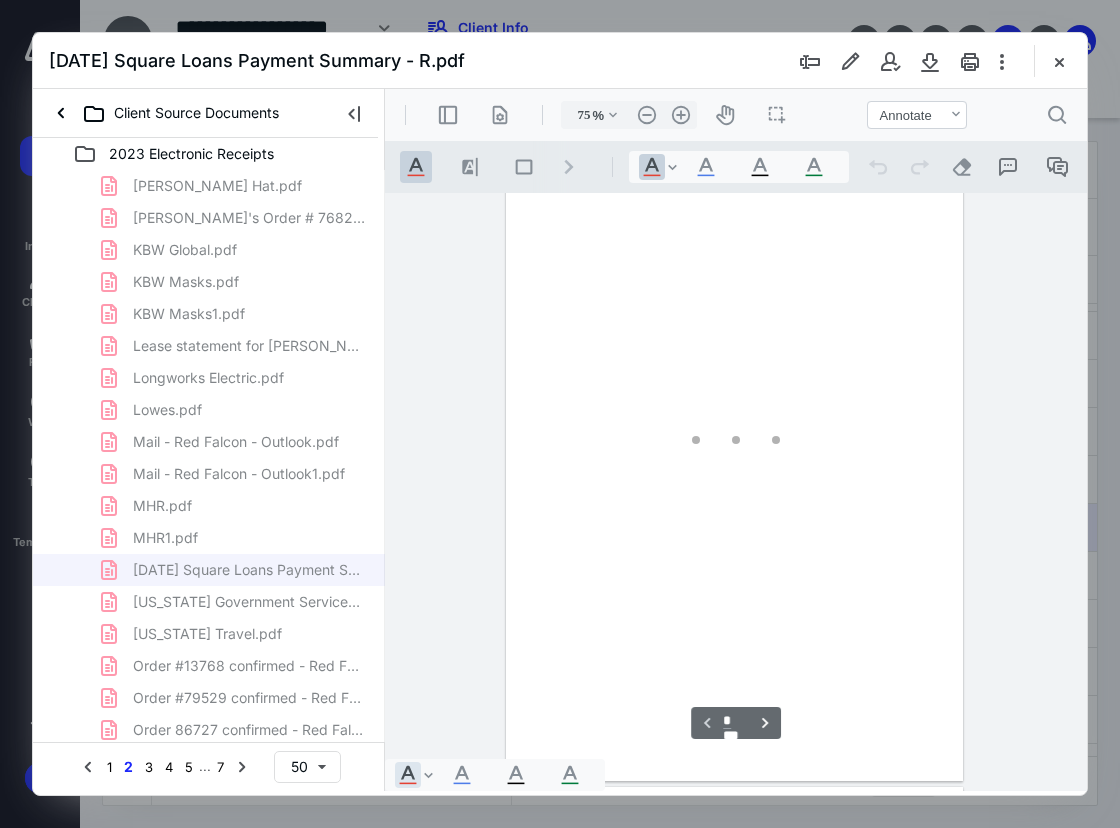 scroll, scrollTop: 107, scrollLeft: 0, axis: vertical 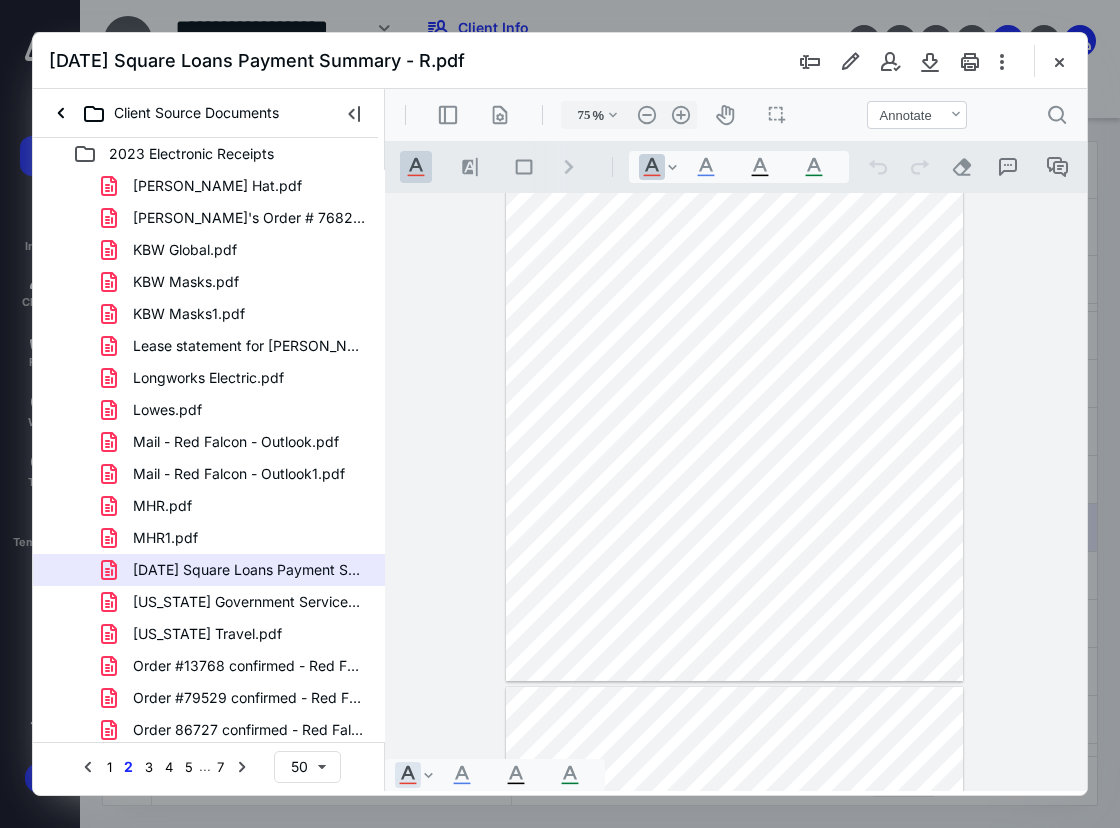 click at bounding box center [734, 385] 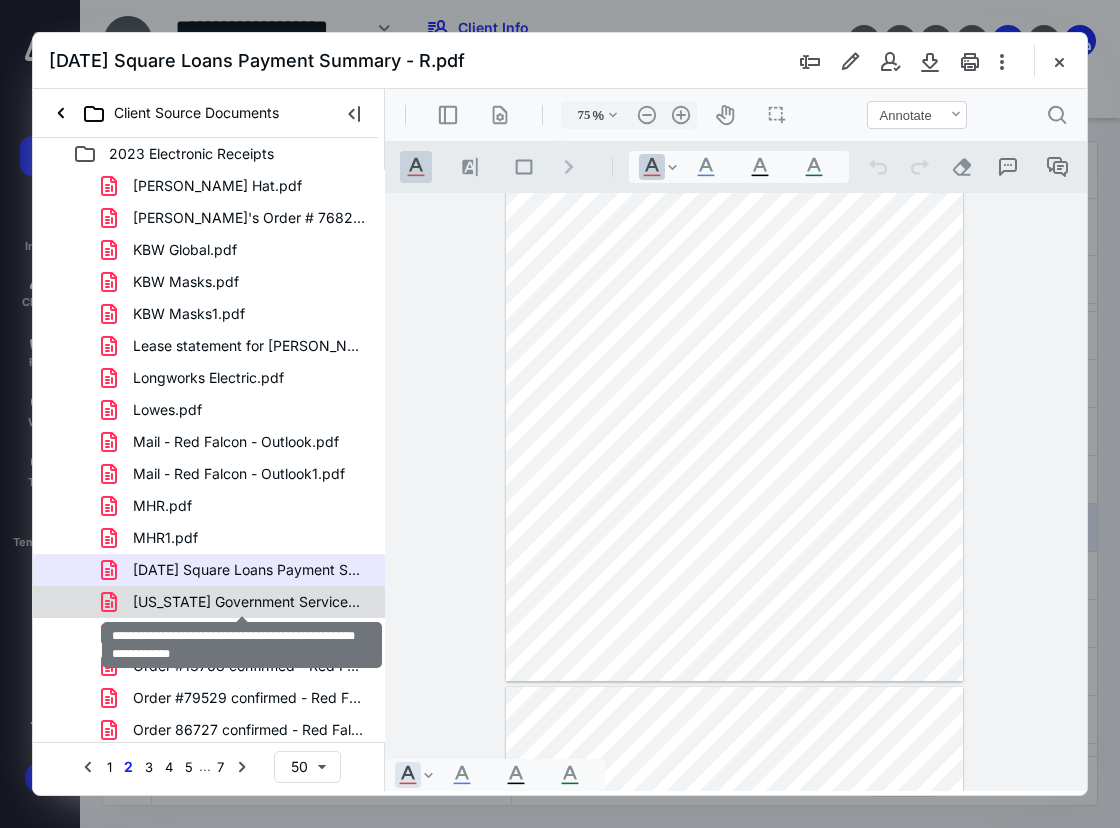 click on "[US_STATE] Government Services Payment Receipt - Red Falco.pdf" at bounding box center (249, 602) 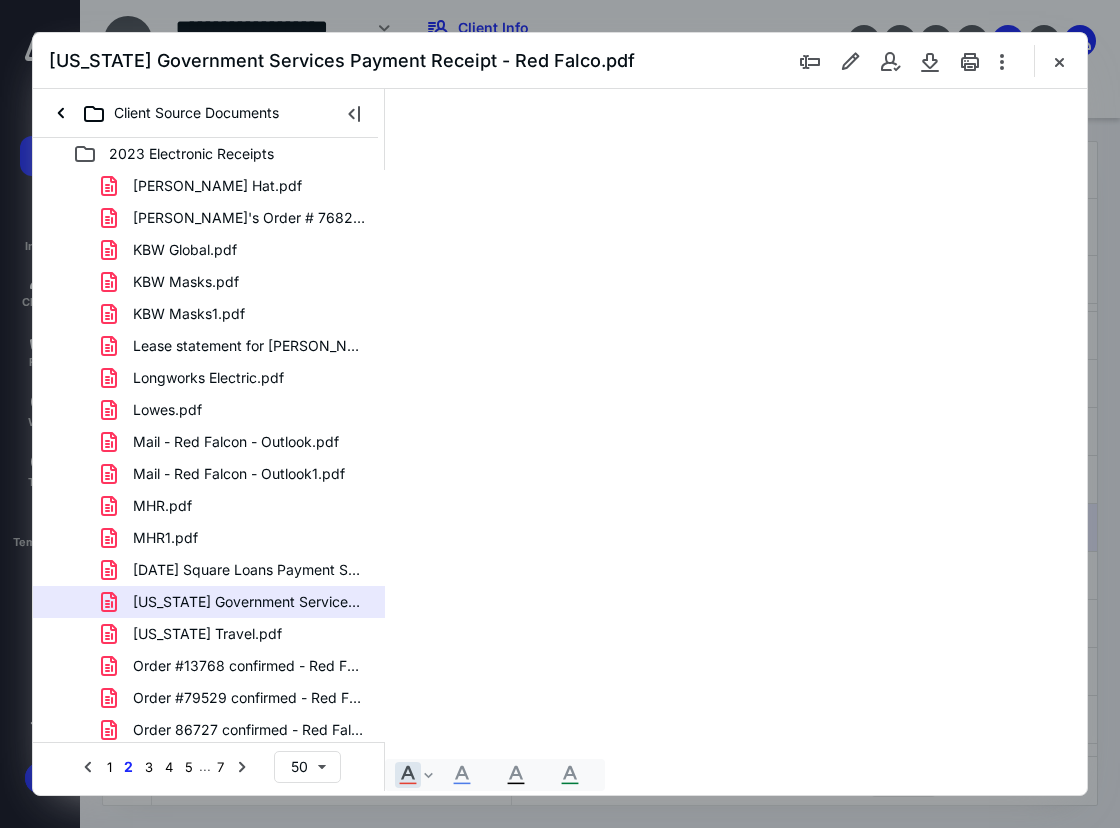 scroll, scrollTop: 0, scrollLeft: 0, axis: both 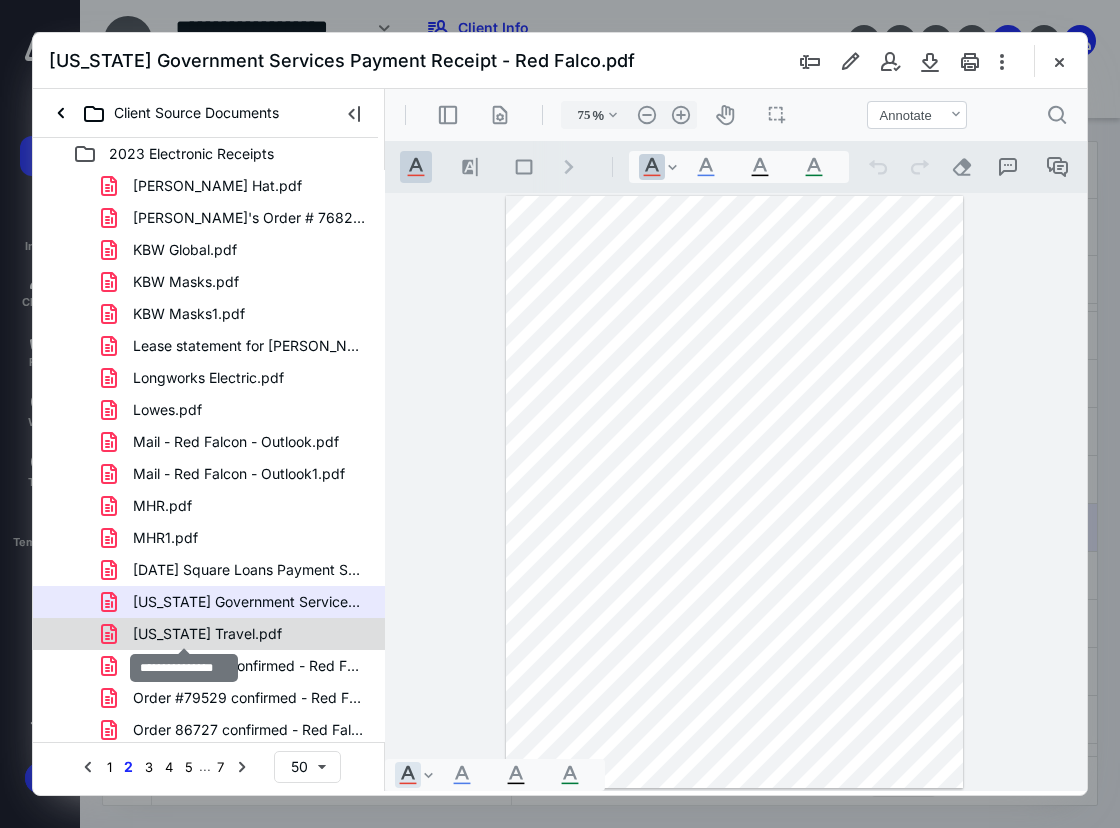 click on "[US_STATE] Travel.pdf" at bounding box center [207, 634] 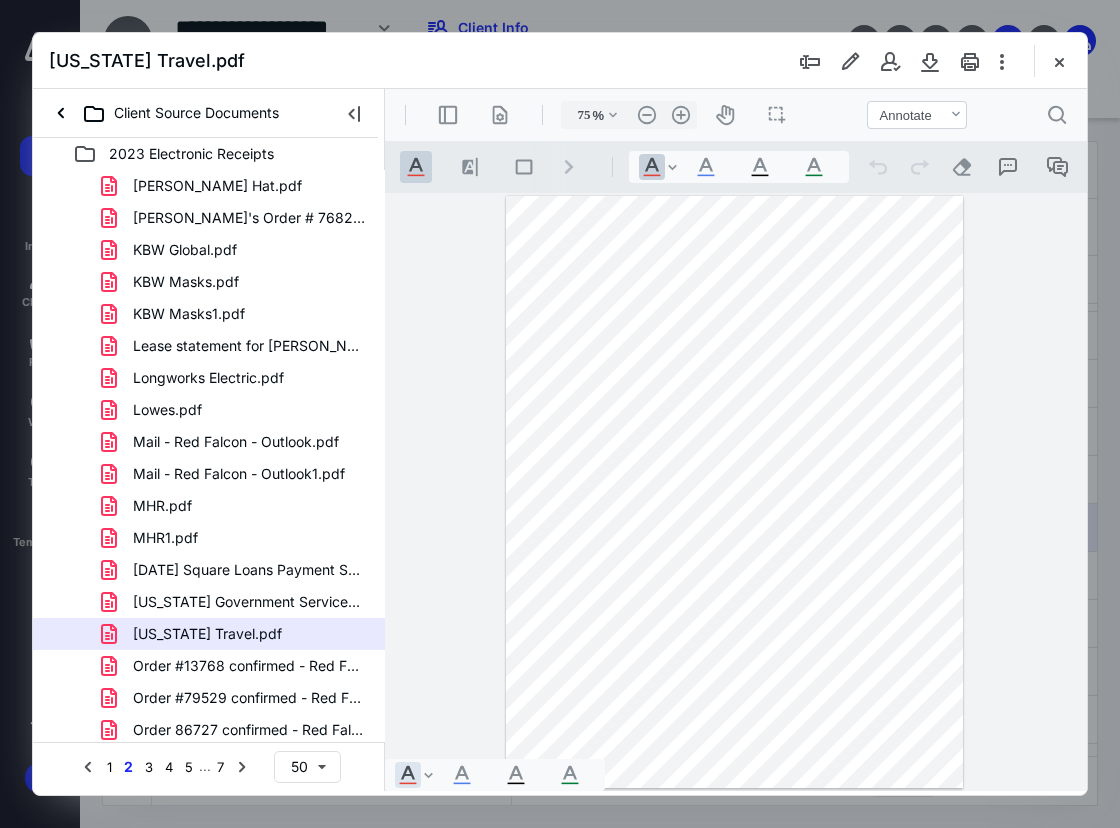 click at bounding box center [734, 492] 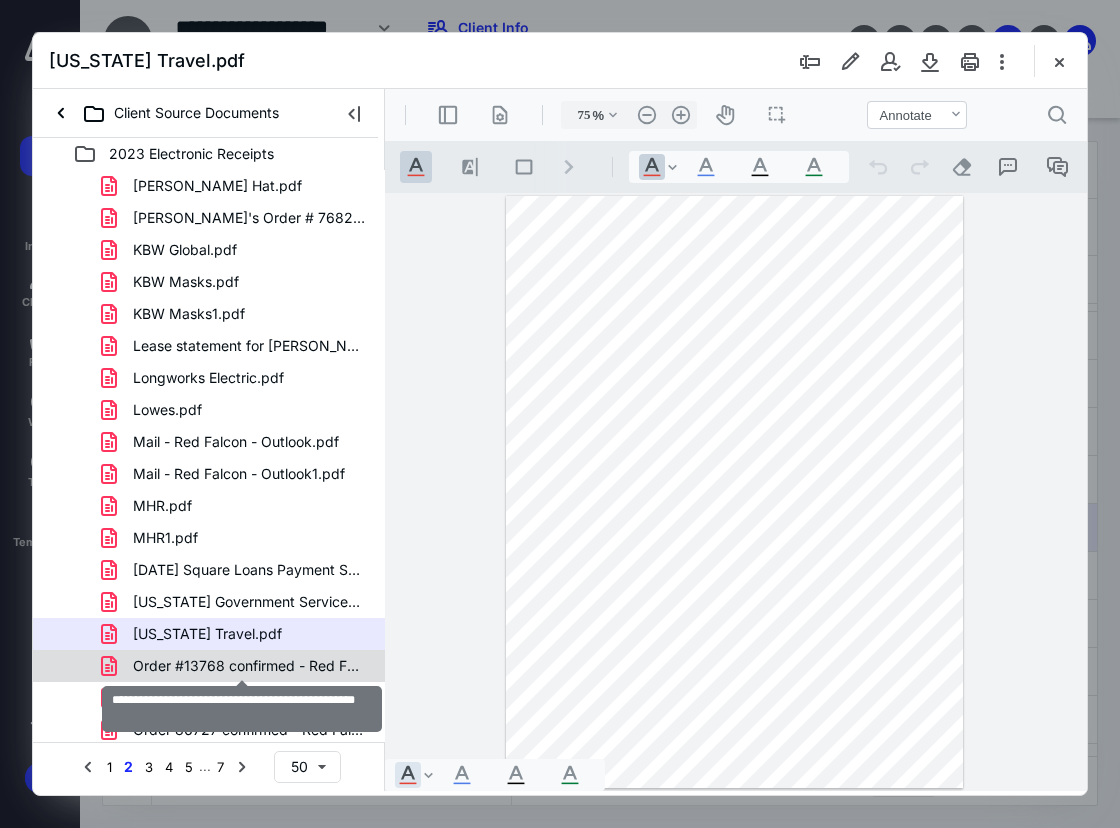 click on "Order #13768 confirmed - Red Falcon - Outlook.pdf" at bounding box center [249, 666] 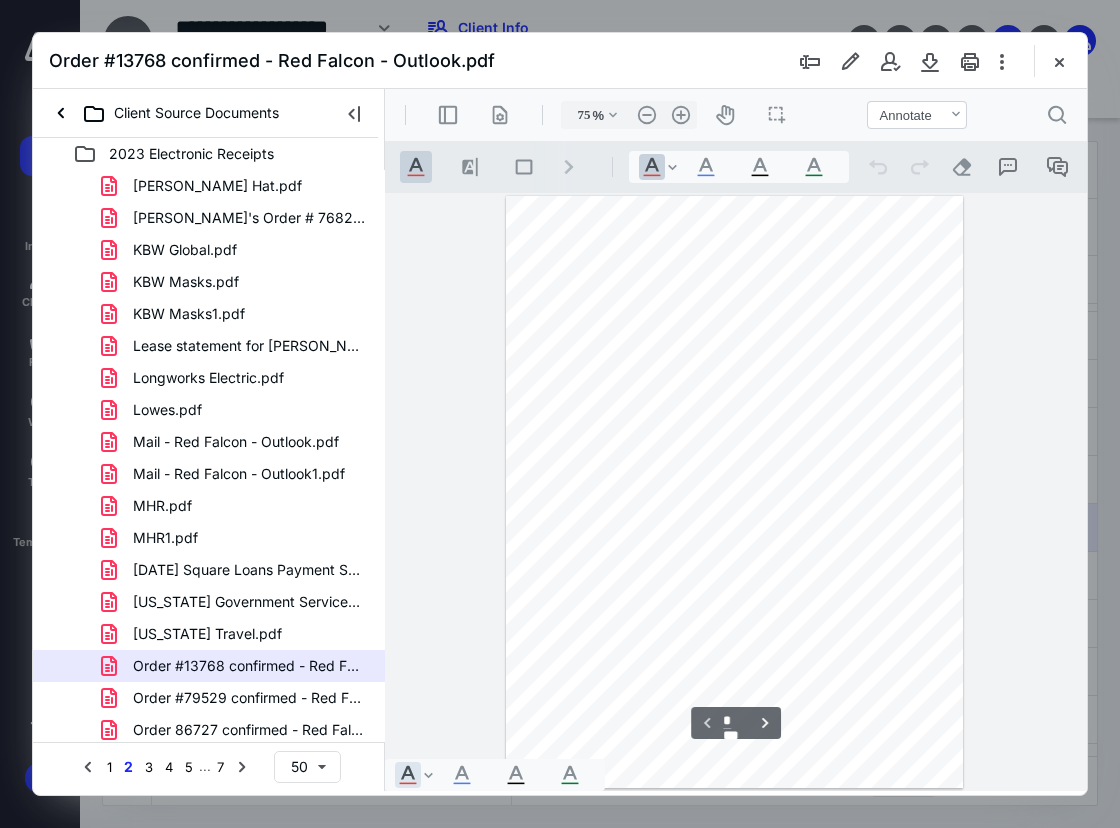 scroll, scrollTop: 107, scrollLeft: 0, axis: vertical 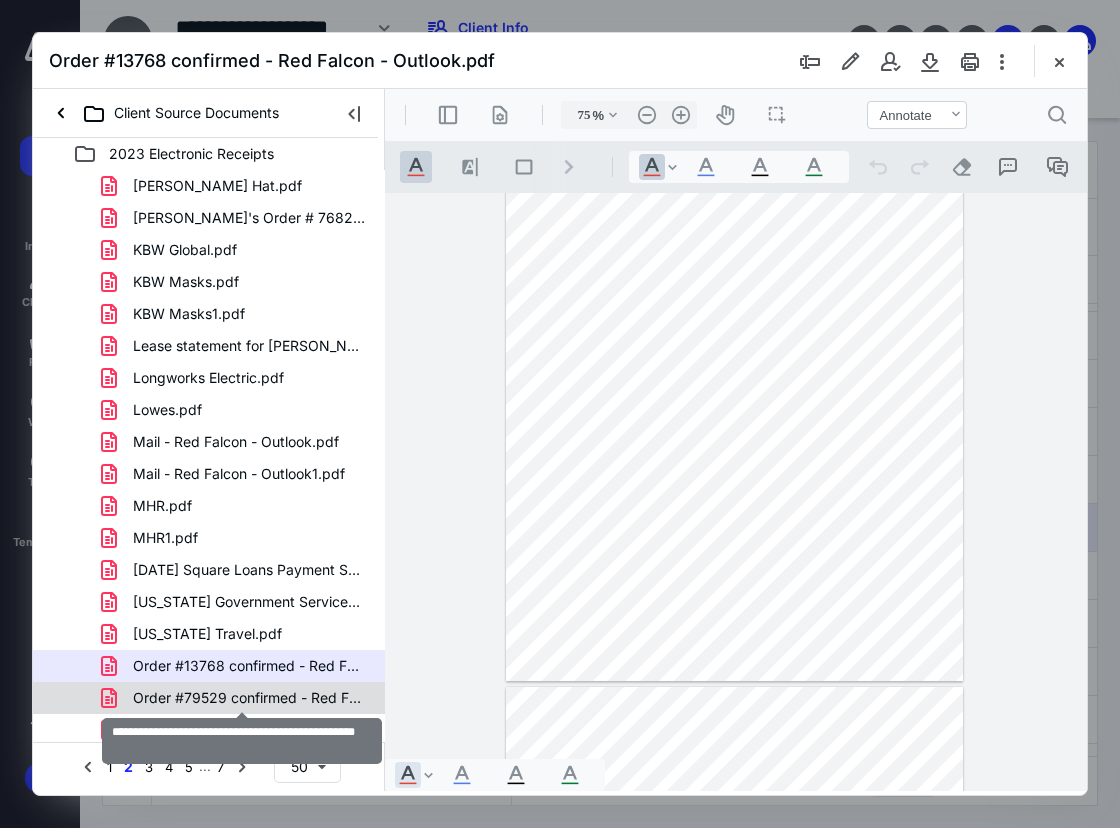 click on "Order #79529 confirmed - Red Falcon - Outlook.pdf" at bounding box center [249, 698] 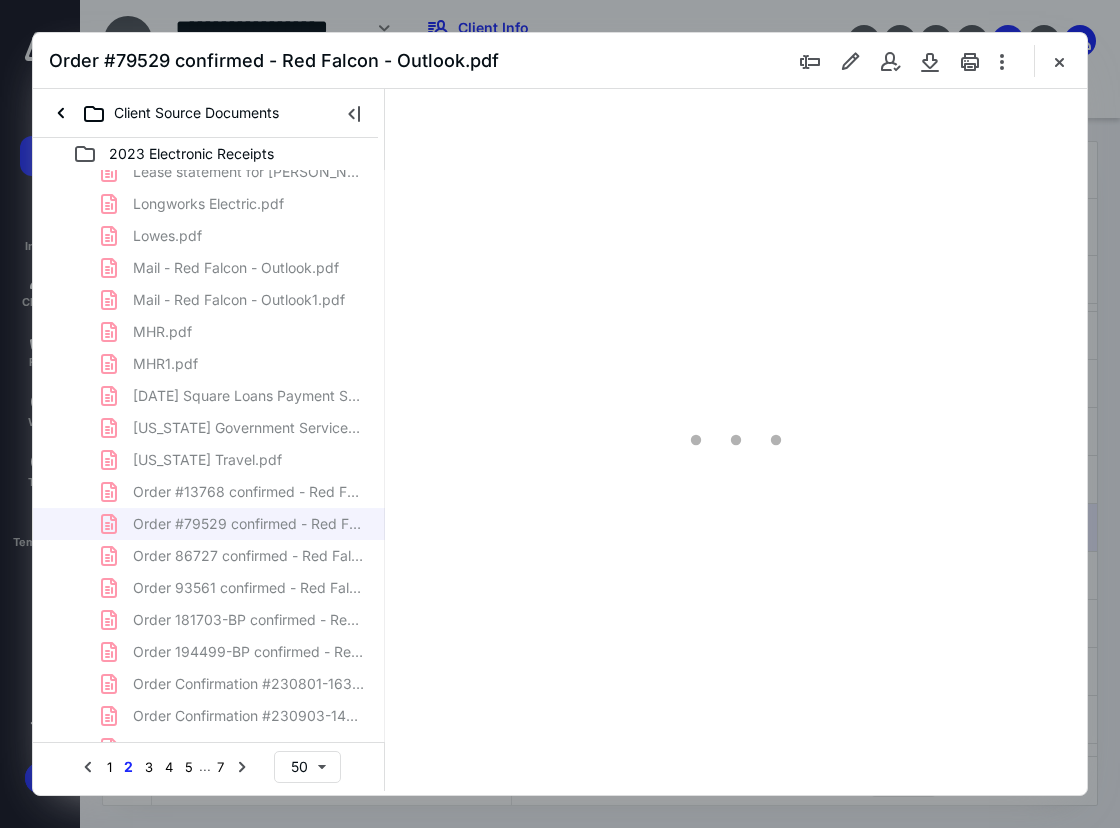 scroll, scrollTop: 1000, scrollLeft: 0, axis: vertical 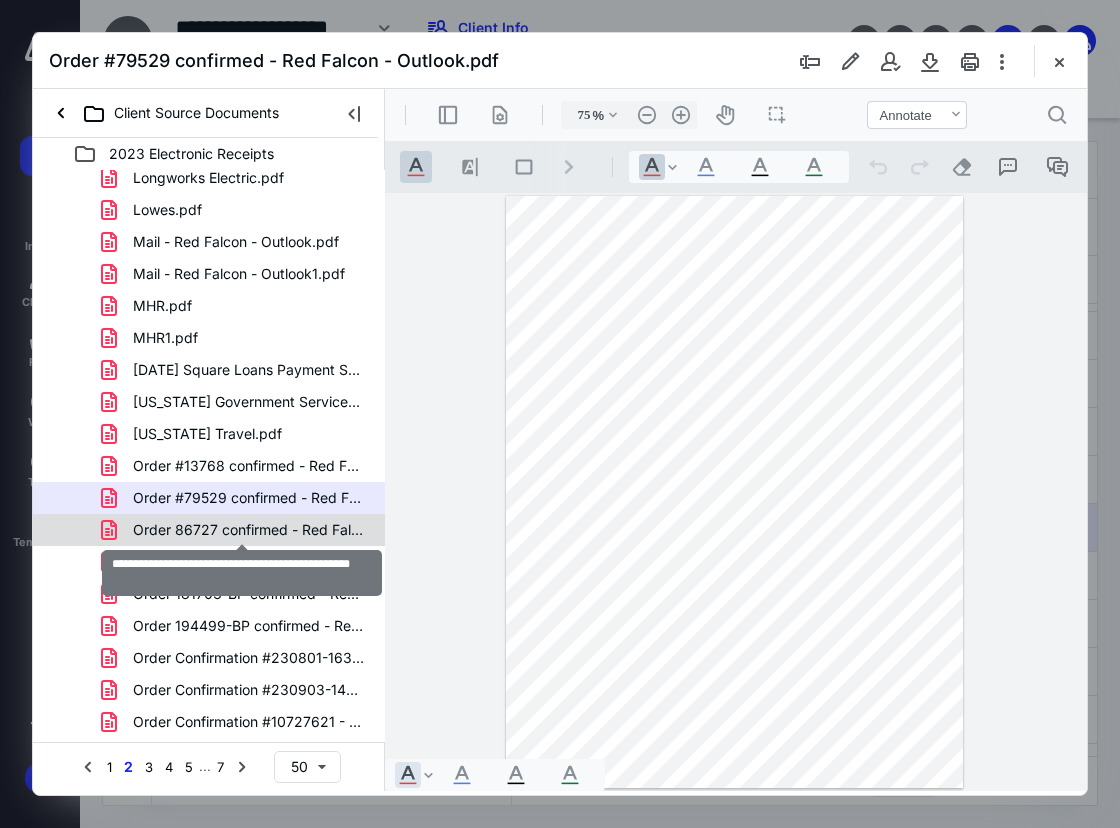 click on "Order 86727 confirmed - Red Falcon - Outlook.pdf" at bounding box center (249, 530) 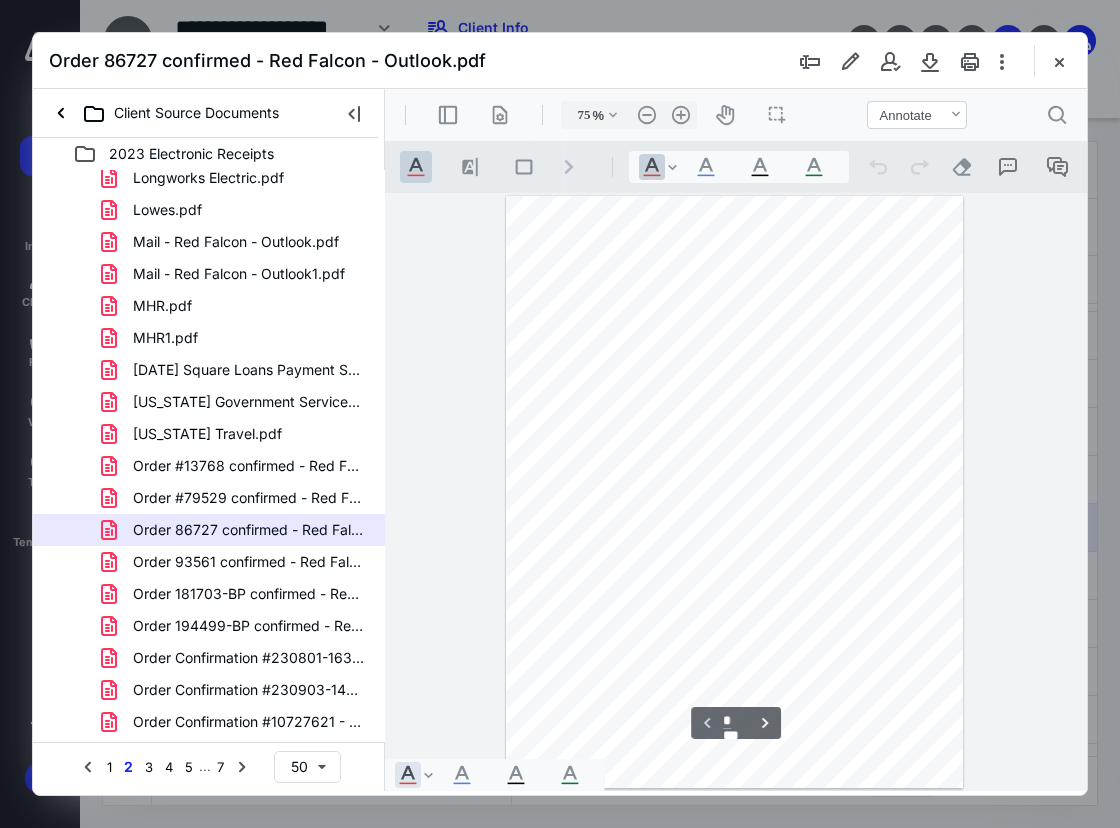 scroll, scrollTop: 107, scrollLeft: 0, axis: vertical 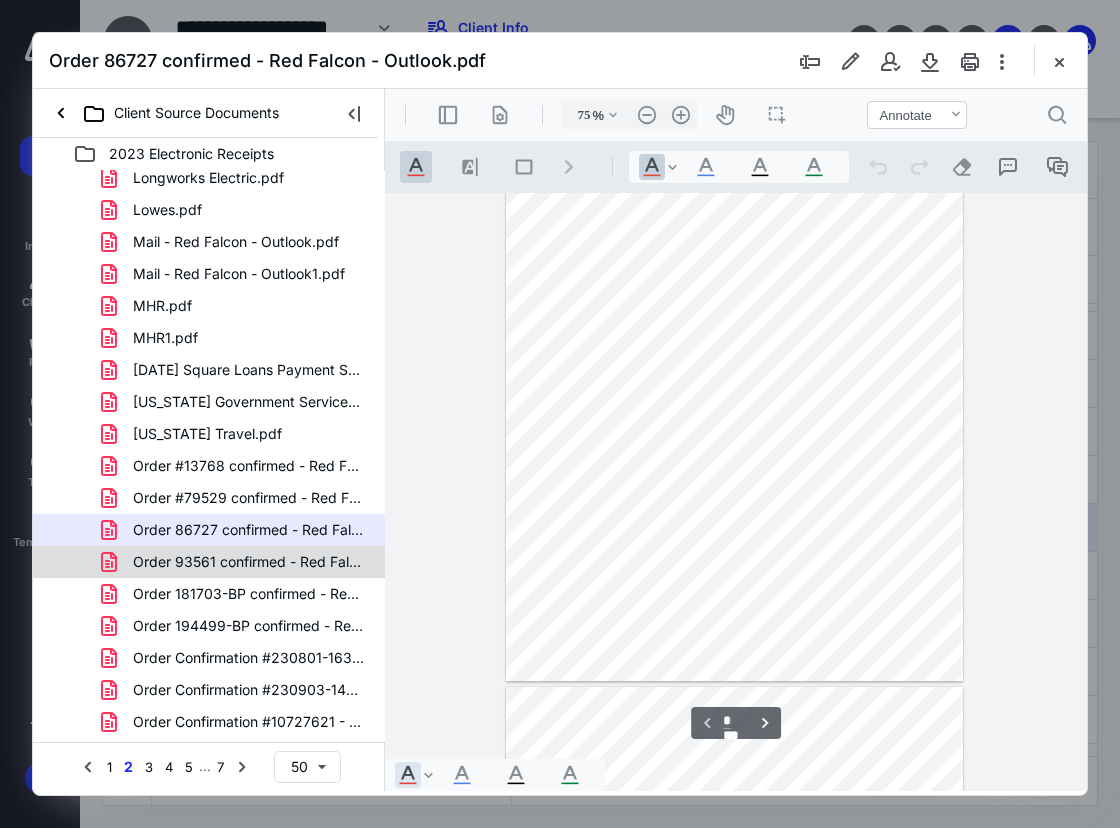 click on "Order 93561 confirmed - Red Falcon - Outlook.pdf" at bounding box center (249, 562) 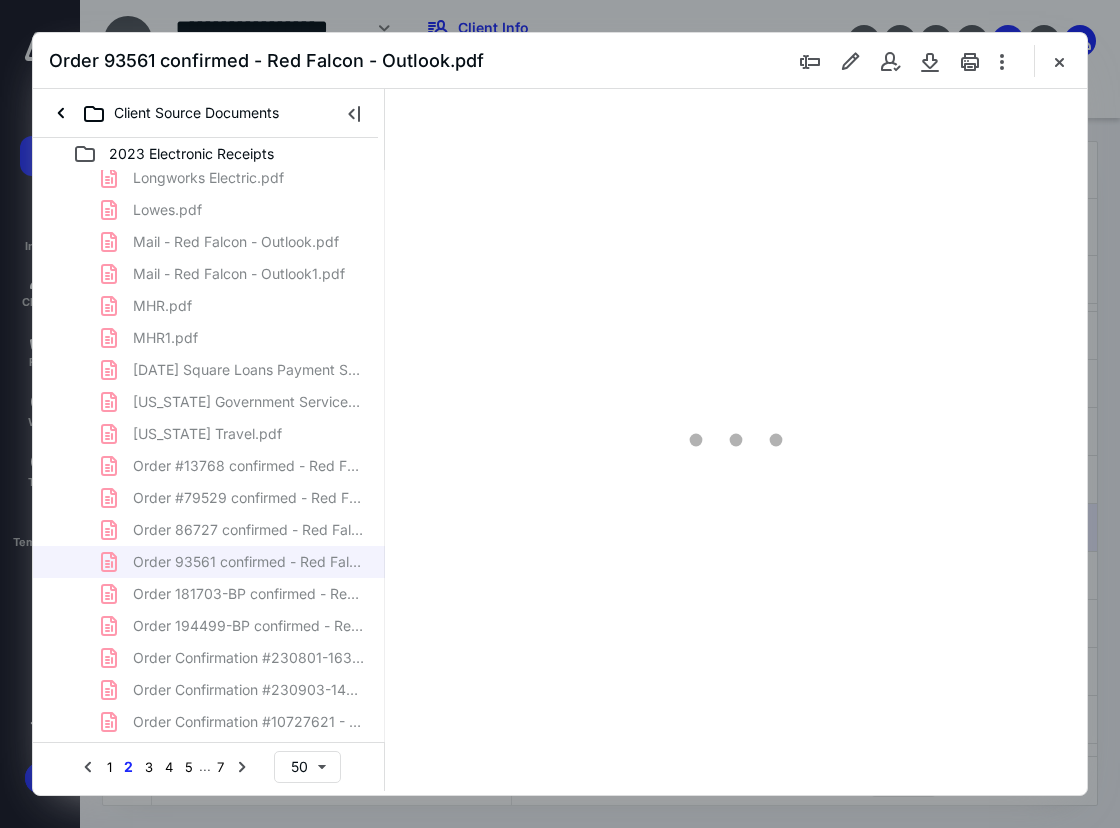 scroll, scrollTop: 107, scrollLeft: 0, axis: vertical 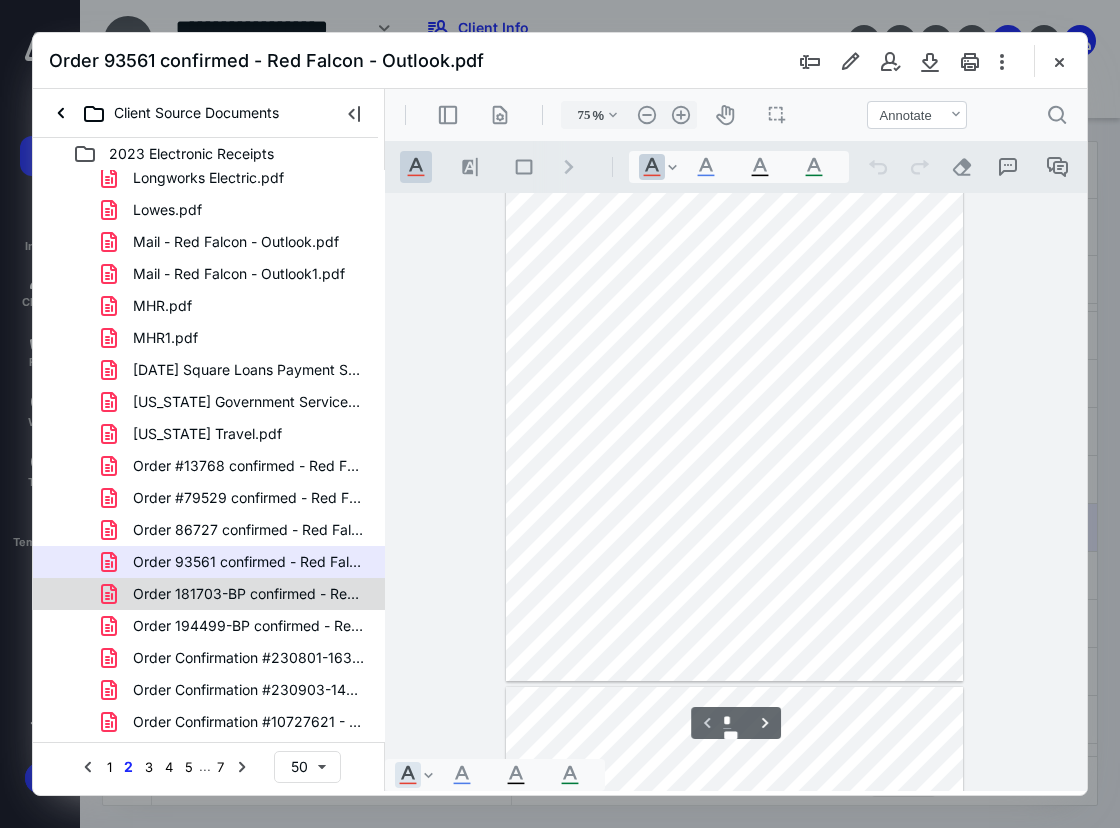 click on "Order 181703-BP confirmed - Red Falcon - Outlook.pdf" at bounding box center (249, 594) 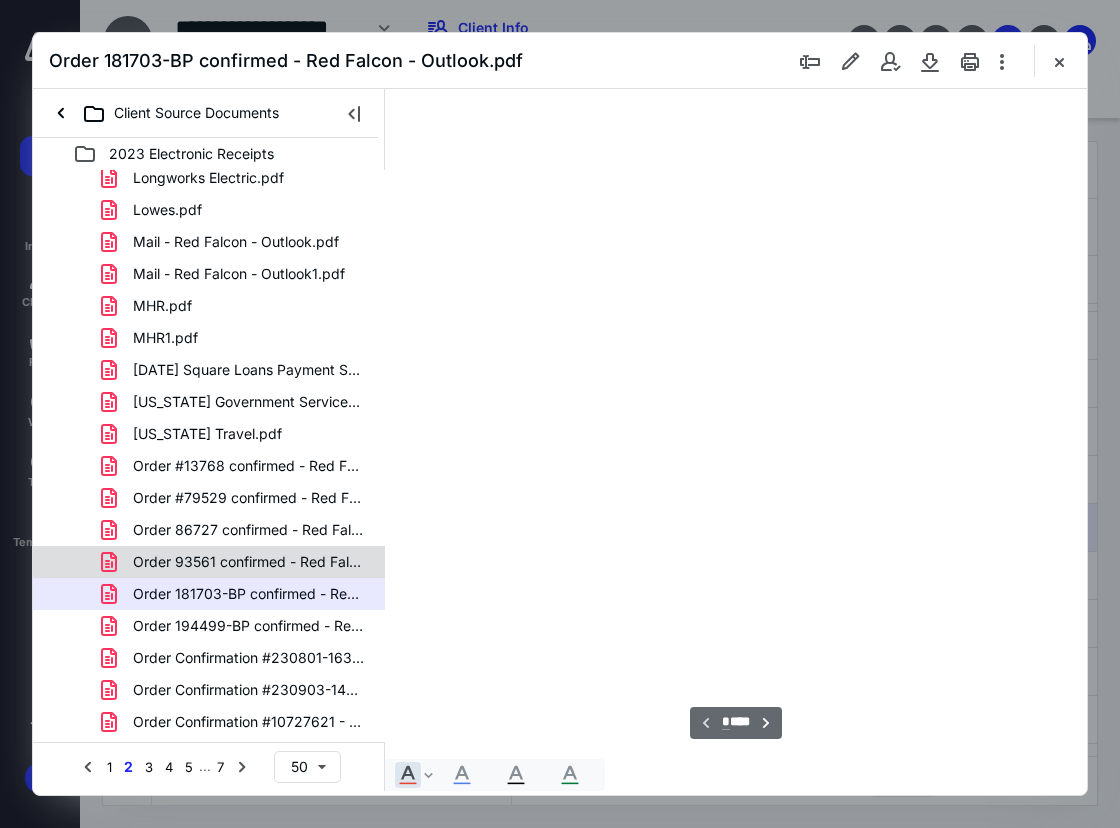 type on "75" 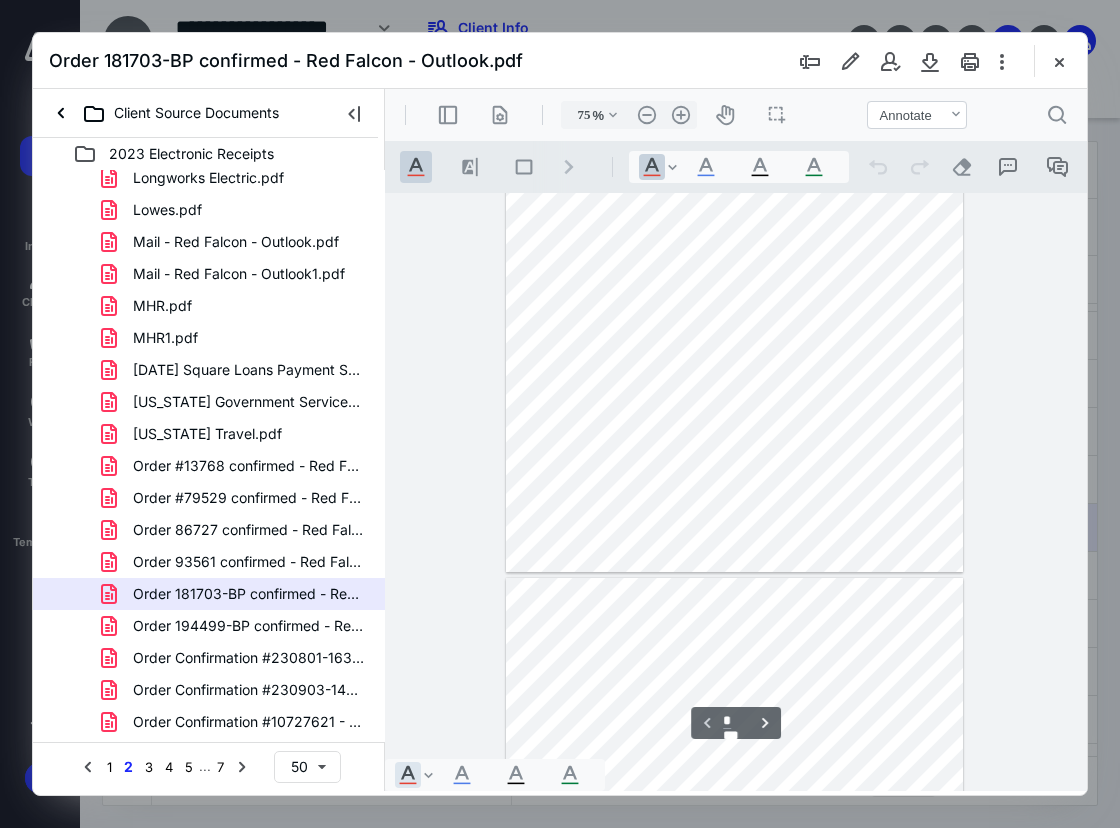 type on "*" 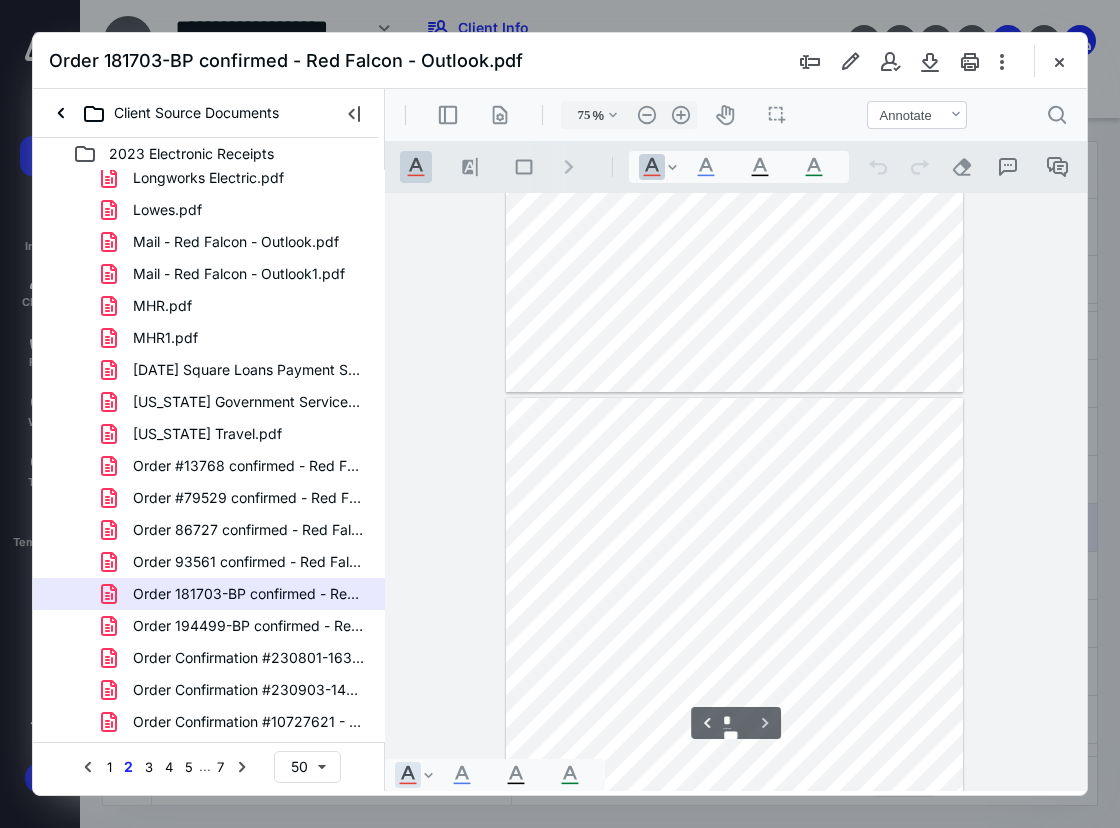 scroll, scrollTop: 407, scrollLeft: 0, axis: vertical 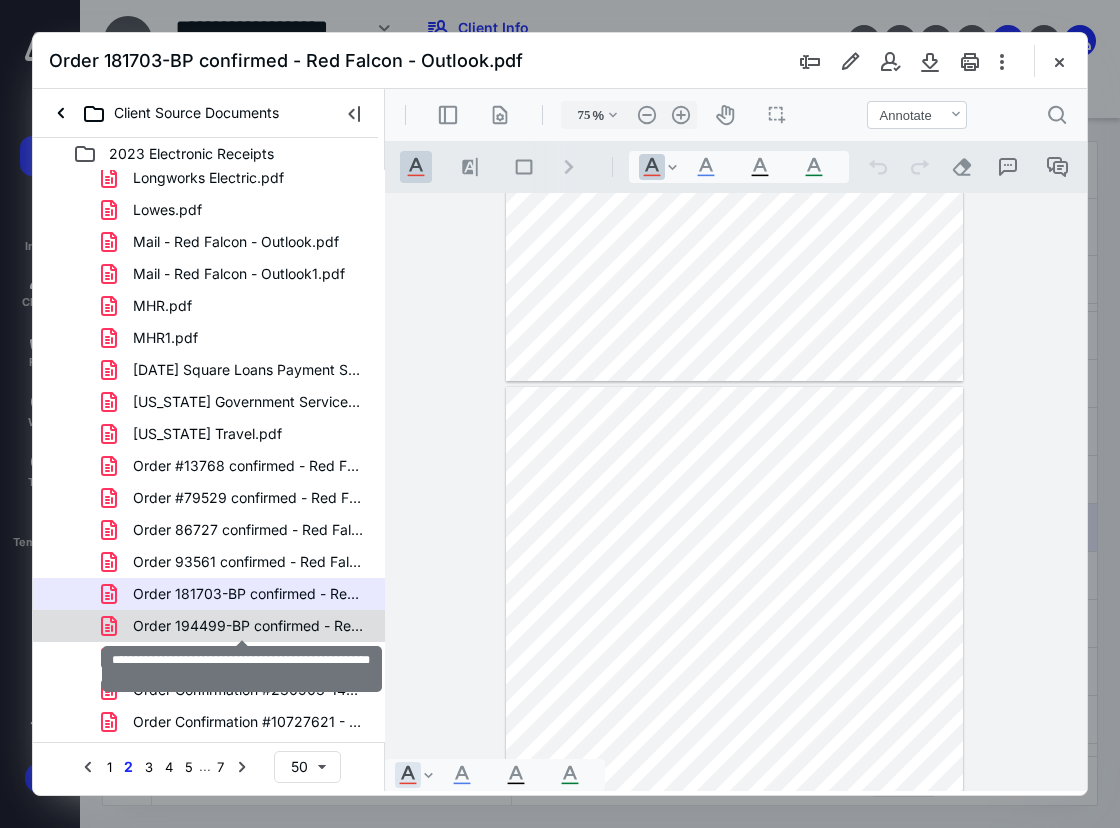 click on "Order 194499-BP confirmed - Red Falcon - Outlook.pdf" at bounding box center (249, 626) 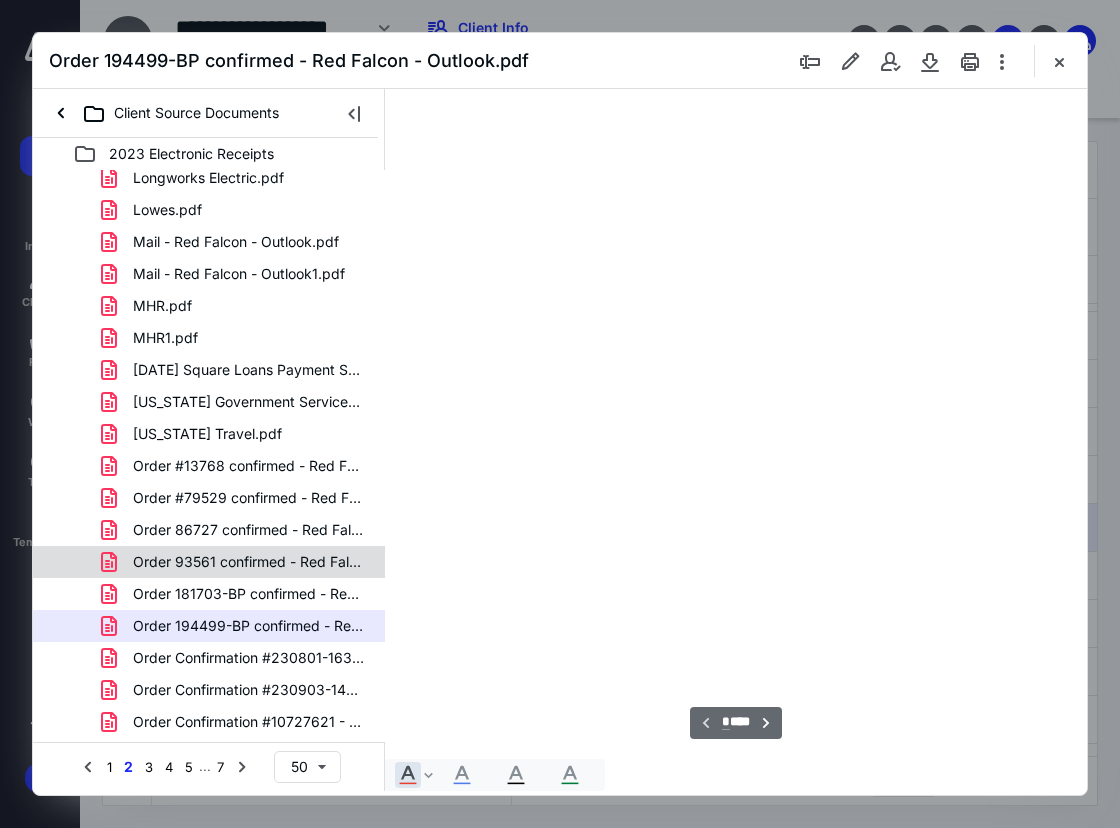 scroll, scrollTop: 107, scrollLeft: 0, axis: vertical 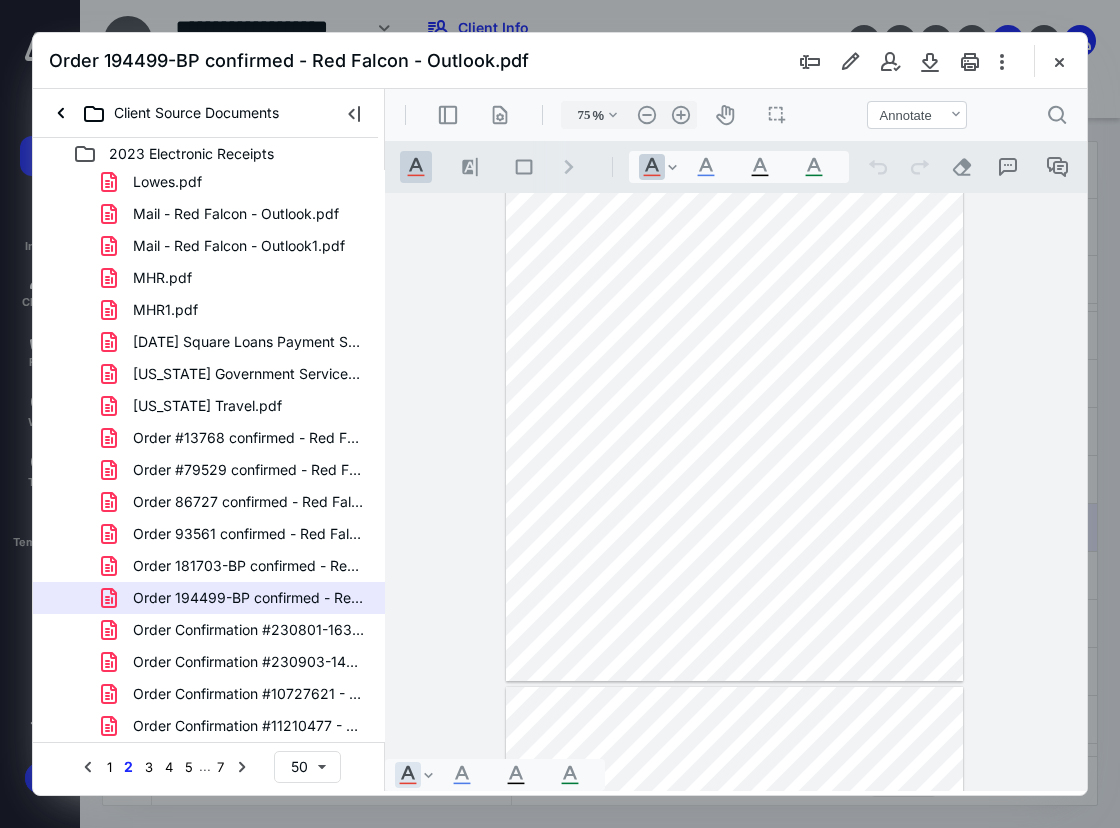 click at bounding box center (734, 385) 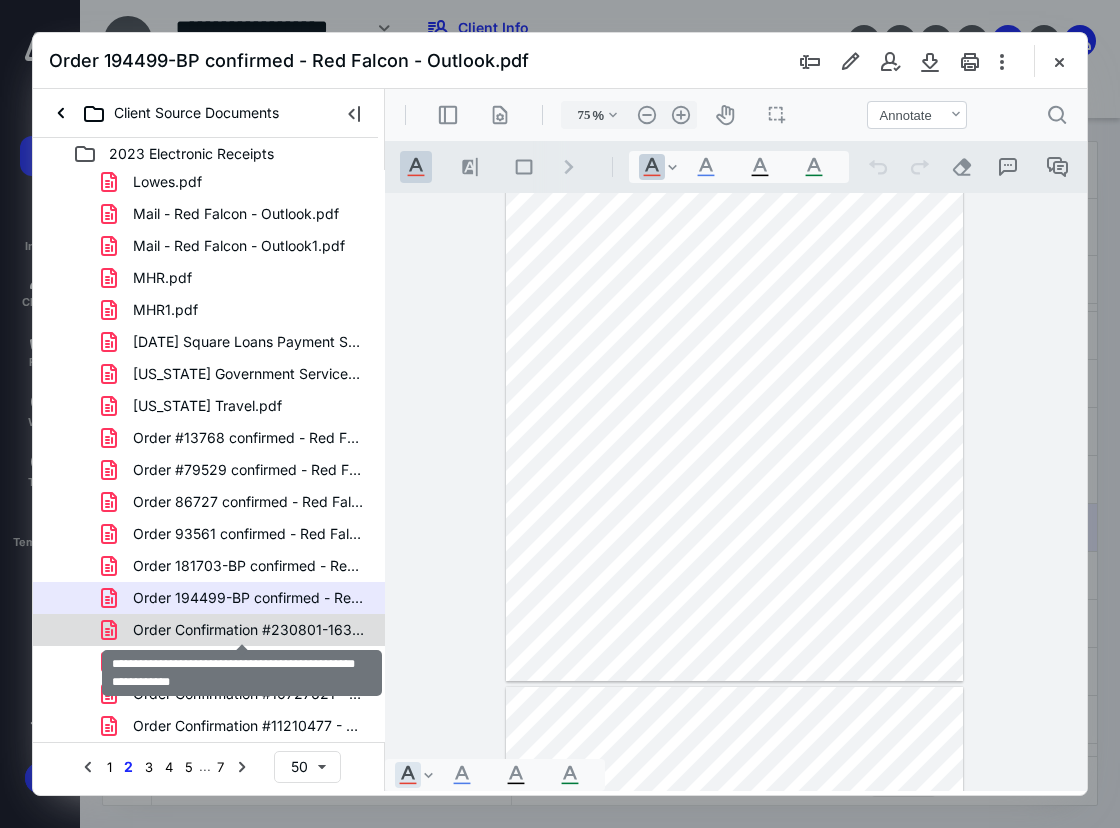 click on "Order Confirmation #230801-163123-4405 - Red Falcon - Outl.pdf" at bounding box center (249, 630) 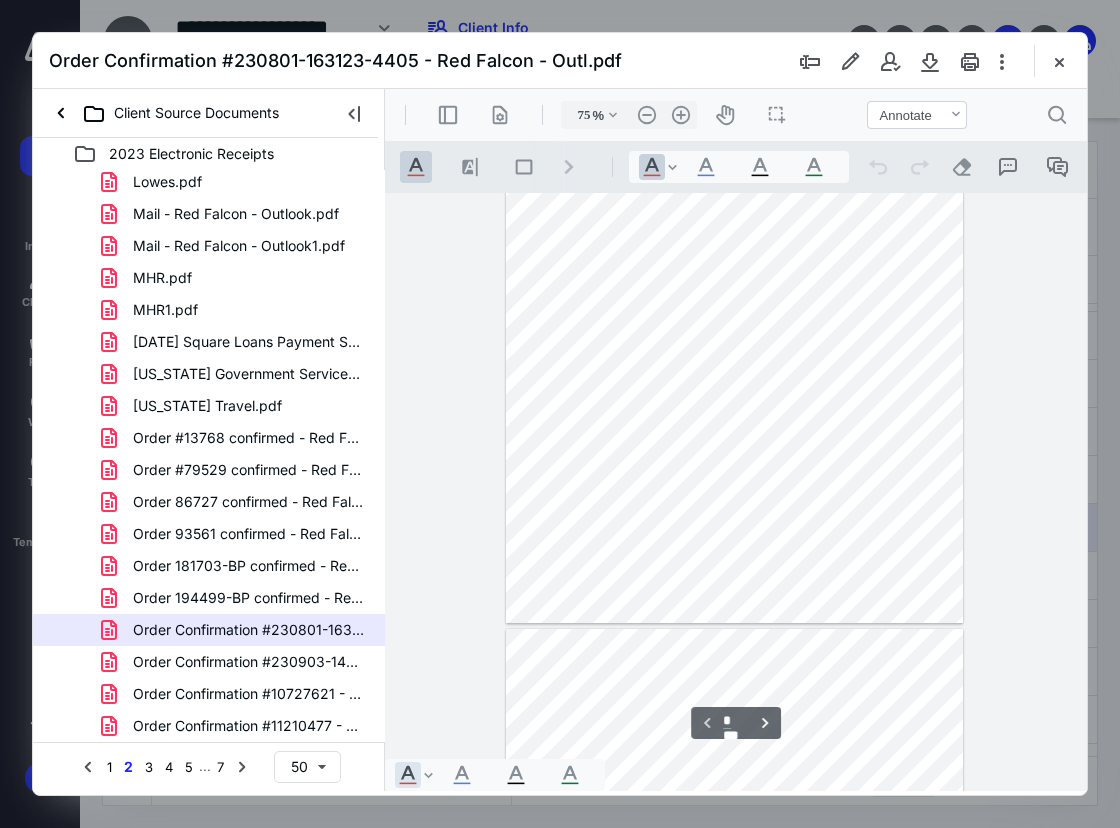 scroll, scrollTop: 207, scrollLeft: 0, axis: vertical 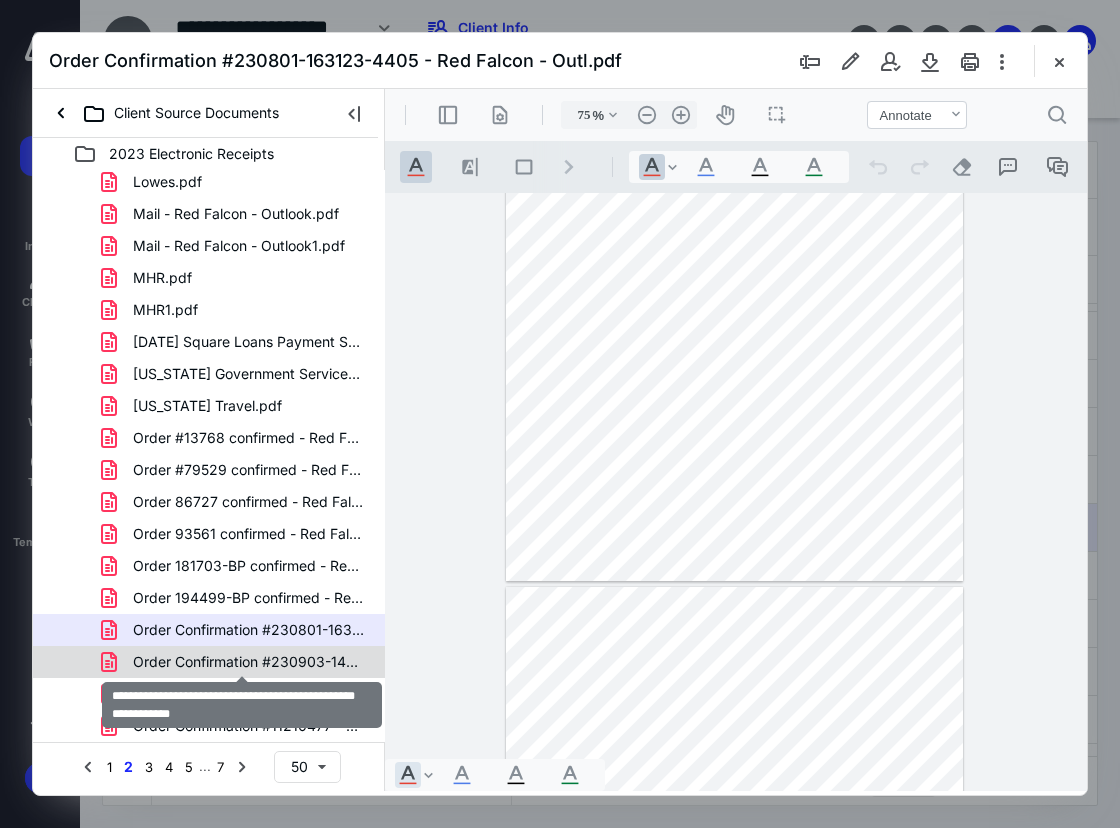 click on "Order Confirmation #230903-145434-5054 - Red Falcon - Outl.pdf" at bounding box center [249, 662] 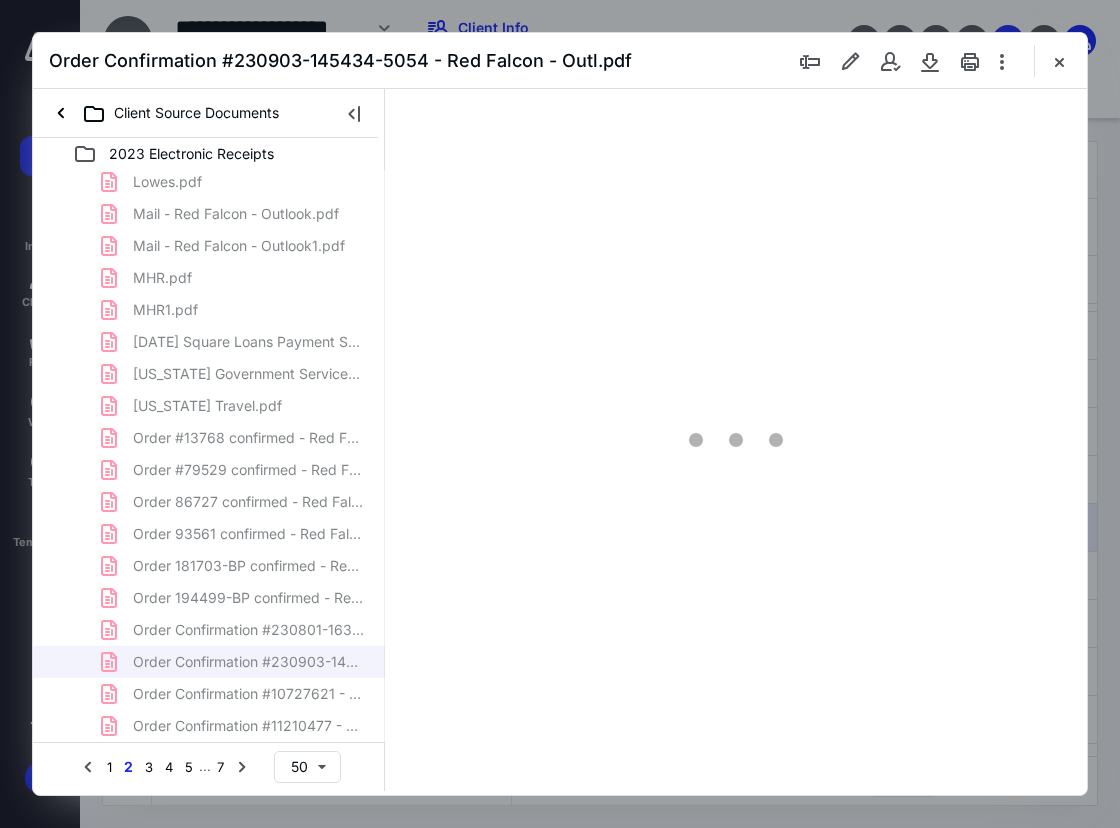 scroll, scrollTop: 0, scrollLeft: 0, axis: both 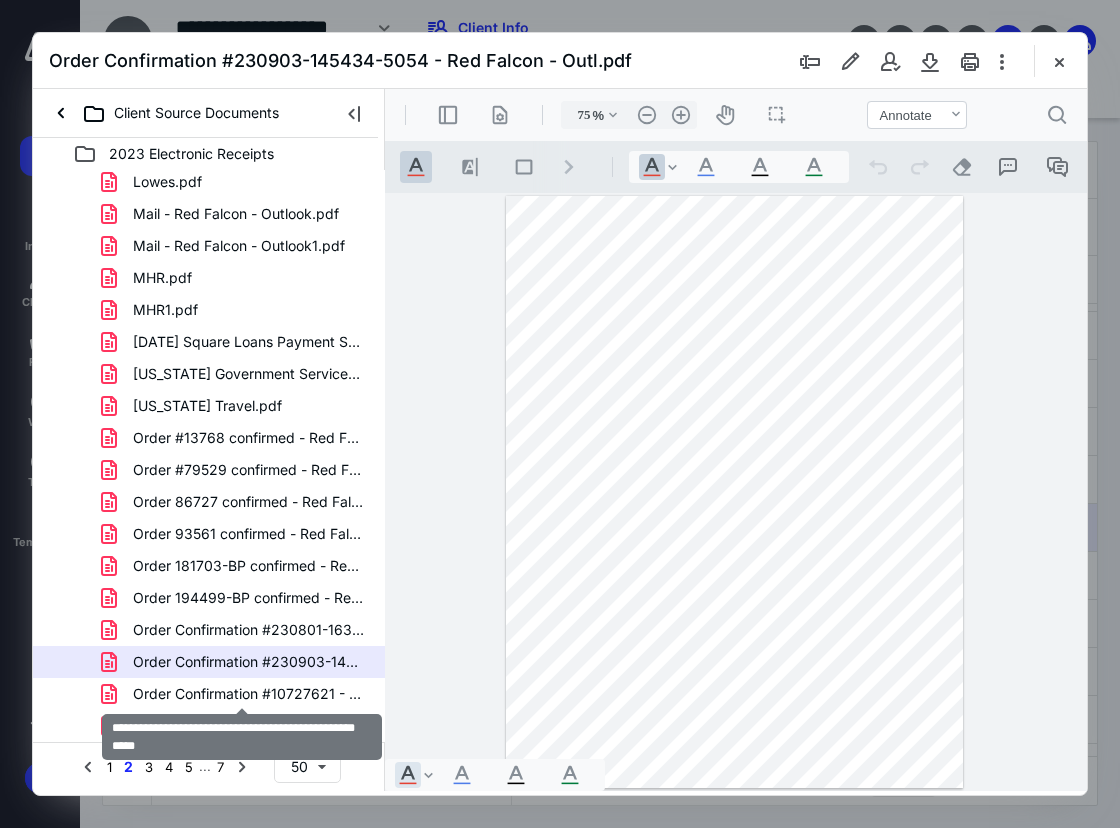 click on "Order Confirmation #10727621 - Red Falcon - Outlook.pdf" at bounding box center (249, 694) 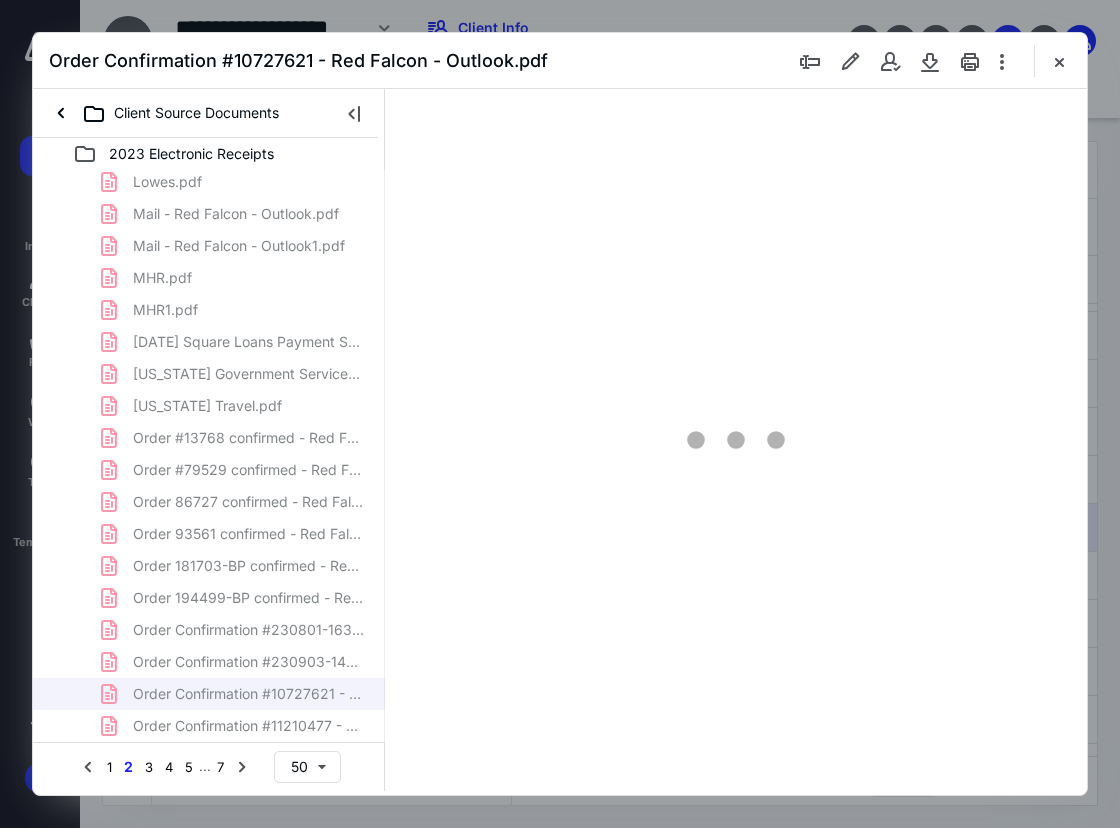 type on "75" 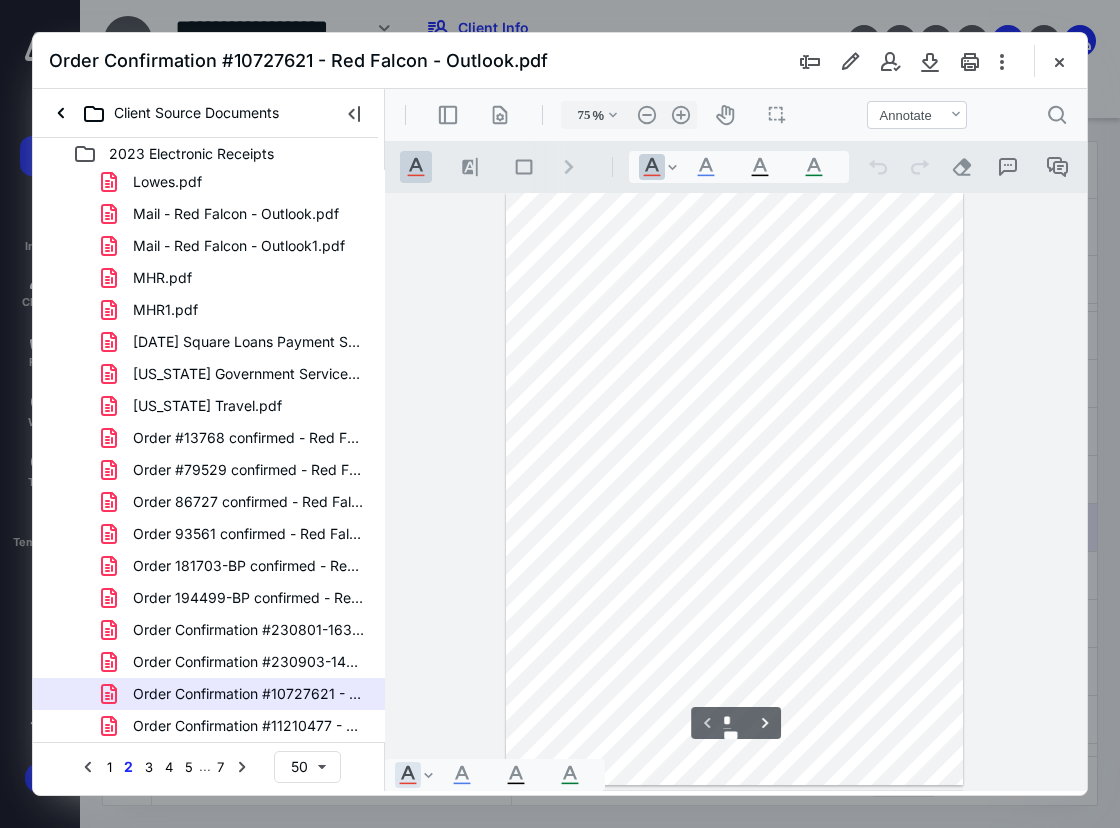 scroll, scrollTop: 0, scrollLeft: 0, axis: both 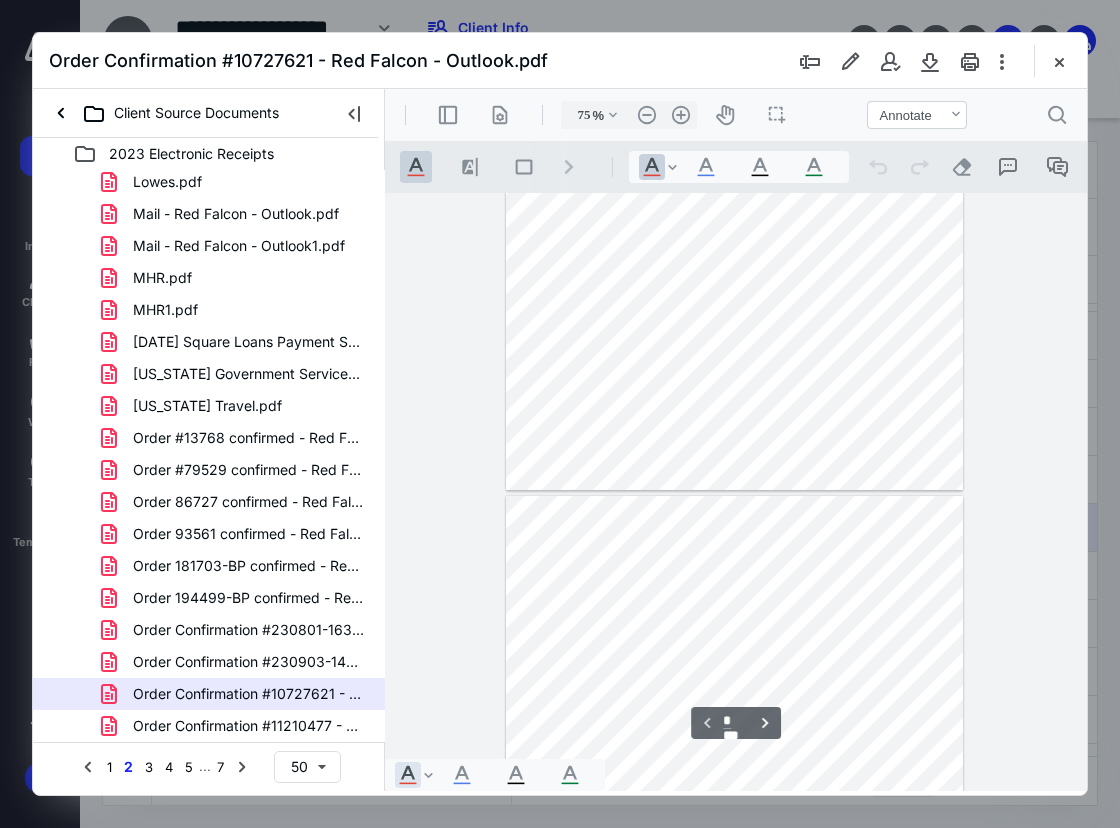 type on "*" 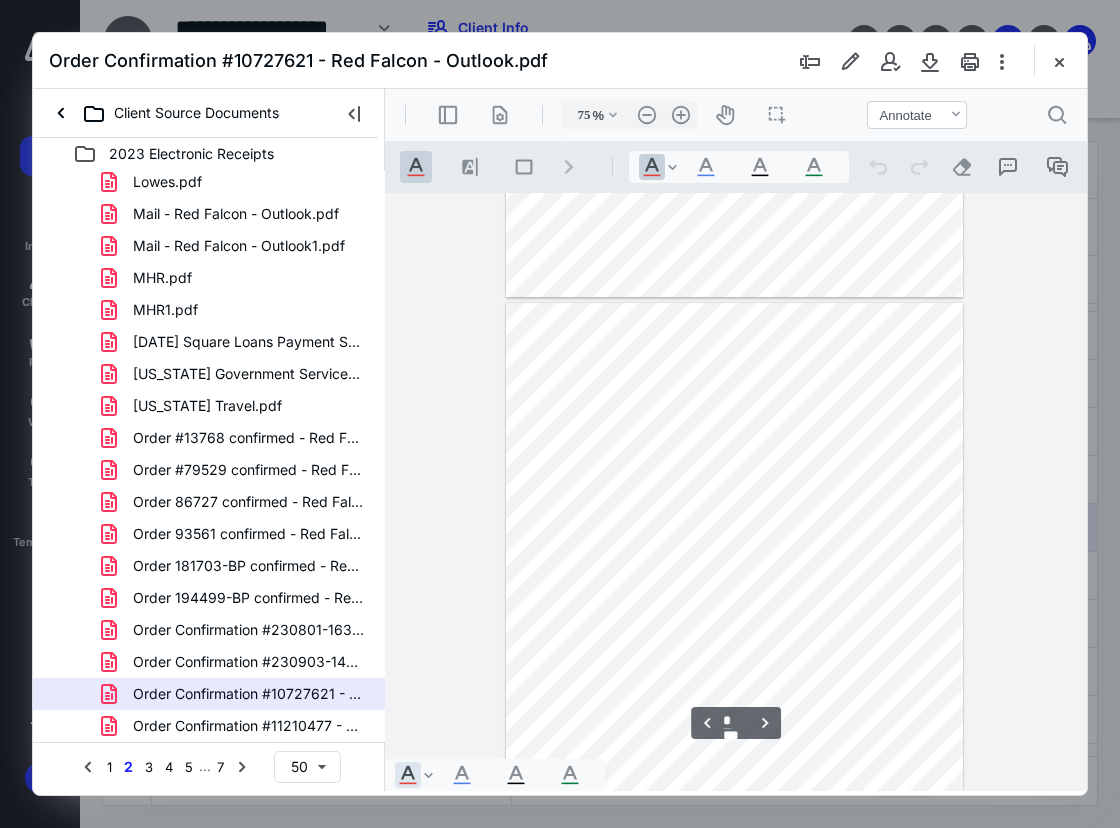 scroll, scrollTop: 800, scrollLeft: 0, axis: vertical 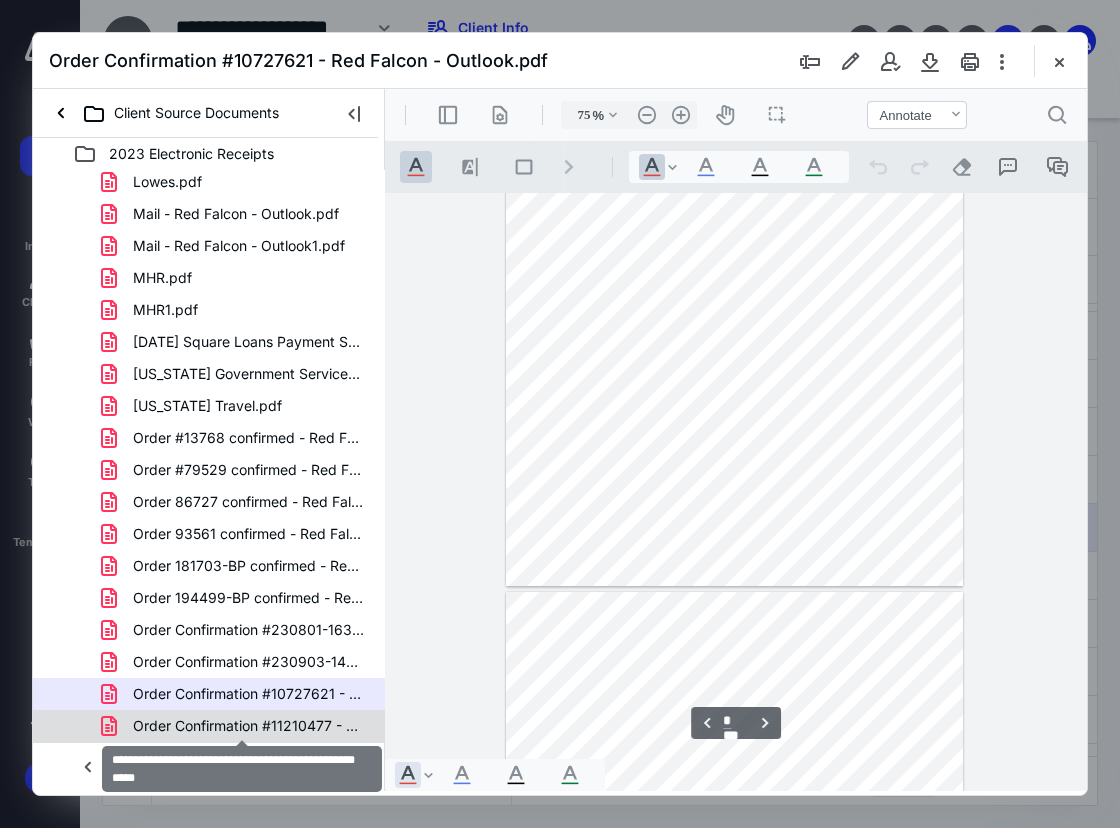 click on "Order Confirmation #11210477 - Red Falcon - Outlook.pdf" at bounding box center (249, 726) 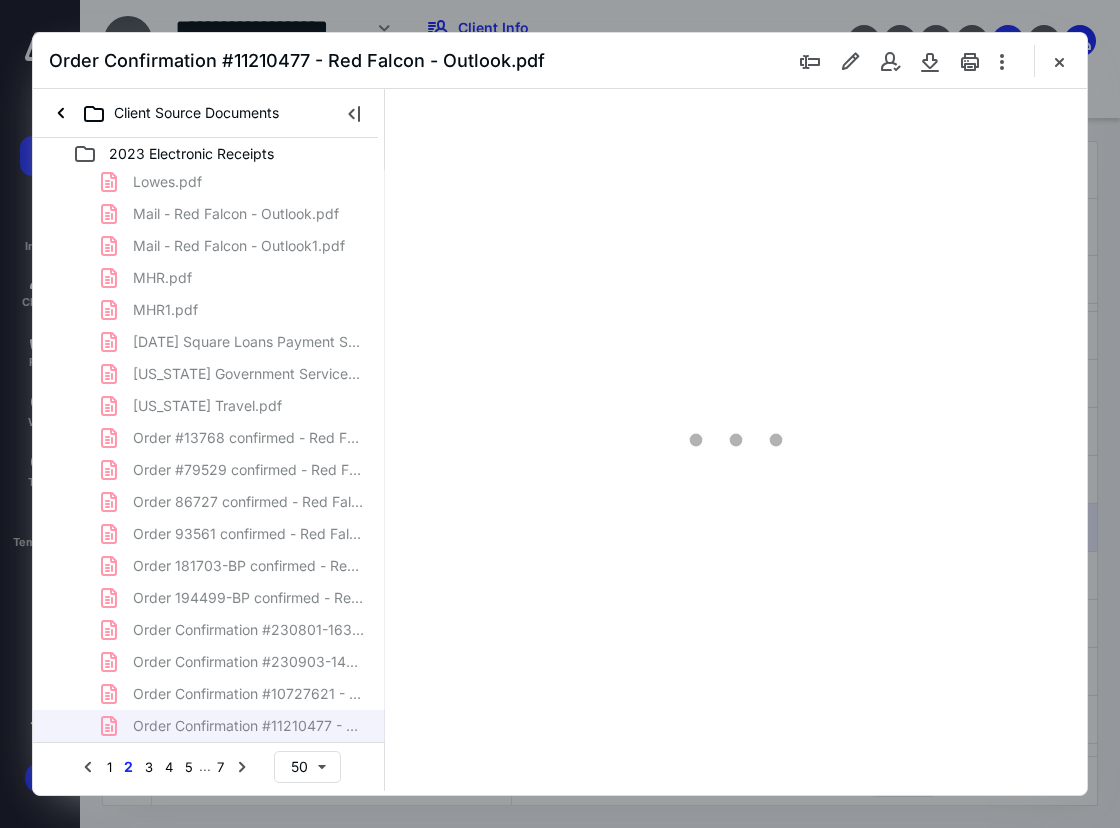 scroll, scrollTop: 107, scrollLeft: 0, axis: vertical 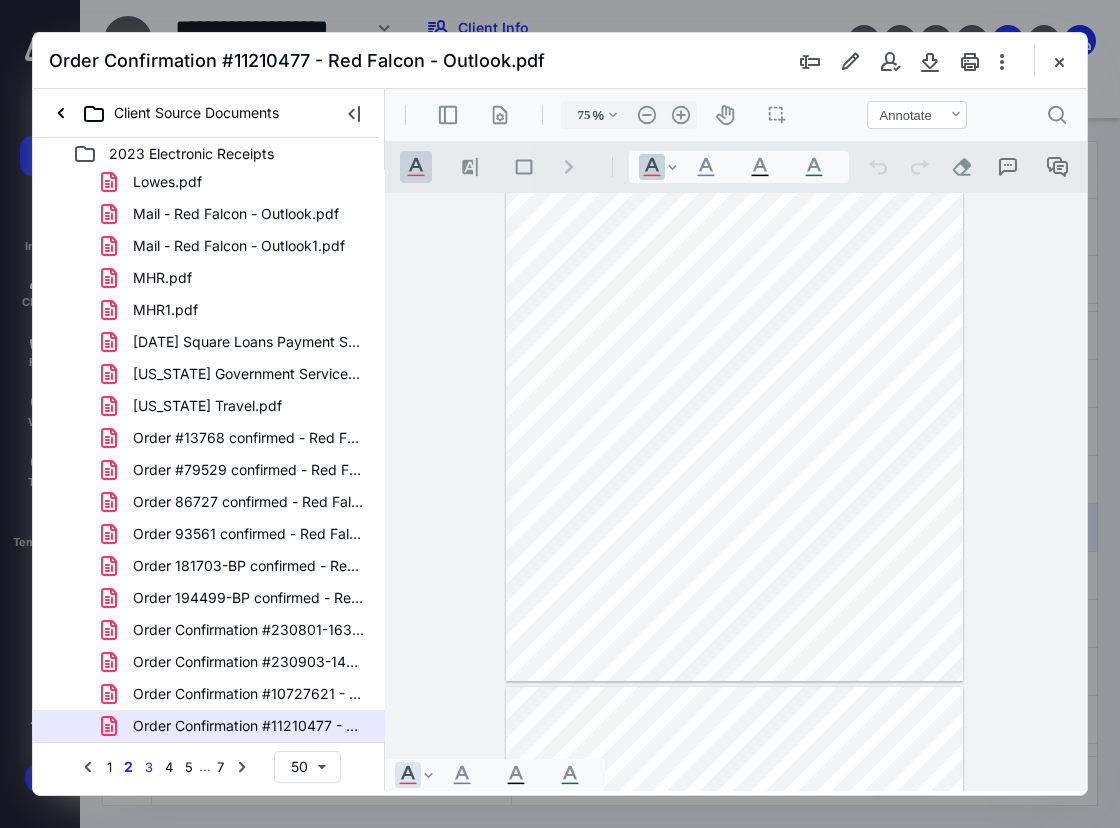 click on "3" at bounding box center (149, 767) 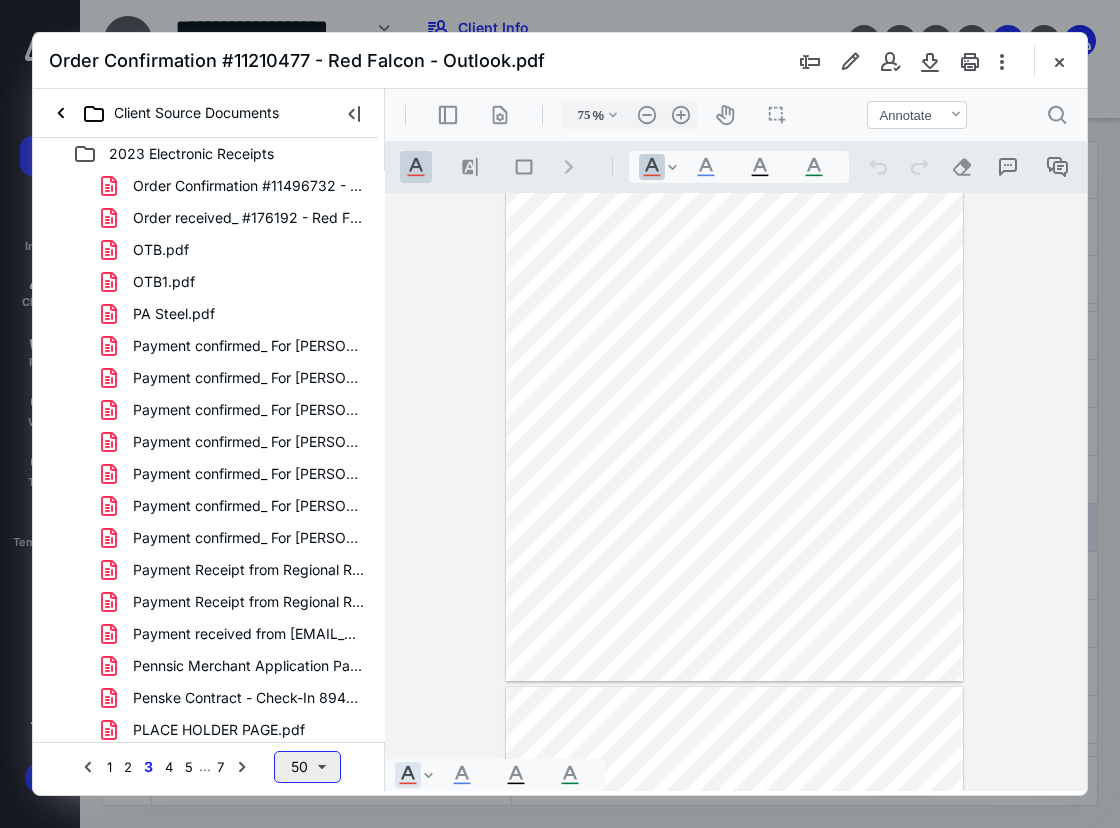 click on "50" at bounding box center [307, 767] 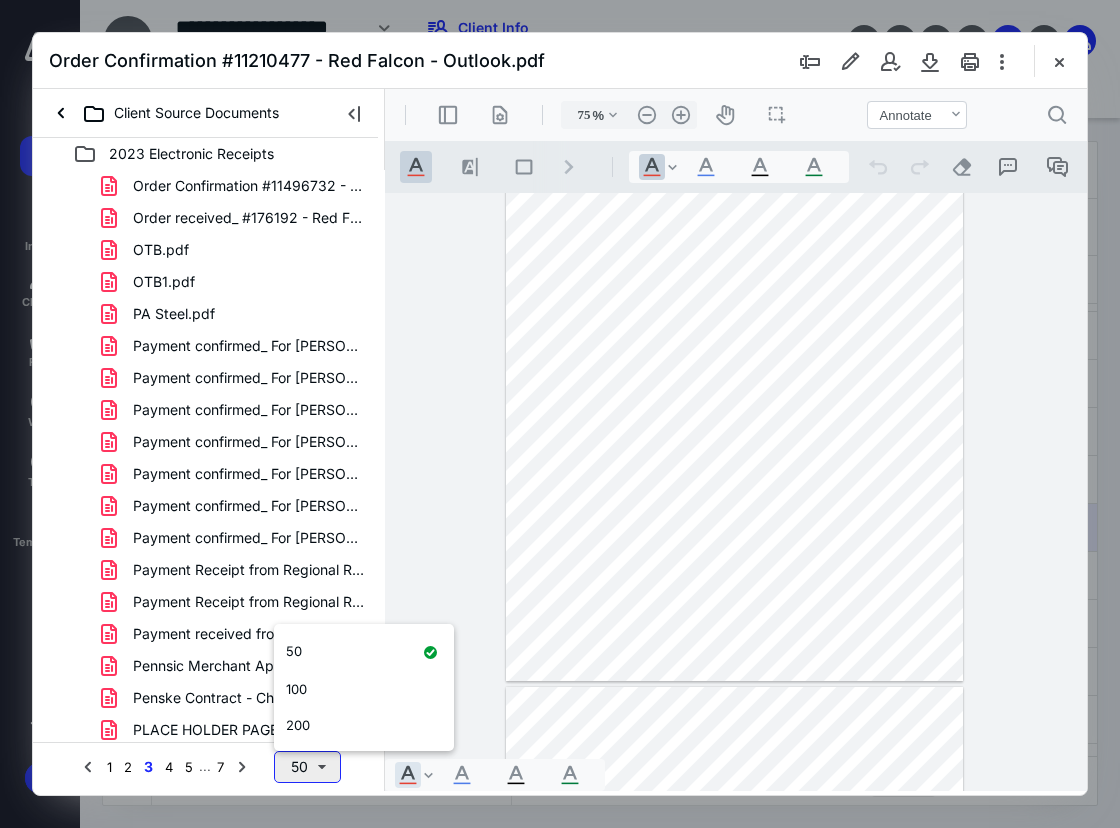 click on "50" at bounding box center (307, 767) 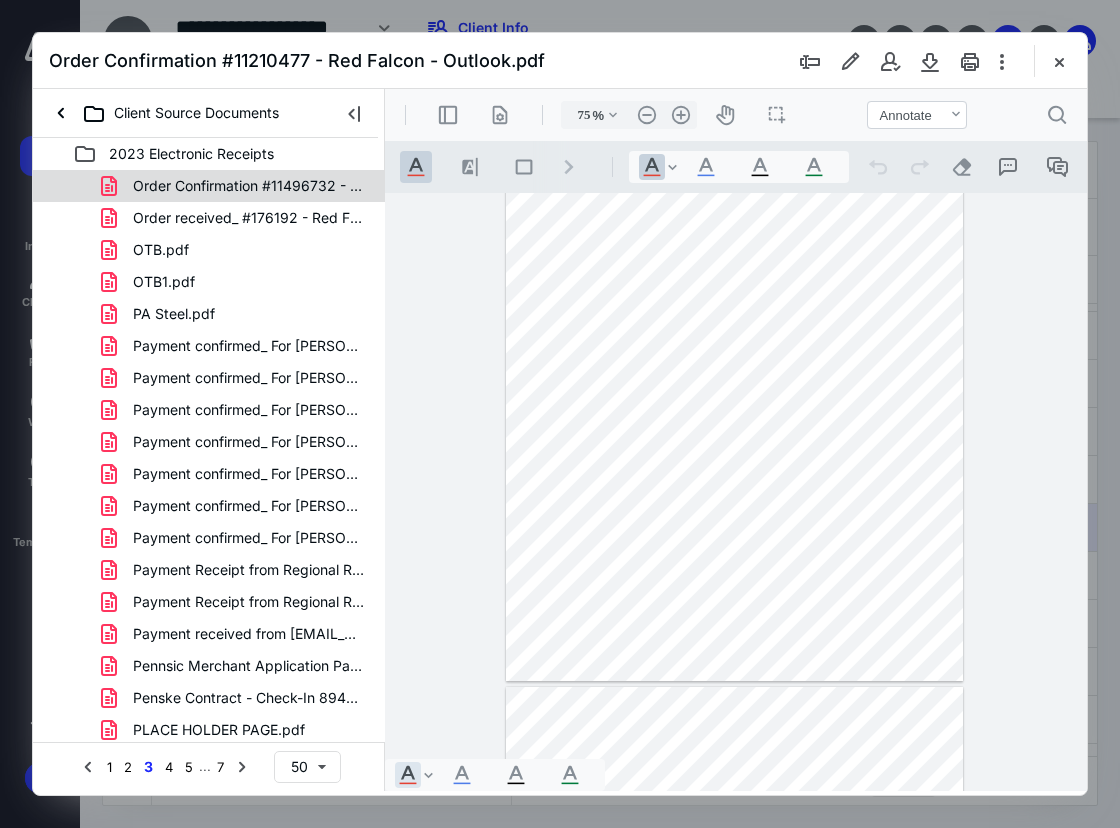 click on "Order Confirmation #11496732 - Red Falcon - Outlook.pdf" at bounding box center [237, 186] 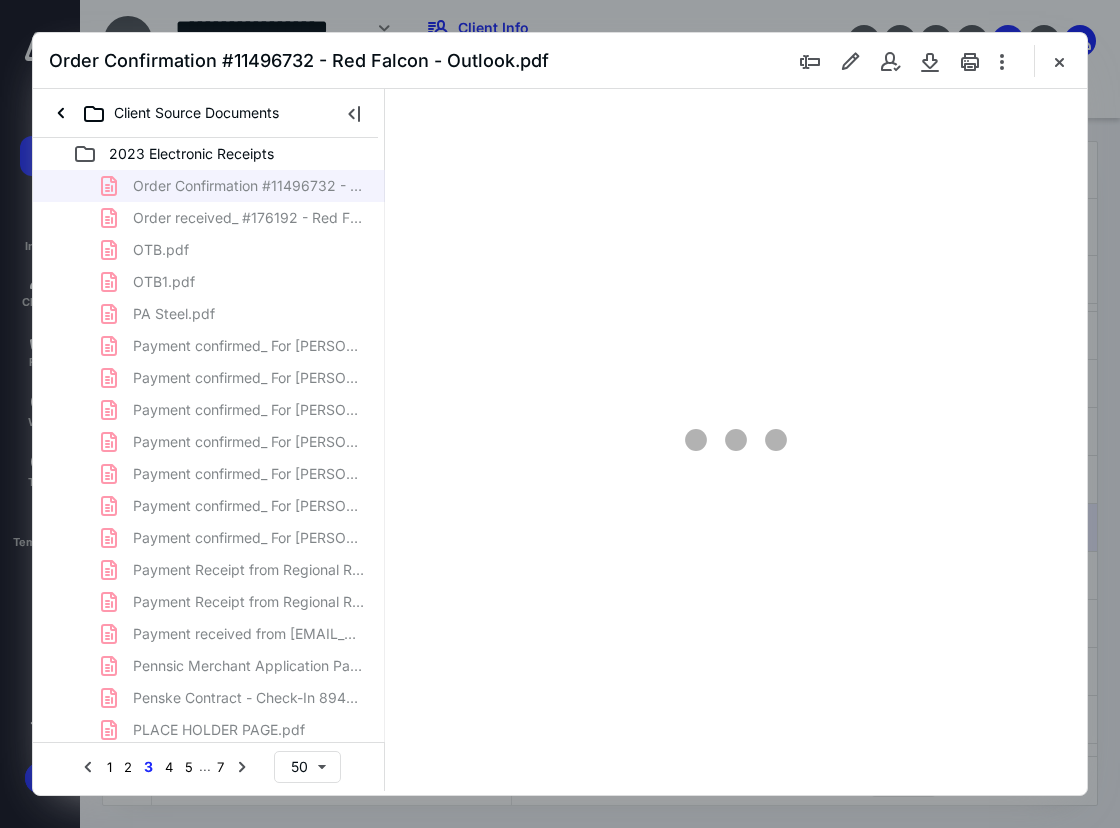scroll, scrollTop: 107, scrollLeft: 0, axis: vertical 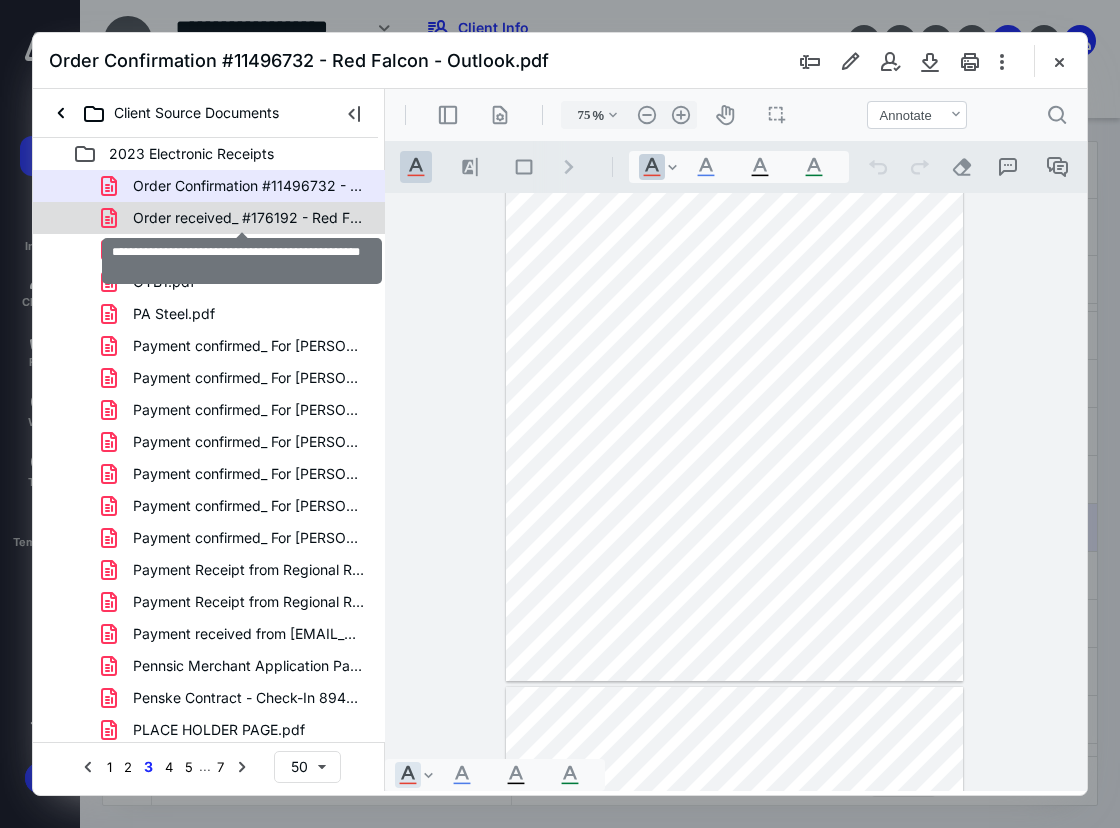 click on "Order received_ #176192 - Red Falcon - Outlook.pdf" at bounding box center [249, 218] 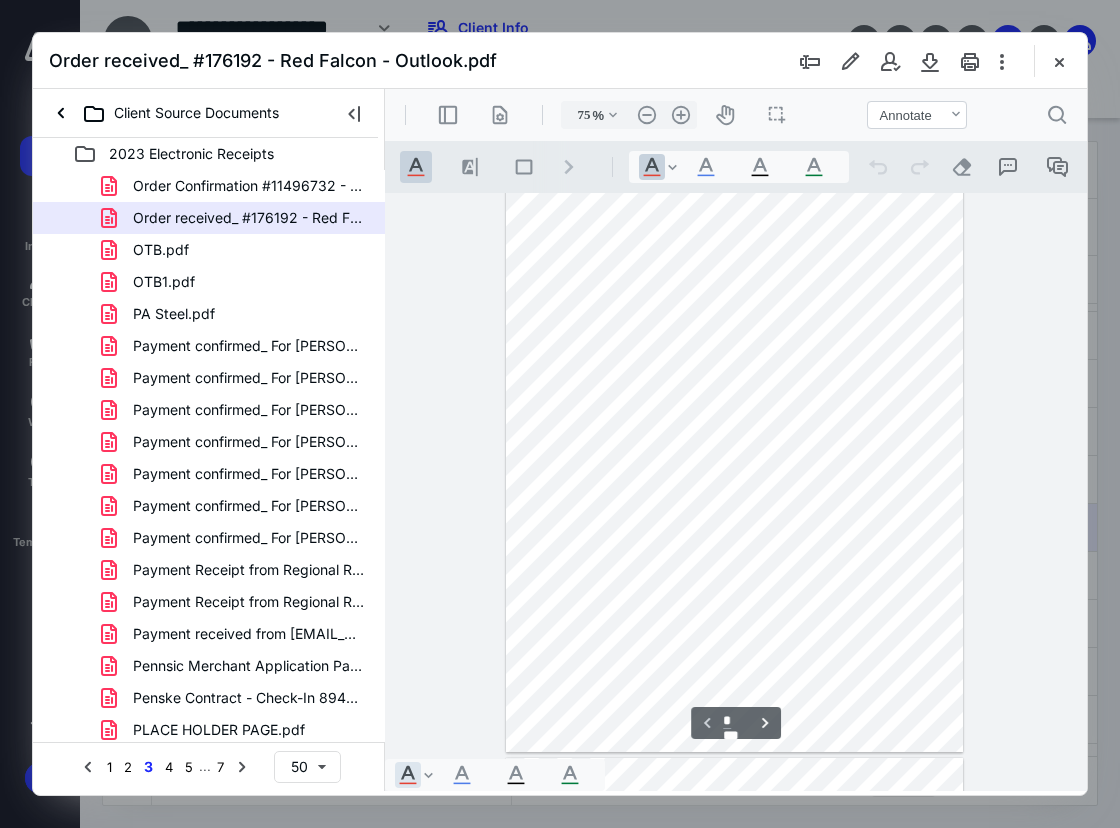 scroll, scrollTop: 0, scrollLeft: 0, axis: both 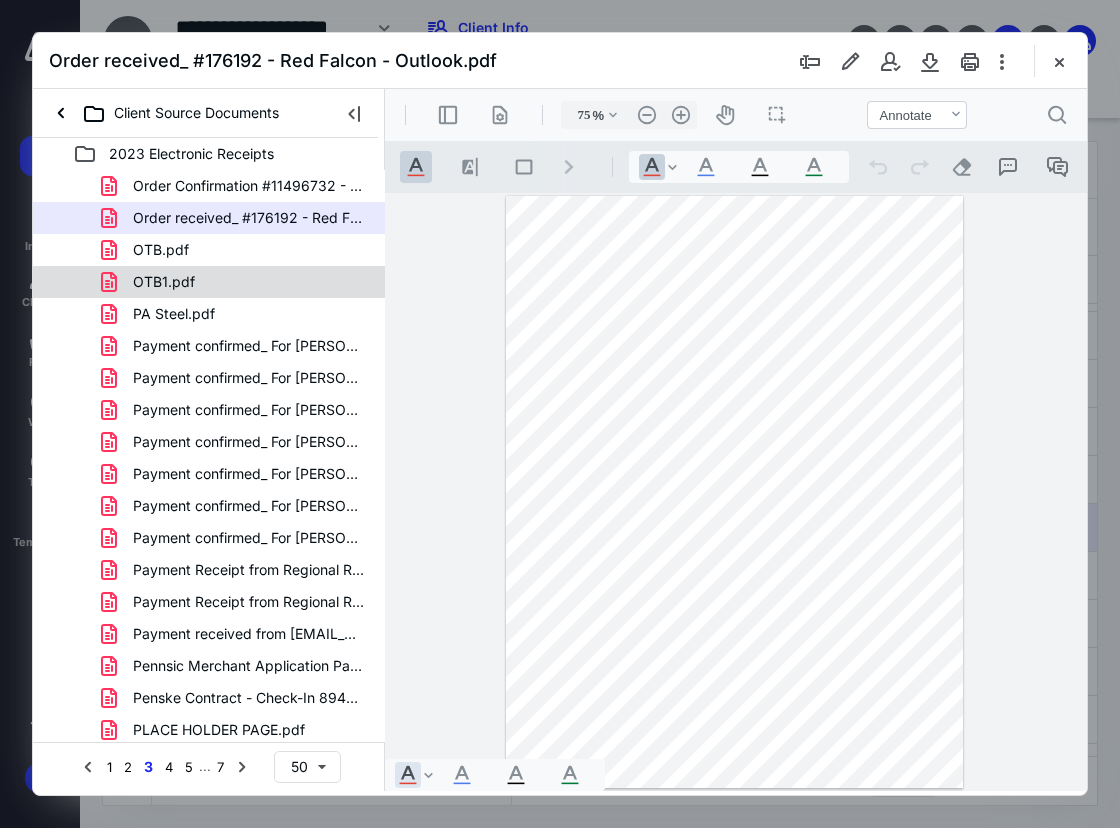 click on "OTB1.pdf" at bounding box center (209, 282) 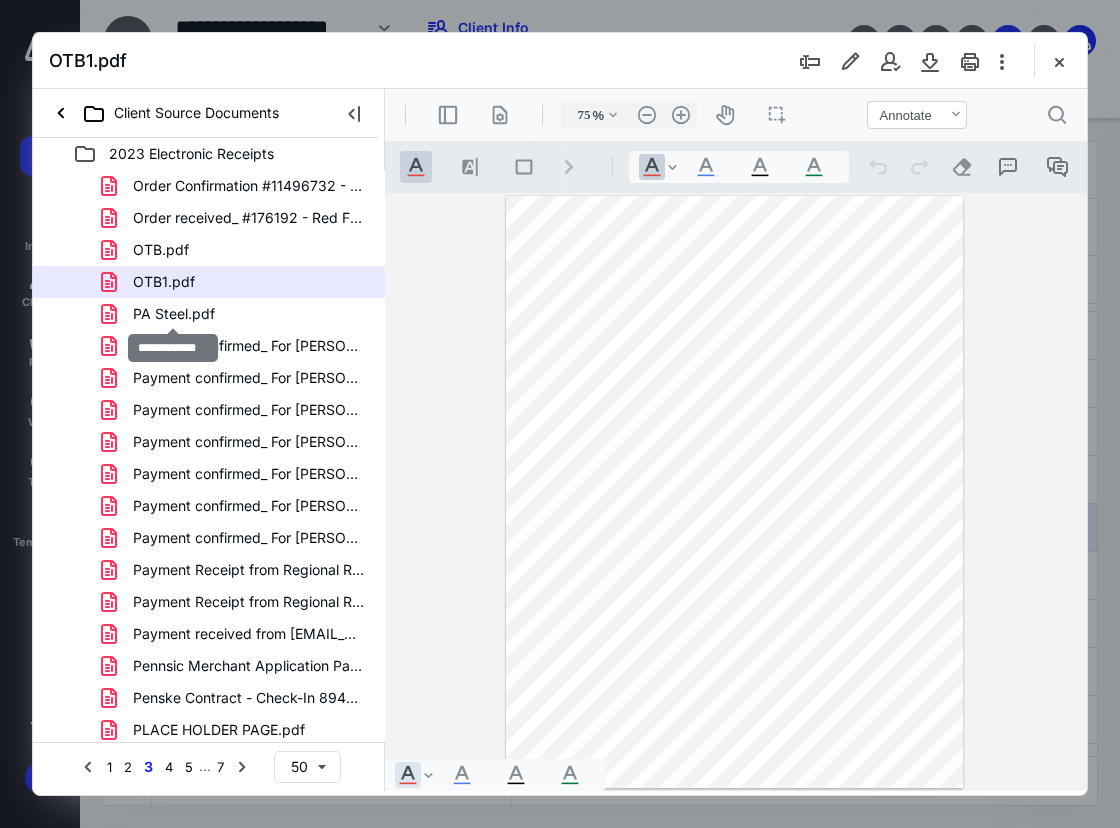 click on "PA Steel.pdf" at bounding box center [174, 314] 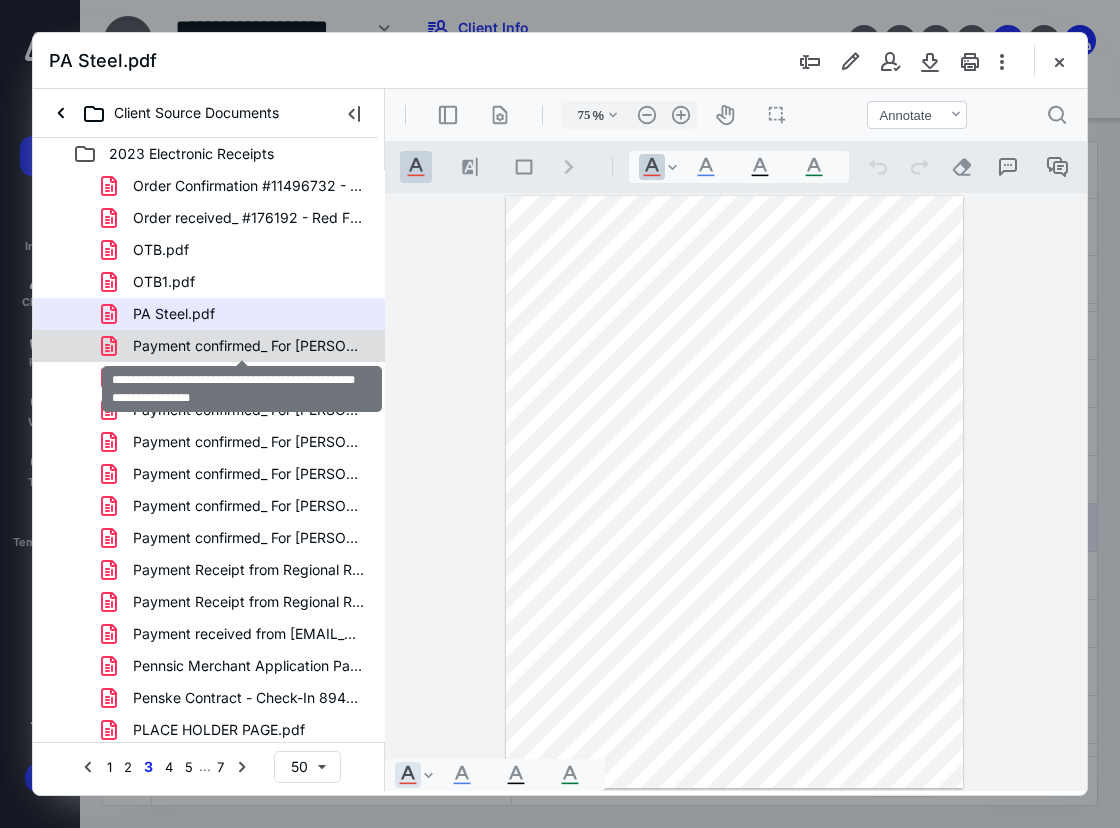 click on "Payment confirmed_ For [PERSON_NAME] Poplar Terrace 1498 - 3 on  (1).pdf" at bounding box center [249, 346] 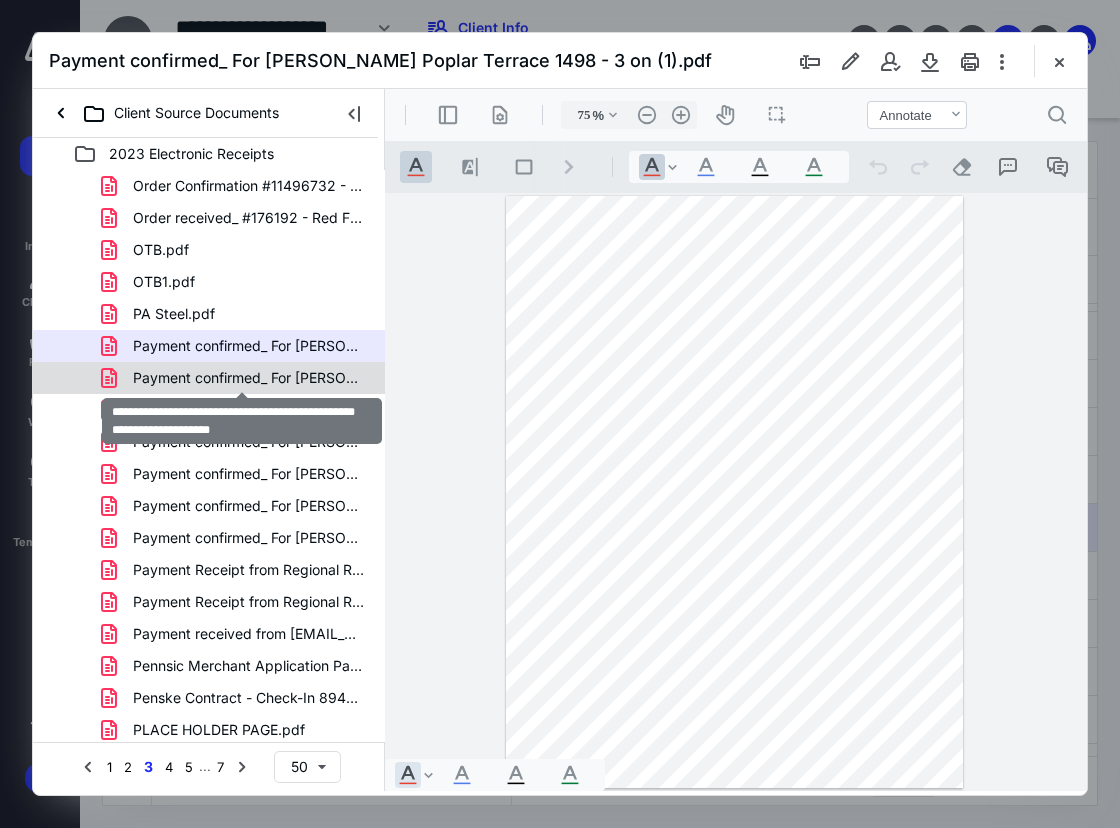 click on "Payment confirmed_ For [PERSON_NAME] Poplar Terrace 1498 - 3 on  (2) (1).pdf" at bounding box center (249, 378) 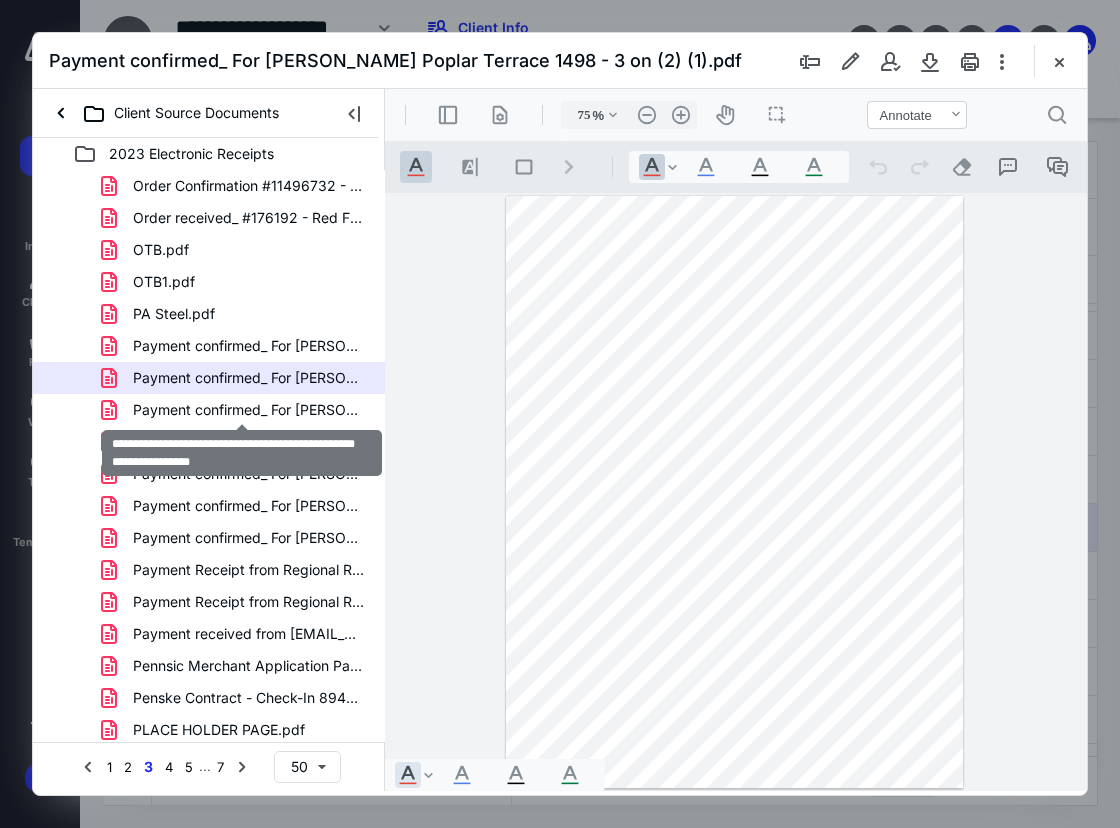 click on "Payment confirmed_ For [PERSON_NAME] Poplar Terrace 1498 - 3 on  (2).pdf" at bounding box center [249, 410] 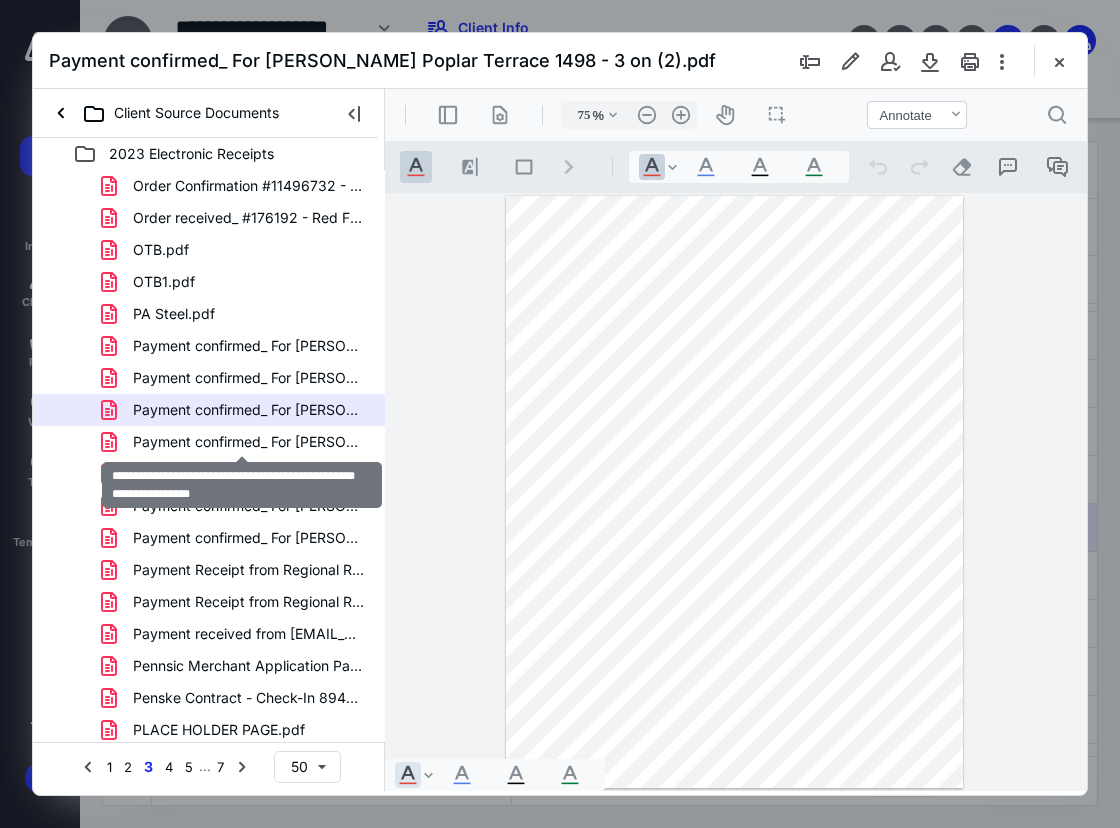 click on "Payment confirmed_ For [PERSON_NAME] Poplar Terrace 1498 - 3 on  (3).pdf" at bounding box center [249, 442] 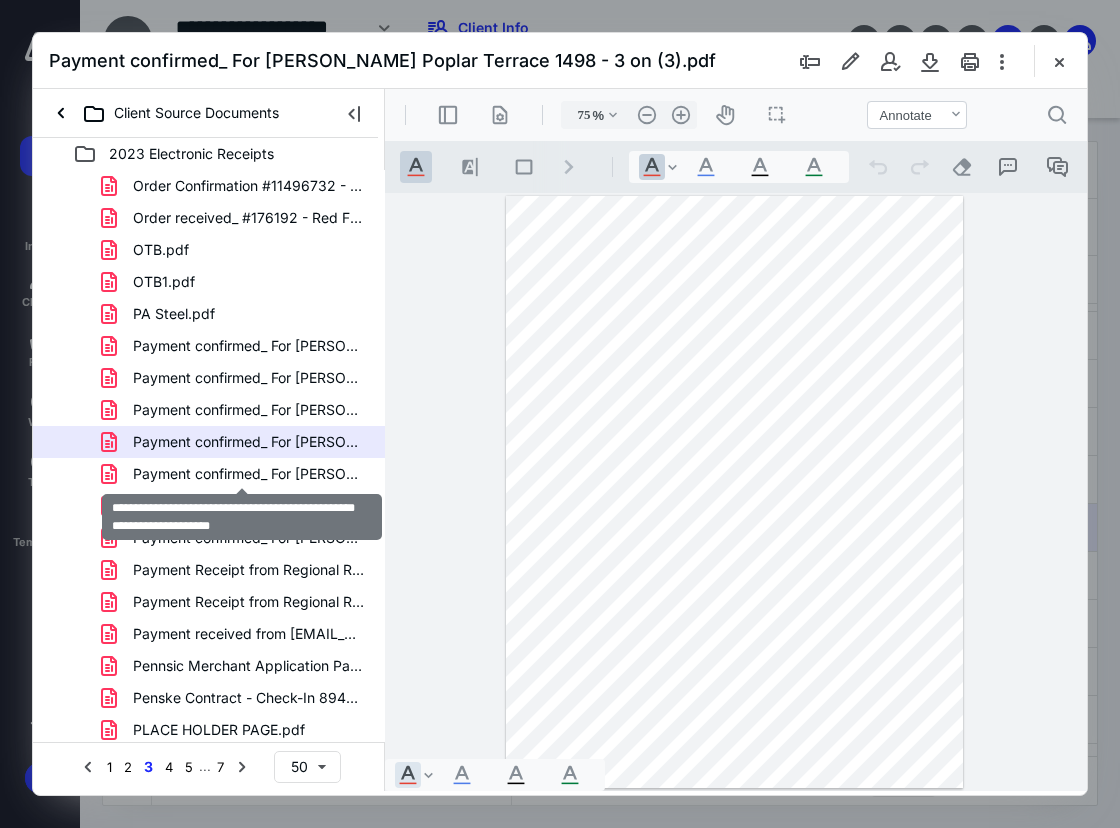 click on "Payment confirmed_ For [PERSON_NAME] Poplar Terrace 1498 - 3 on  (4) (1).pdf" at bounding box center (249, 474) 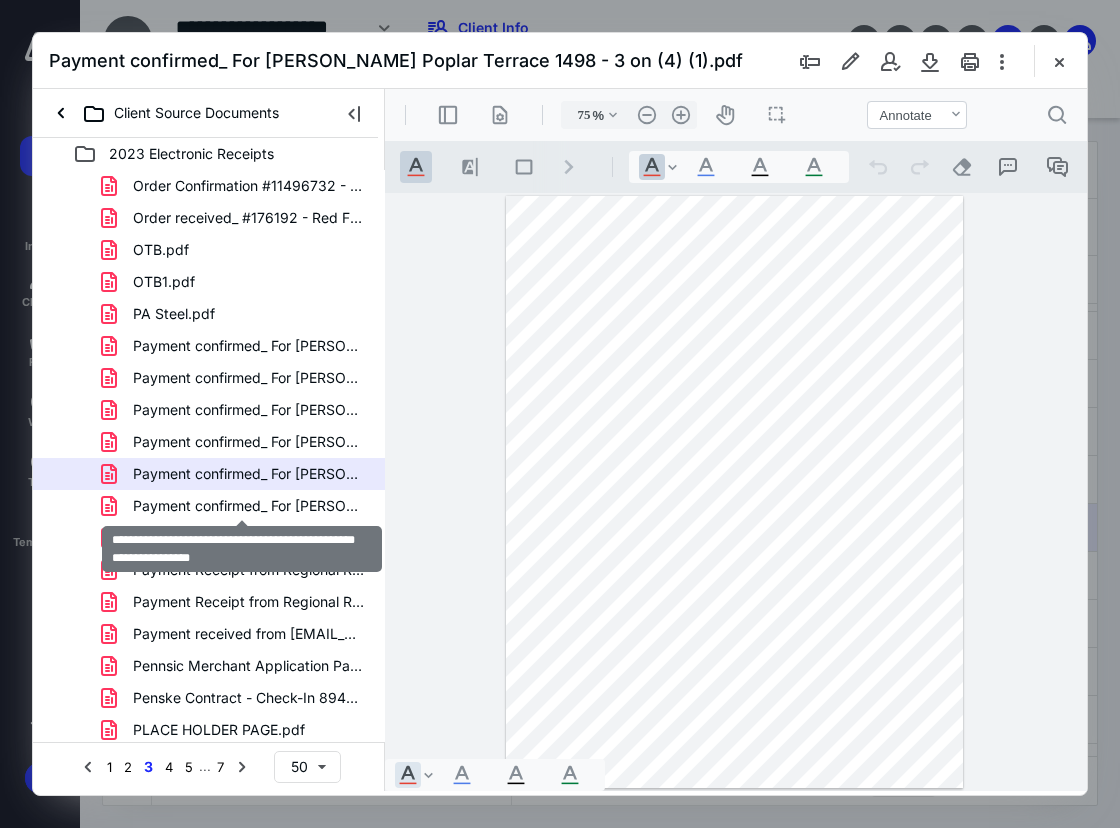click on "Payment confirmed_ For [PERSON_NAME] Poplar Terrace 1498 - 3 on  (4).pdf" at bounding box center [249, 506] 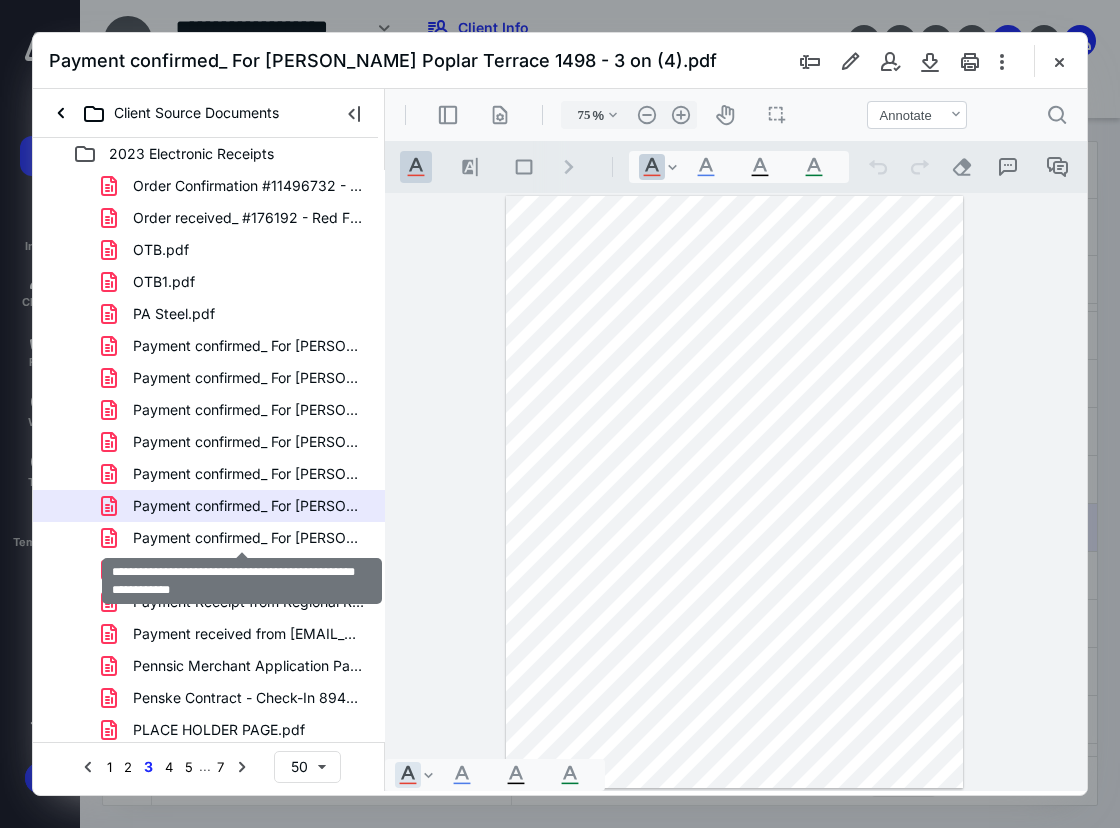 click on "Payment confirmed_ For [PERSON_NAME] Poplar Terrace 1498 - 3 on .pdf" at bounding box center (249, 538) 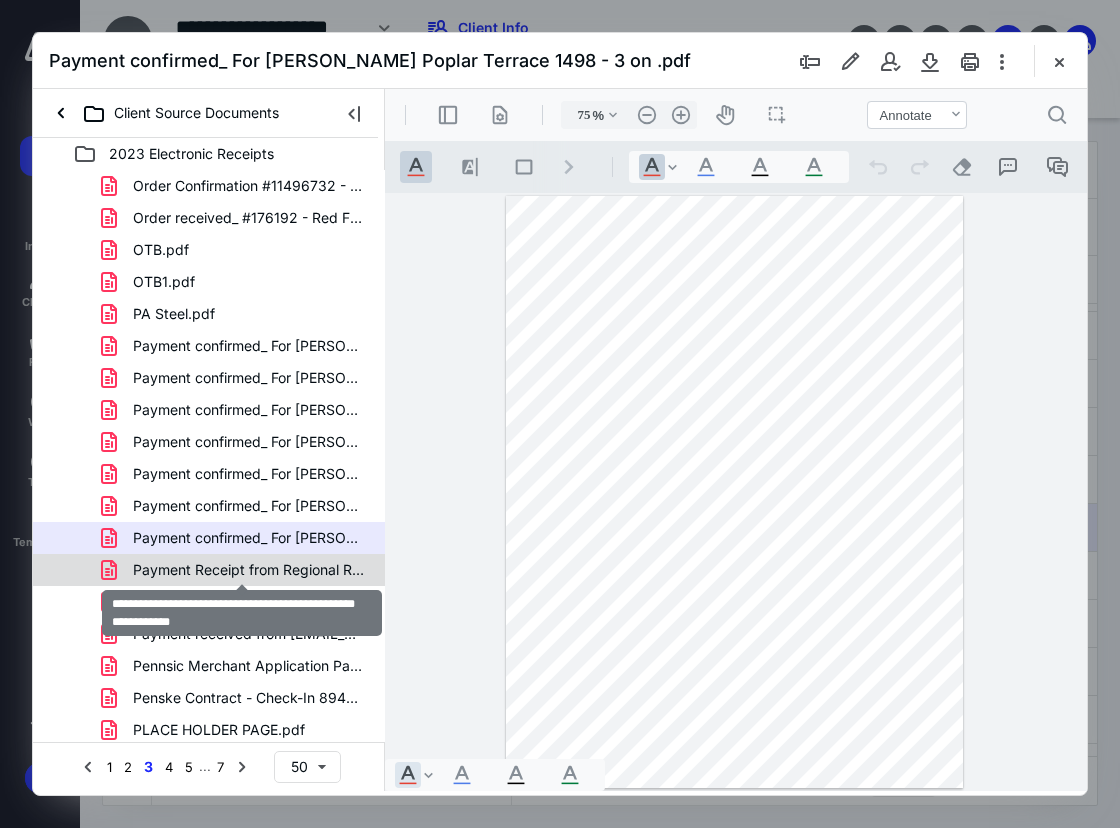 click on "Payment Receipt from Regional Restrooms - Red Falcon - Out.pdf" at bounding box center [249, 570] 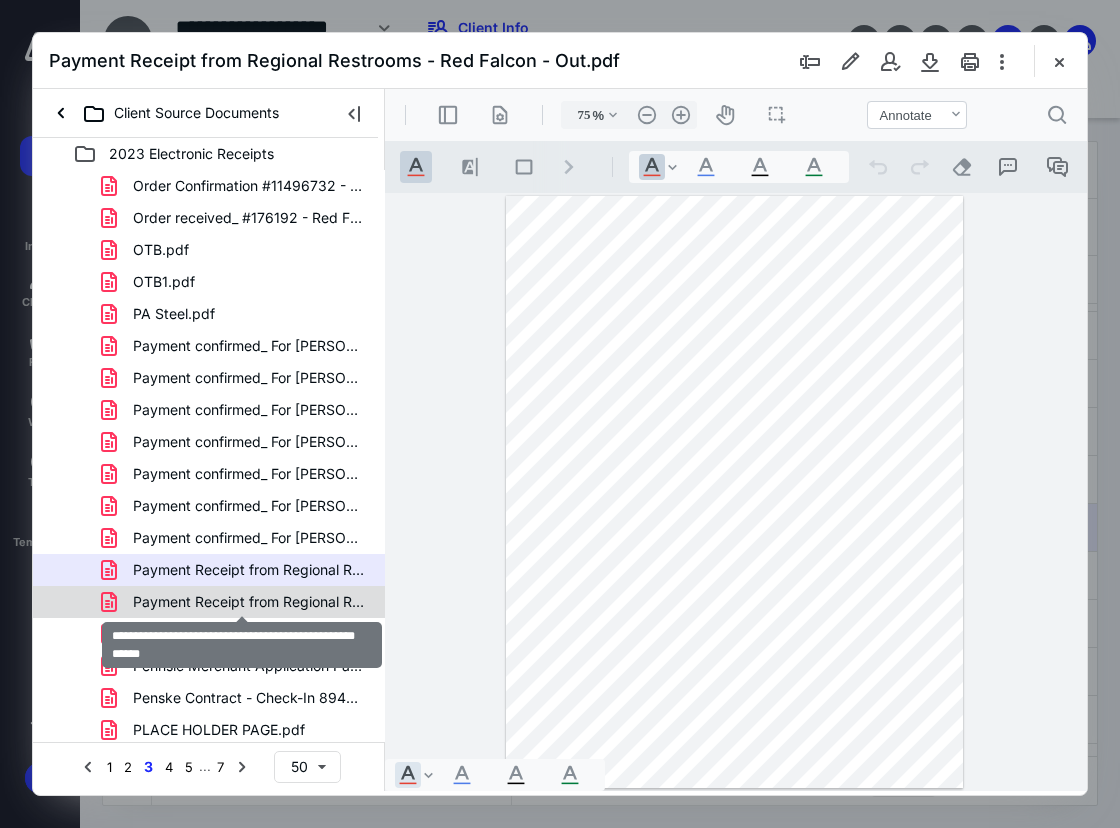 click on "Payment Receipt from Regional Restrooms - Red Falcon.pdf" at bounding box center [249, 602] 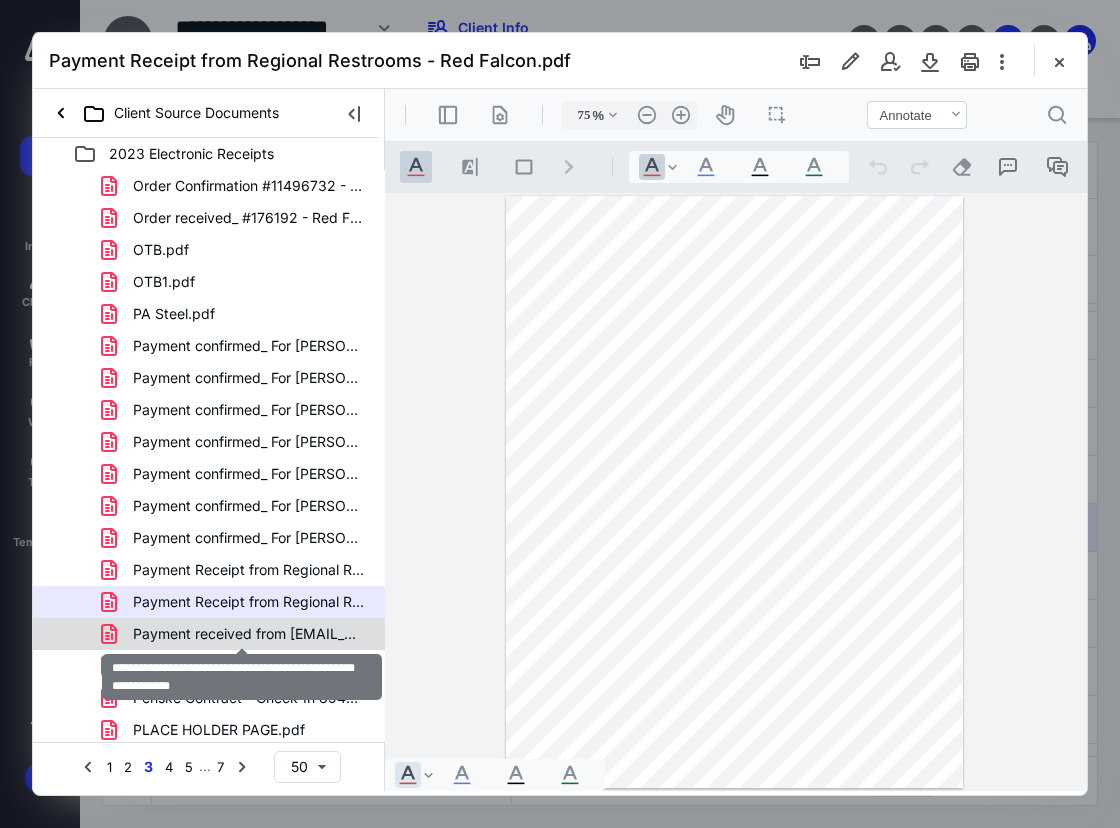 click on "Payment received from [EMAIL_ADDRESS][DOMAIN_NAME] - Red Falcon - .pdf" at bounding box center [249, 634] 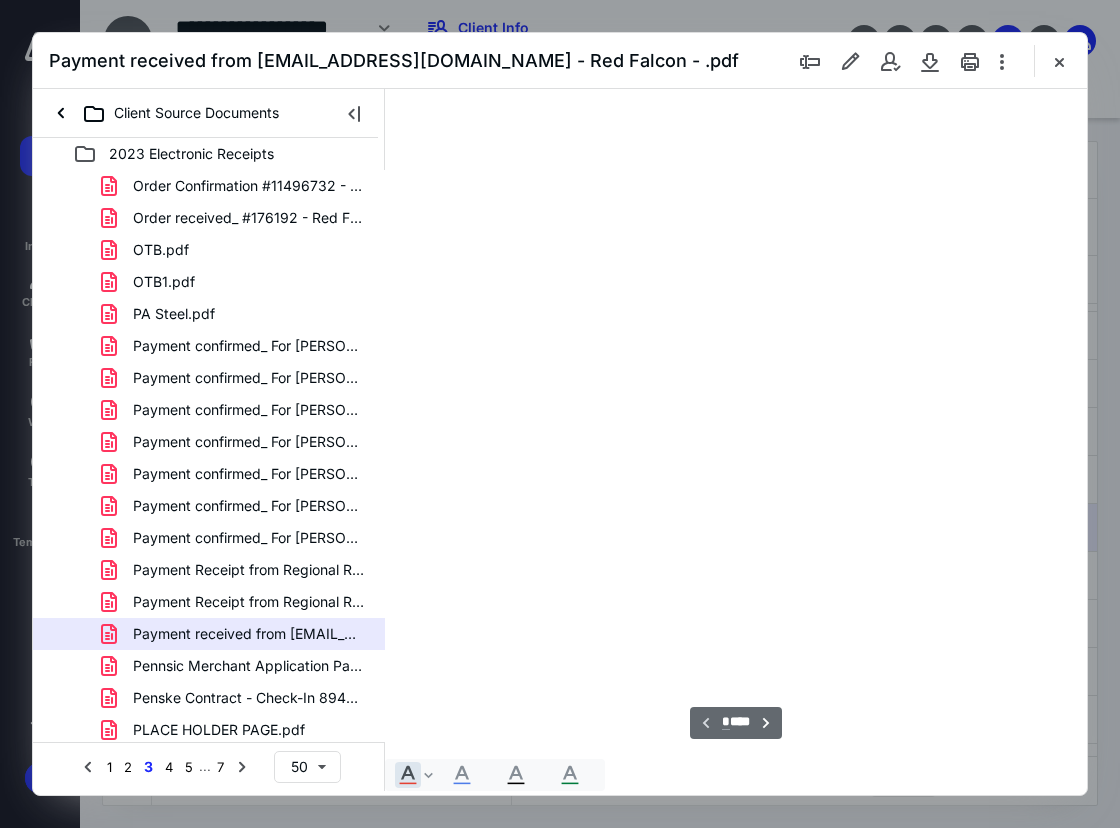 type on "75" 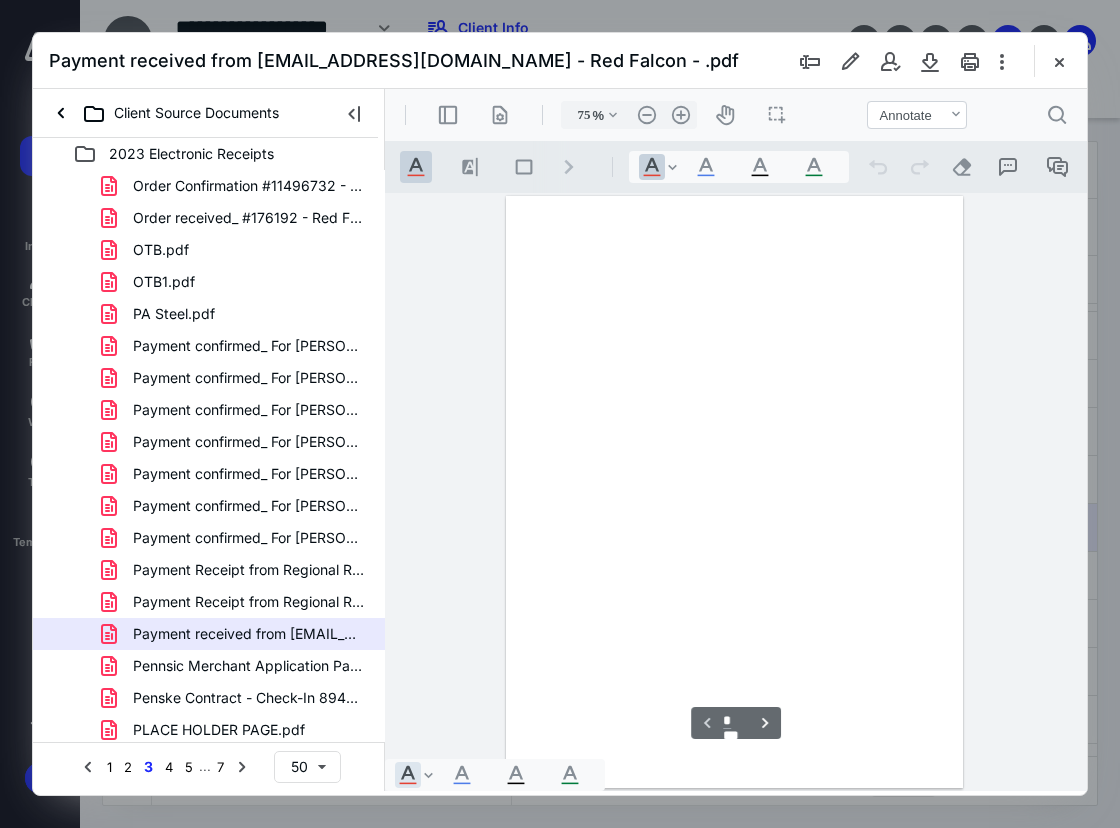 scroll, scrollTop: 107, scrollLeft: 0, axis: vertical 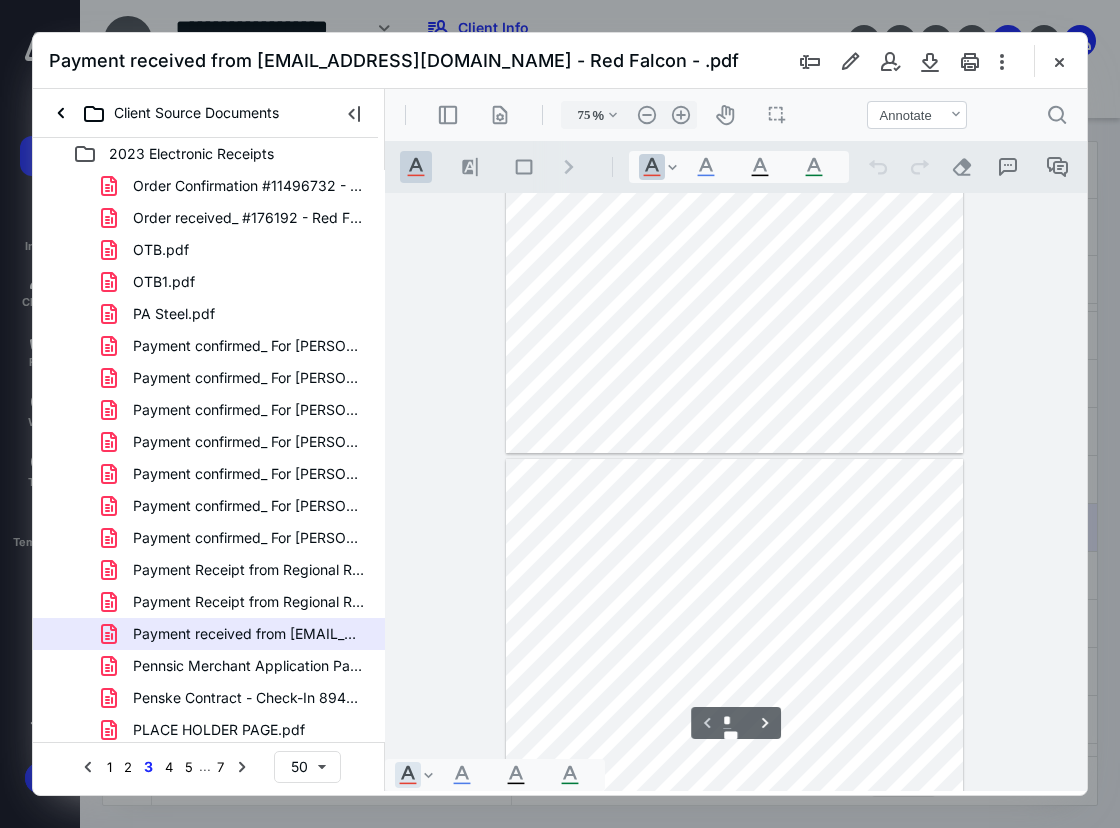 type on "*" 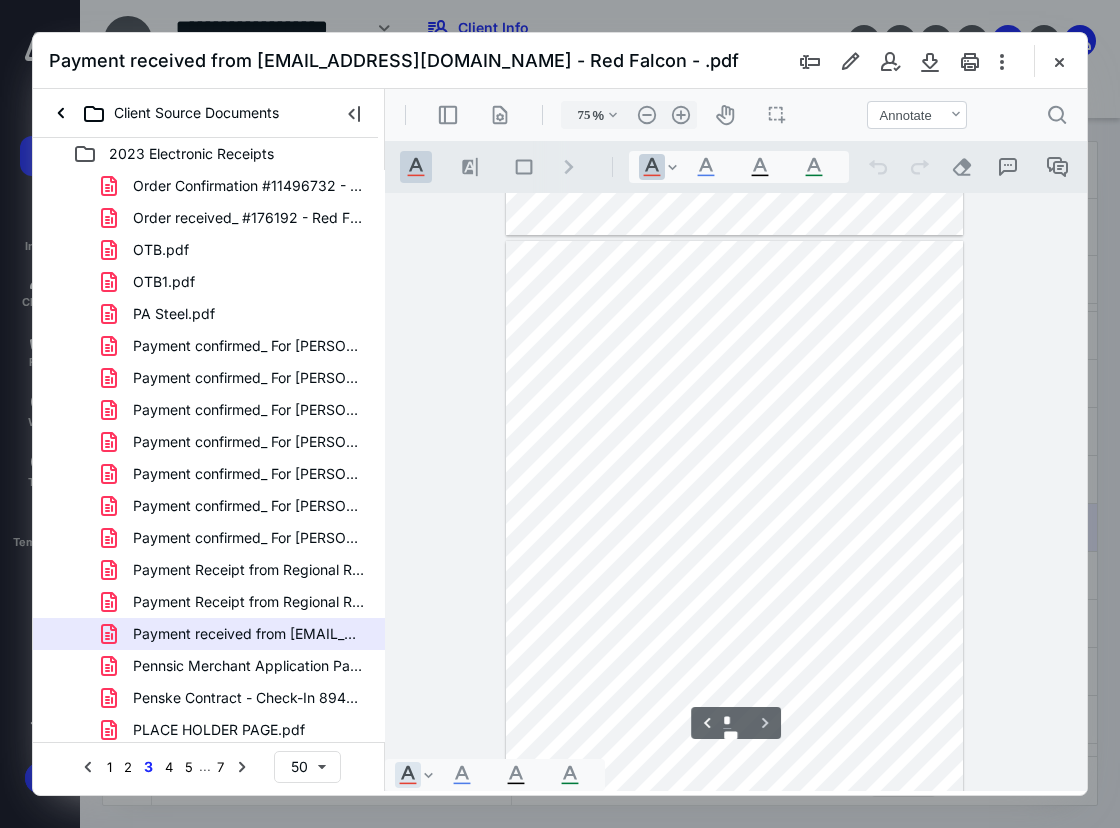 scroll, scrollTop: 598, scrollLeft: 0, axis: vertical 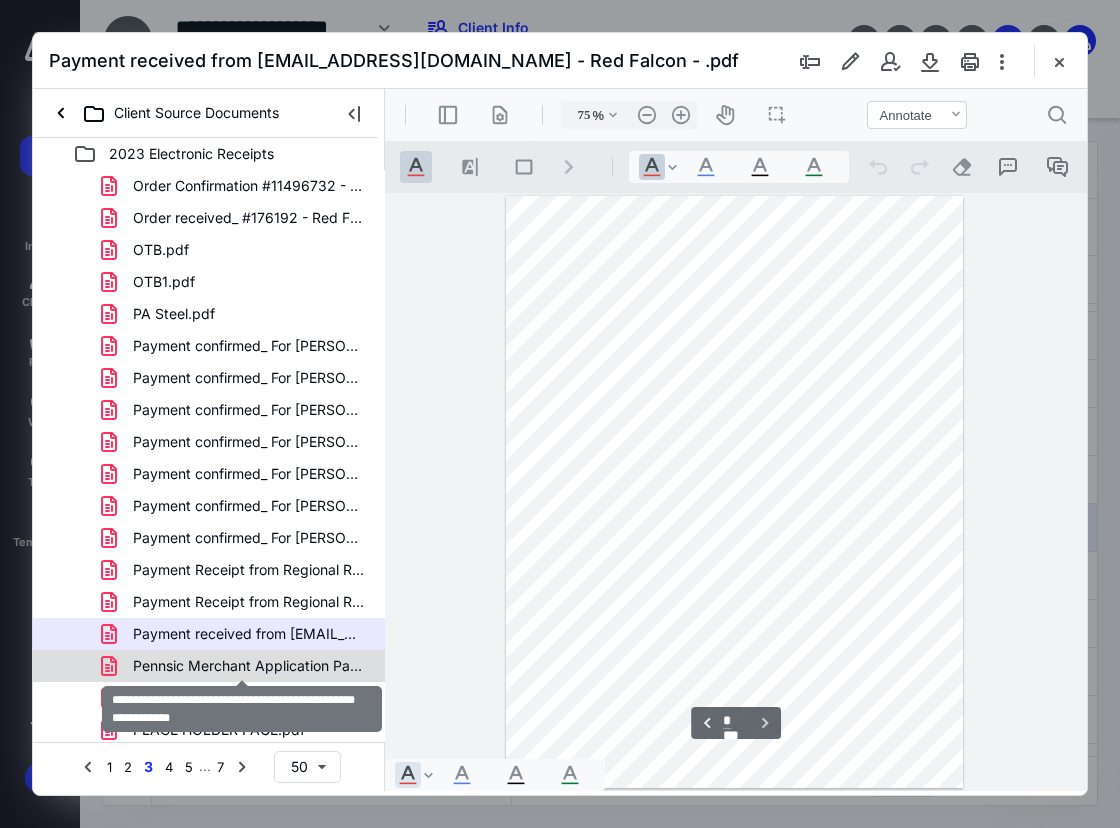 click on "Pennsic Merchant Application Payment - Red Falcon - Outloo.pdf" at bounding box center [249, 666] 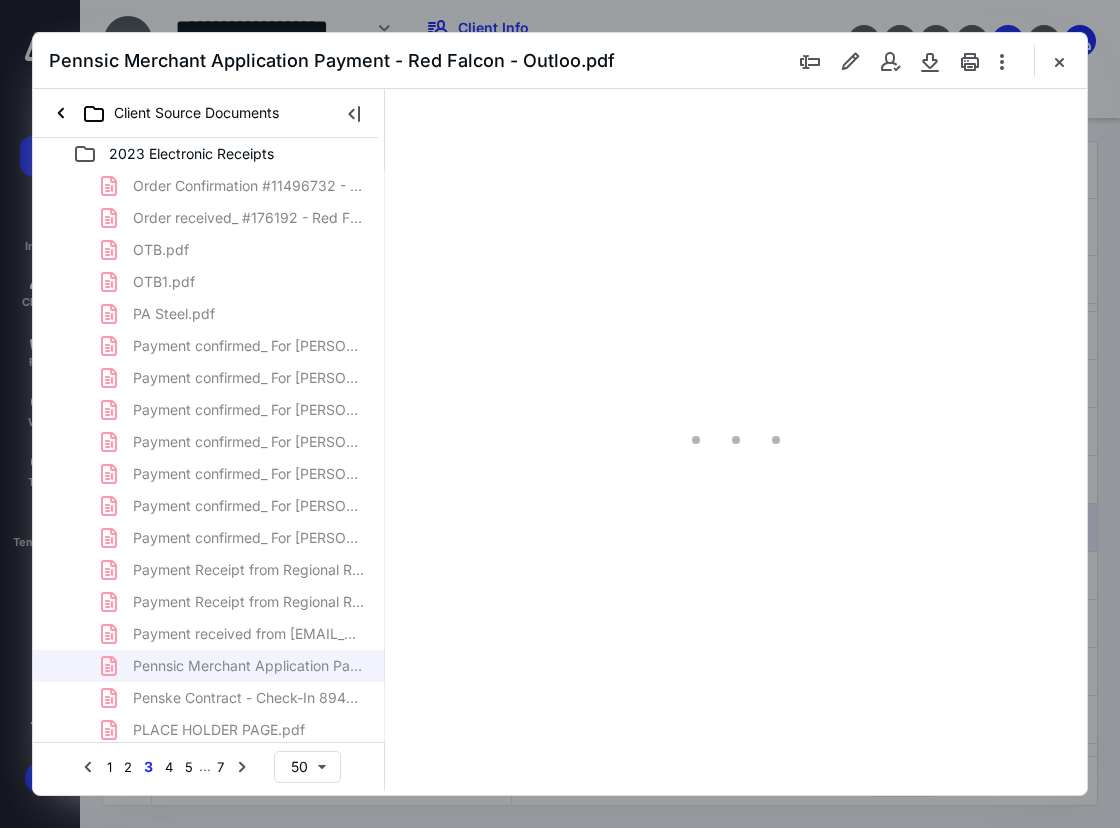 scroll, scrollTop: 0, scrollLeft: 0, axis: both 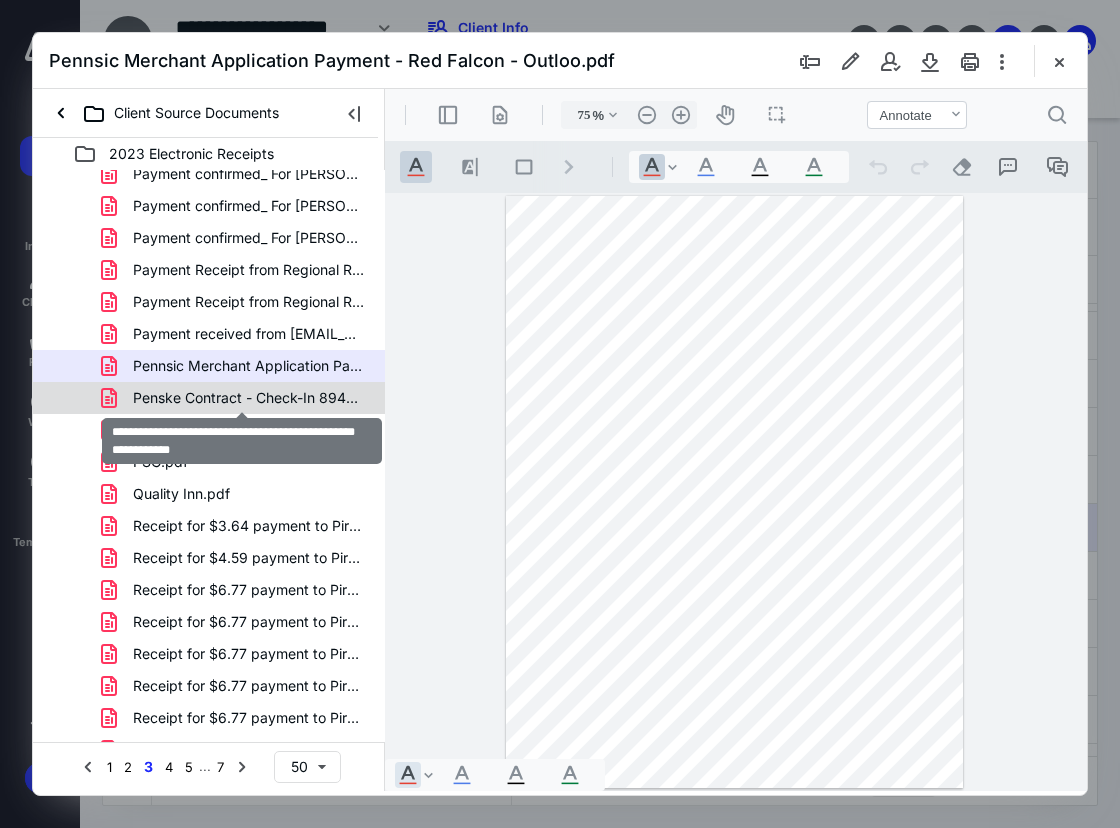 click on "Penske Contract - Check-In 89489001 - Red Falcon - Outlook.pdf" at bounding box center [249, 398] 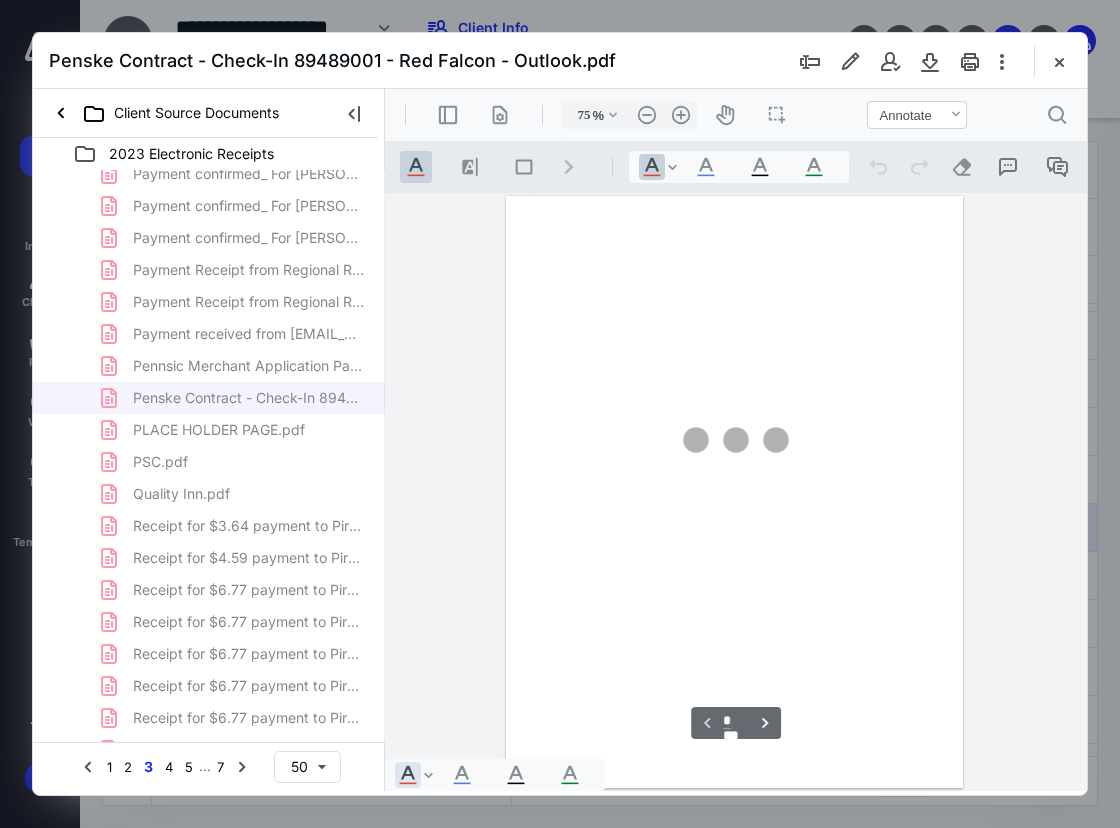 scroll, scrollTop: 107, scrollLeft: 0, axis: vertical 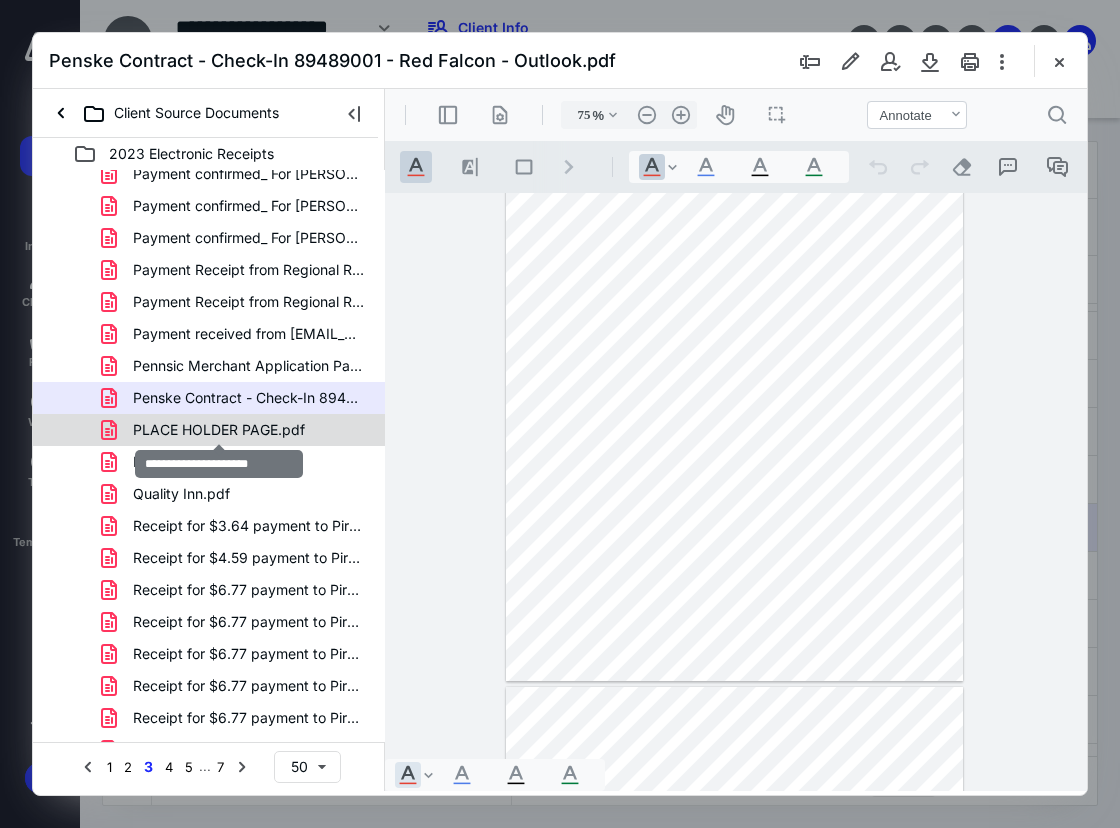 click on "PLACE HOLDER PAGE.pdf" at bounding box center [219, 430] 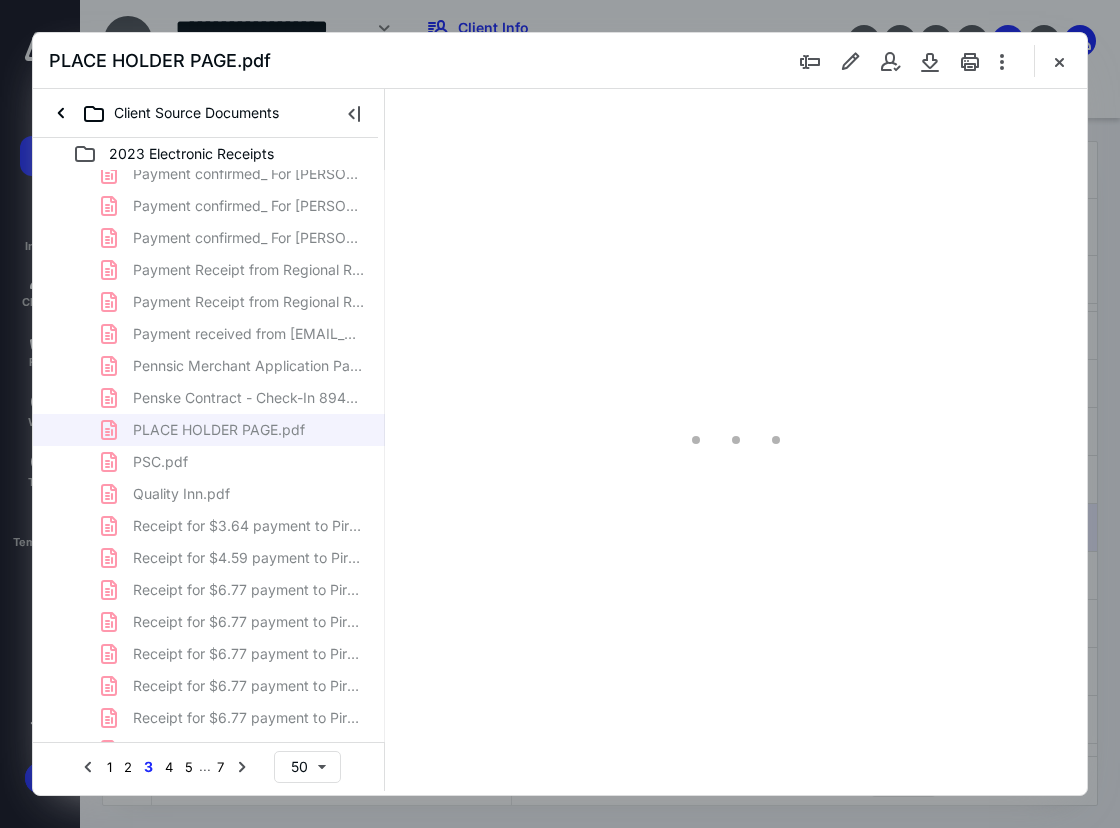 scroll, scrollTop: 0, scrollLeft: 0, axis: both 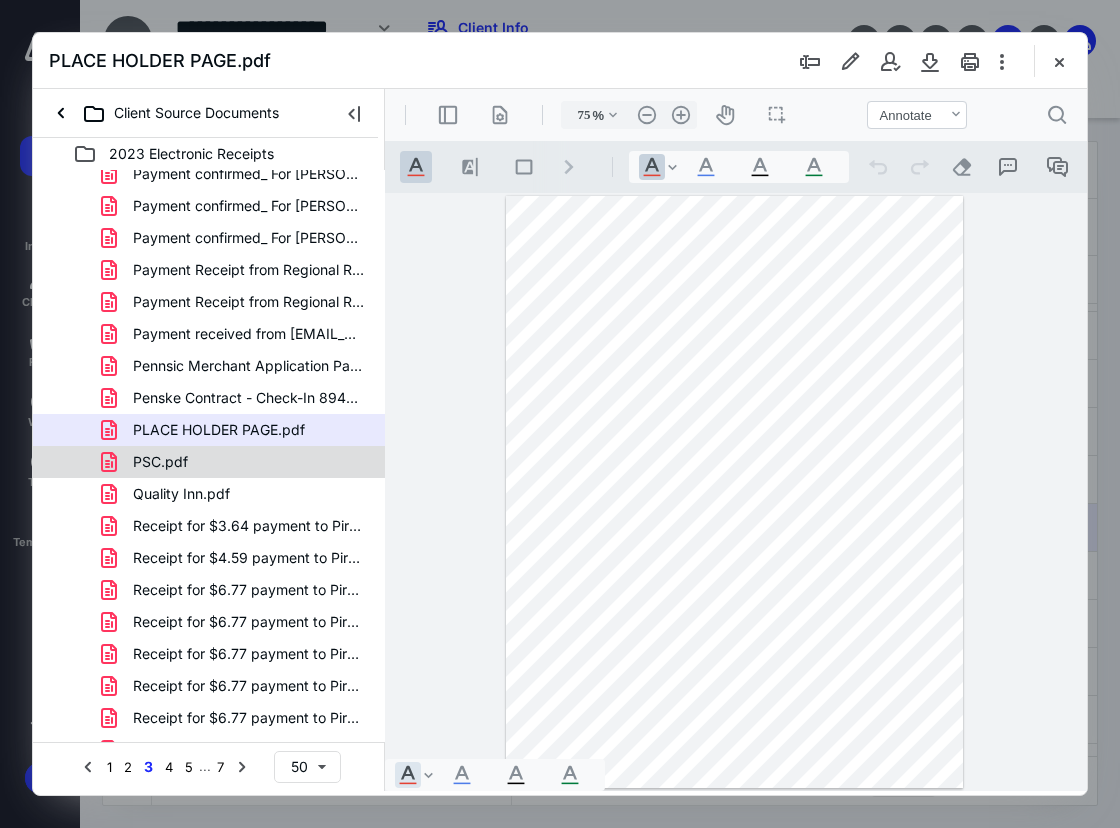 click on "PSC.pdf" at bounding box center [237, 462] 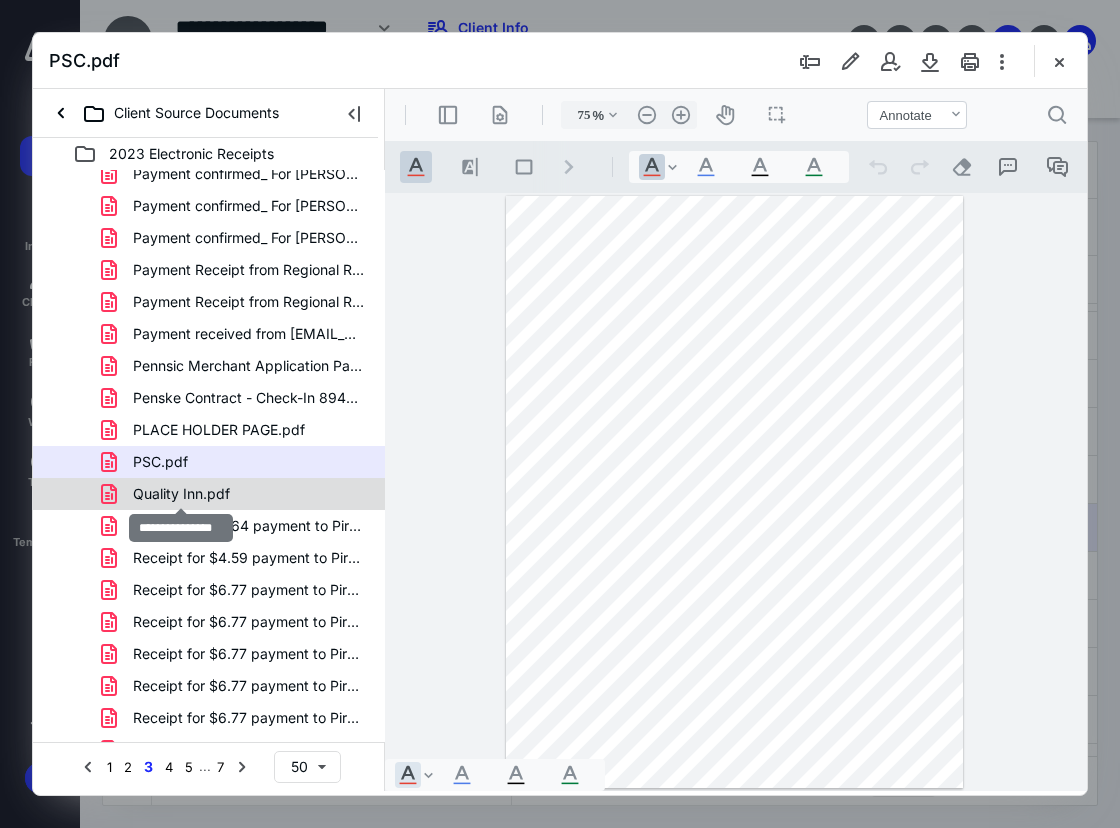 click on "Quality Inn.pdf" at bounding box center [181, 494] 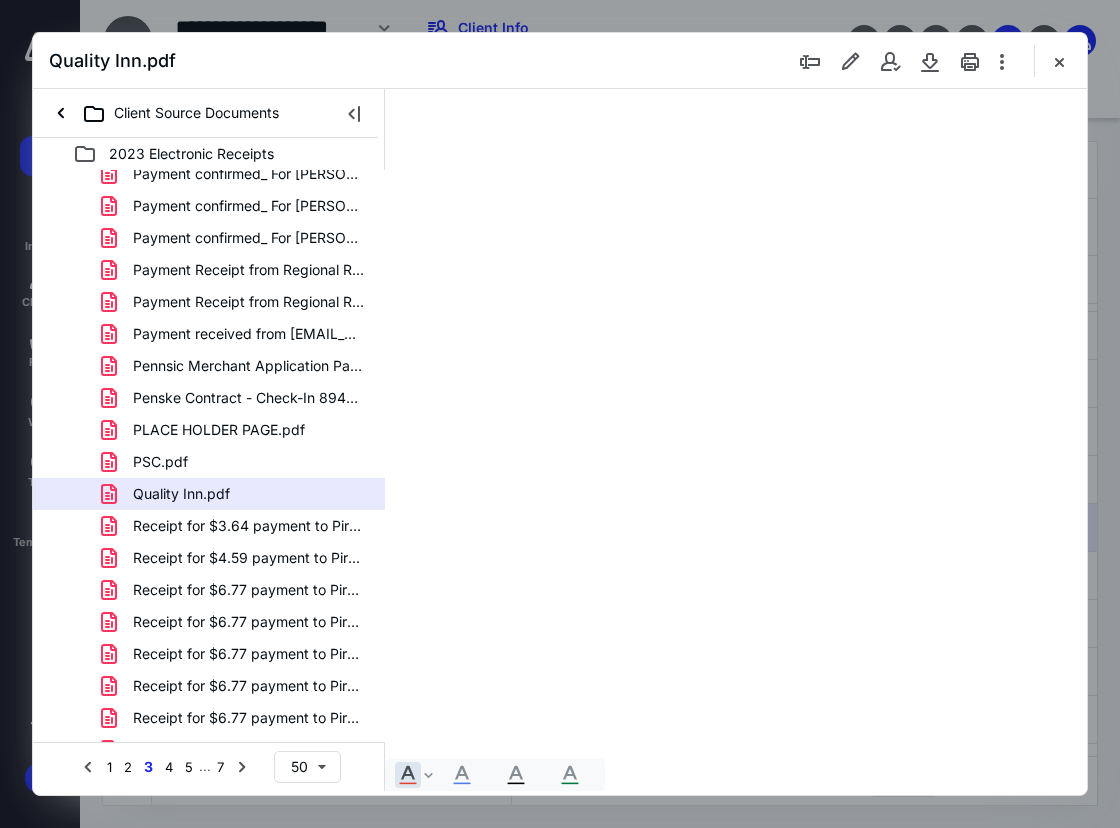click on "Receipt for $3.64 payment to Pirate Ship - Red Falcon - Ou.pdf" at bounding box center [249, 526] 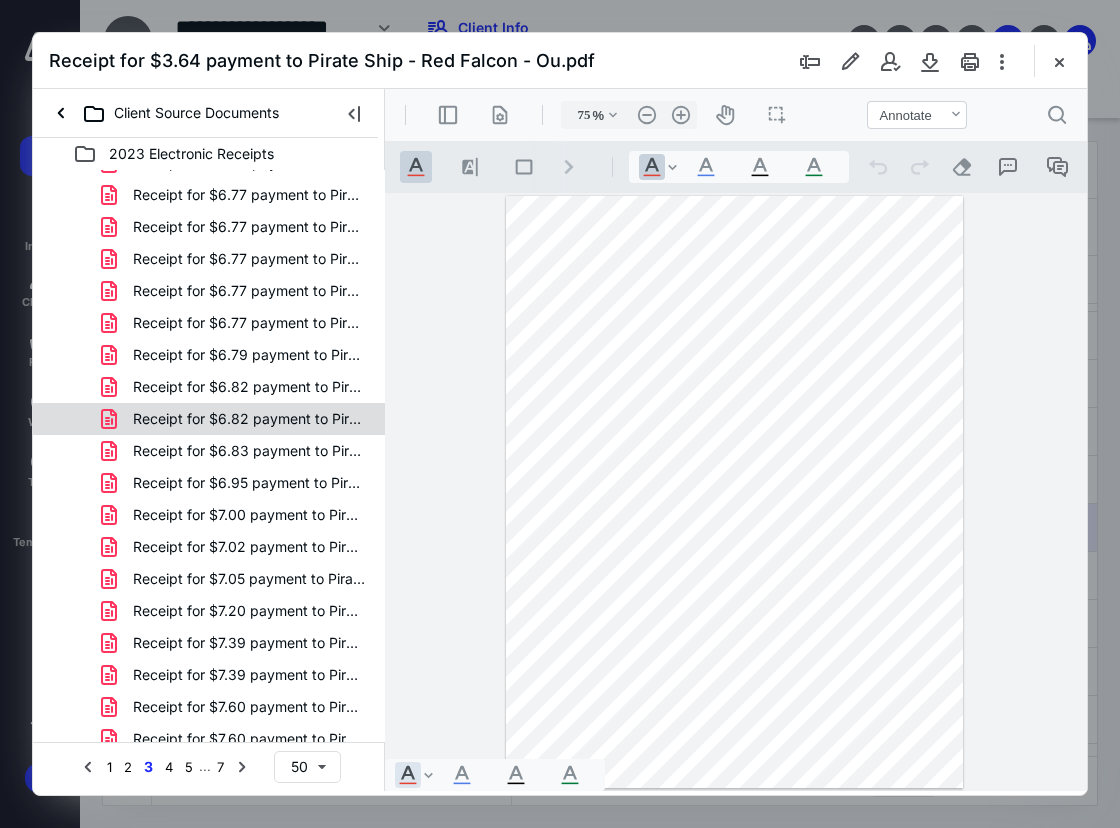 scroll, scrollTop: 700, scrollLeft: 0, axis: vertical 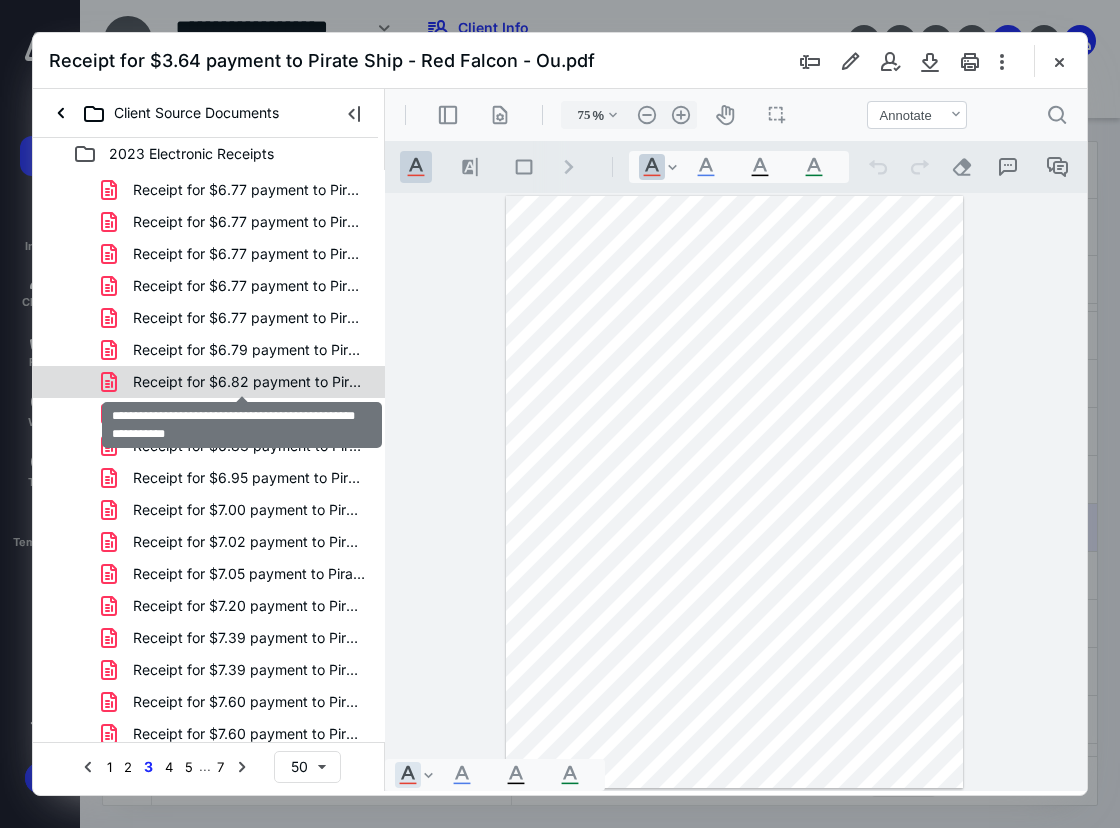 click on "Receipt for $6.82 payment to Pirate Ship - Red Falcon - 7.pdf" at bounding box center [249, 382] 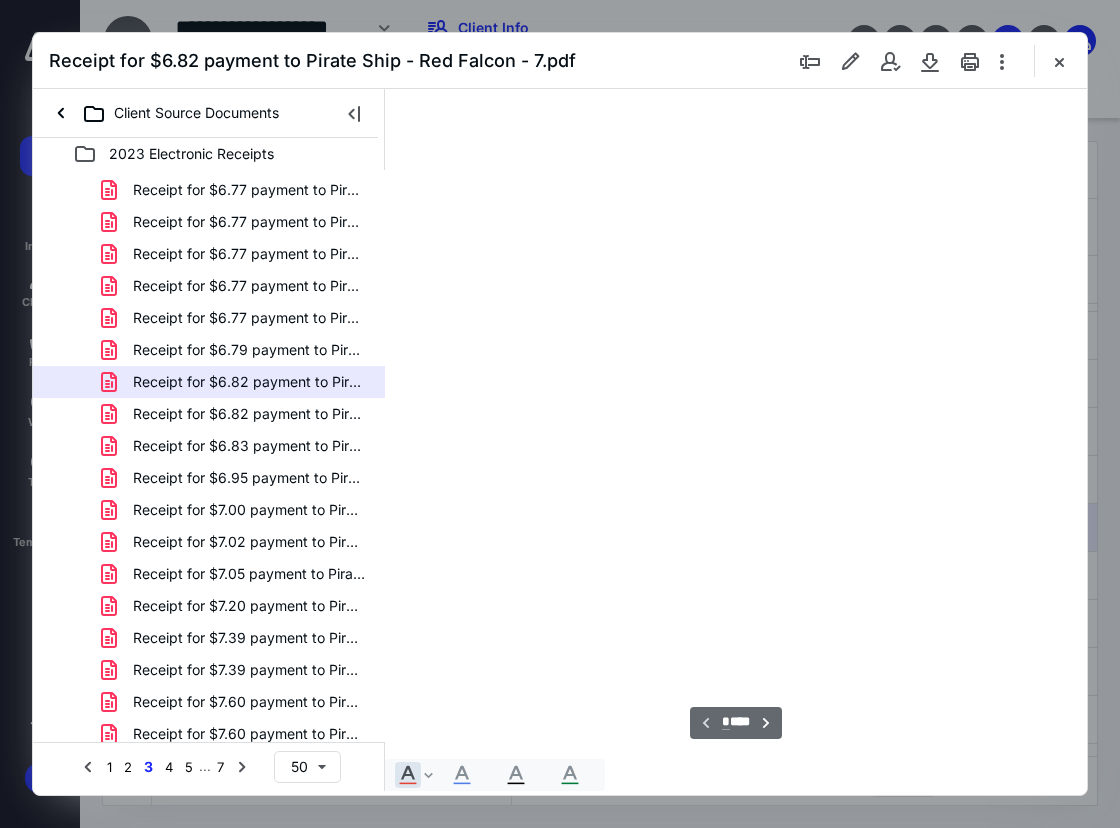 scroll, scrollTop: 107, scrollLeft: 0, axis: vertical 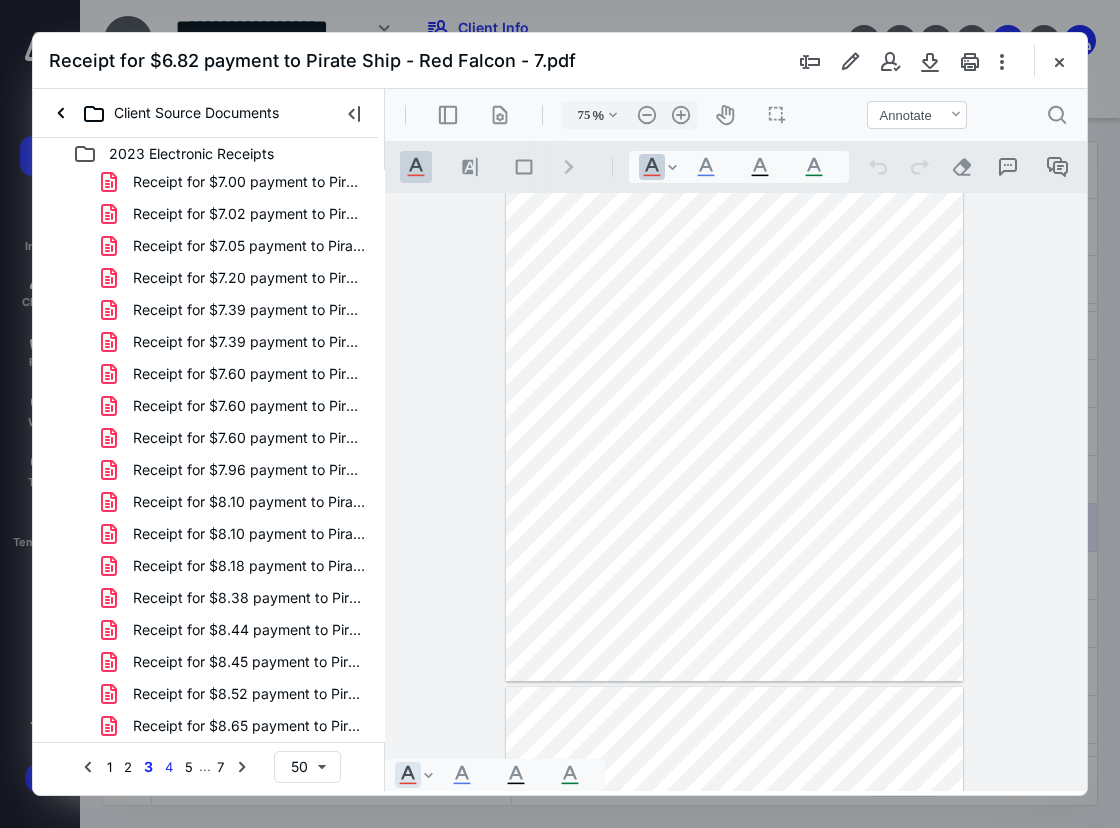 click on "4" at bounding box center (169, 767) 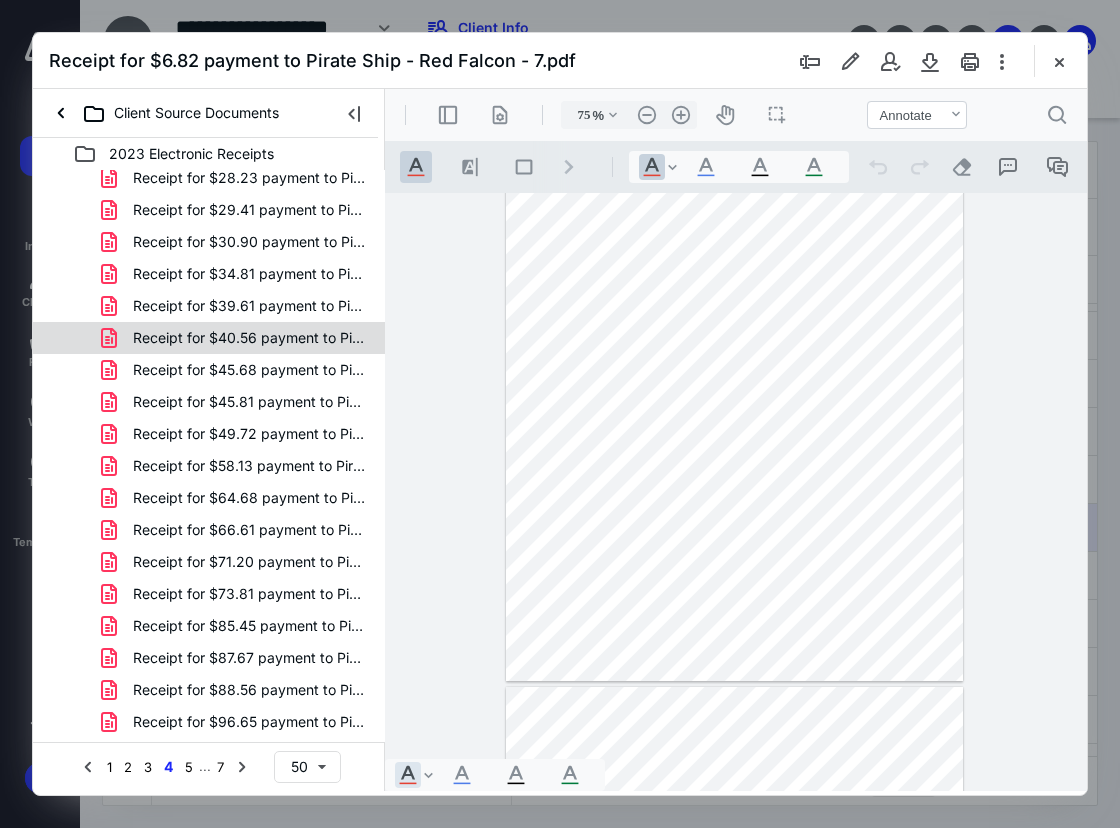 scroll, scrollTop: 700, scrollLeft: 0, axis: vertical 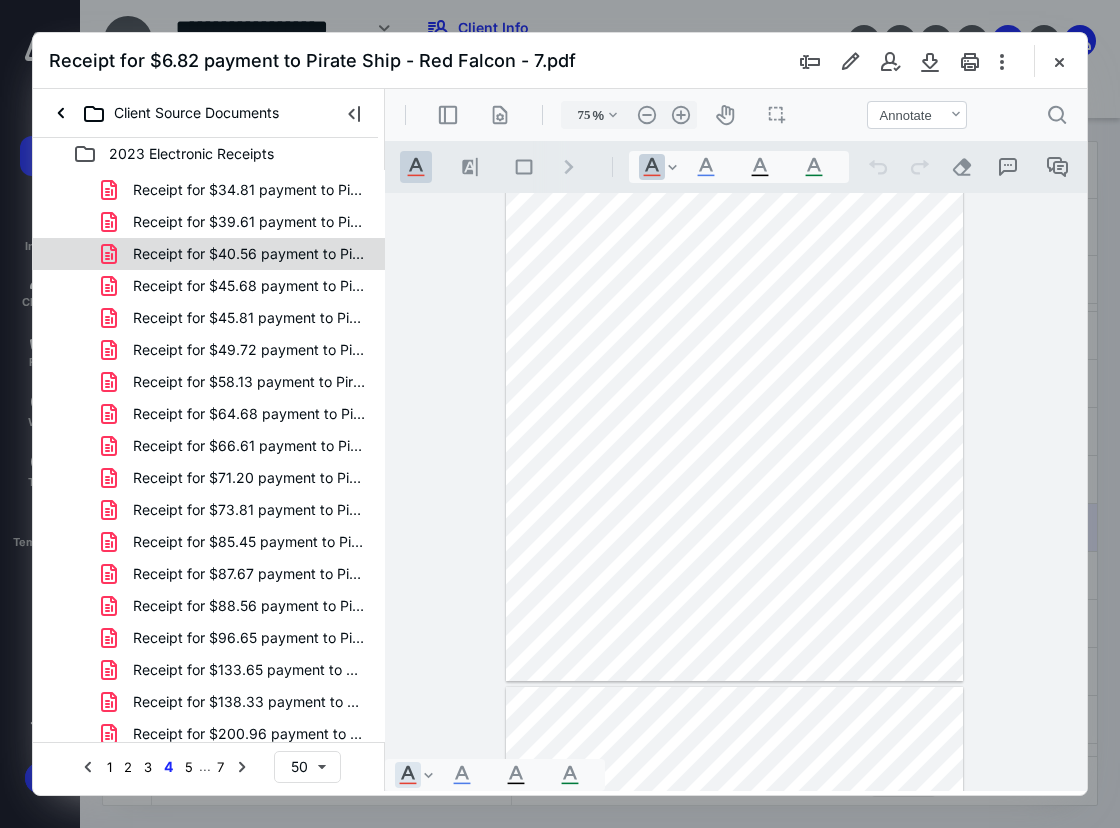 click on "Receipt for $66.61 payment to Pirate Ship - Red Falcon - O.pdf" at bounding box center [249, 446] 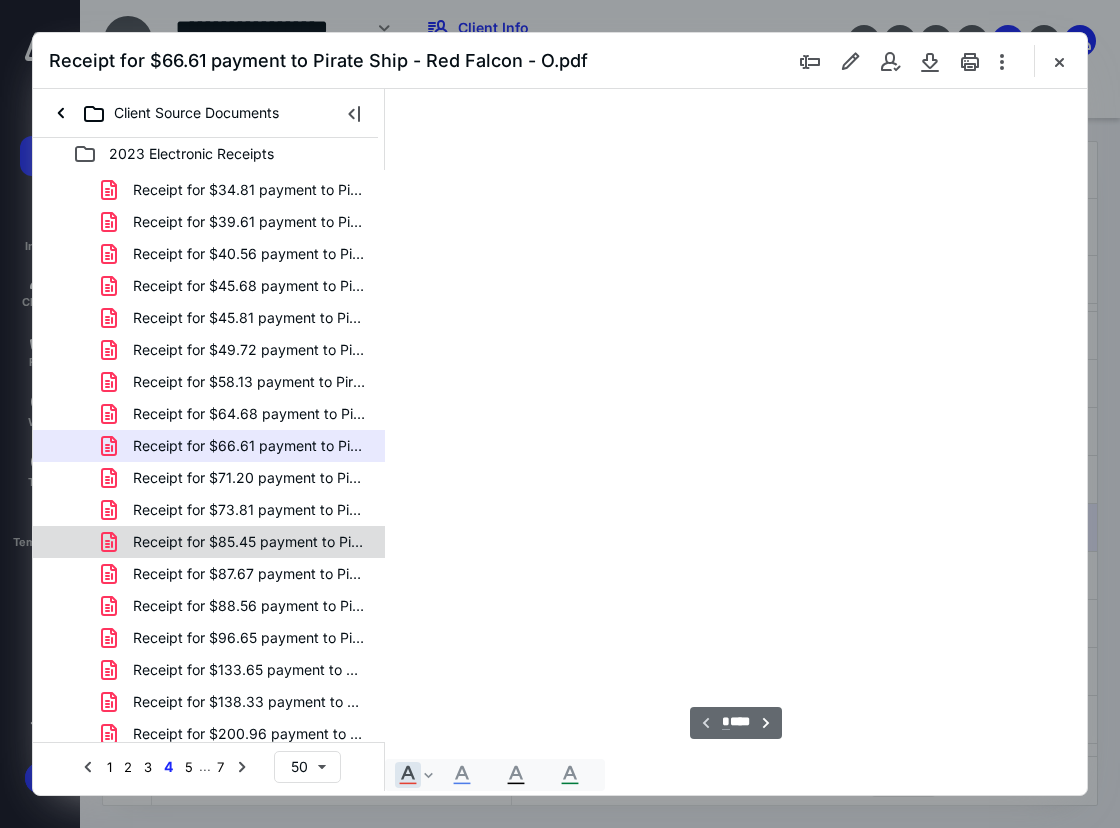 scroll, scrollTop: 107, scrollLeft: 0, axis: vertical 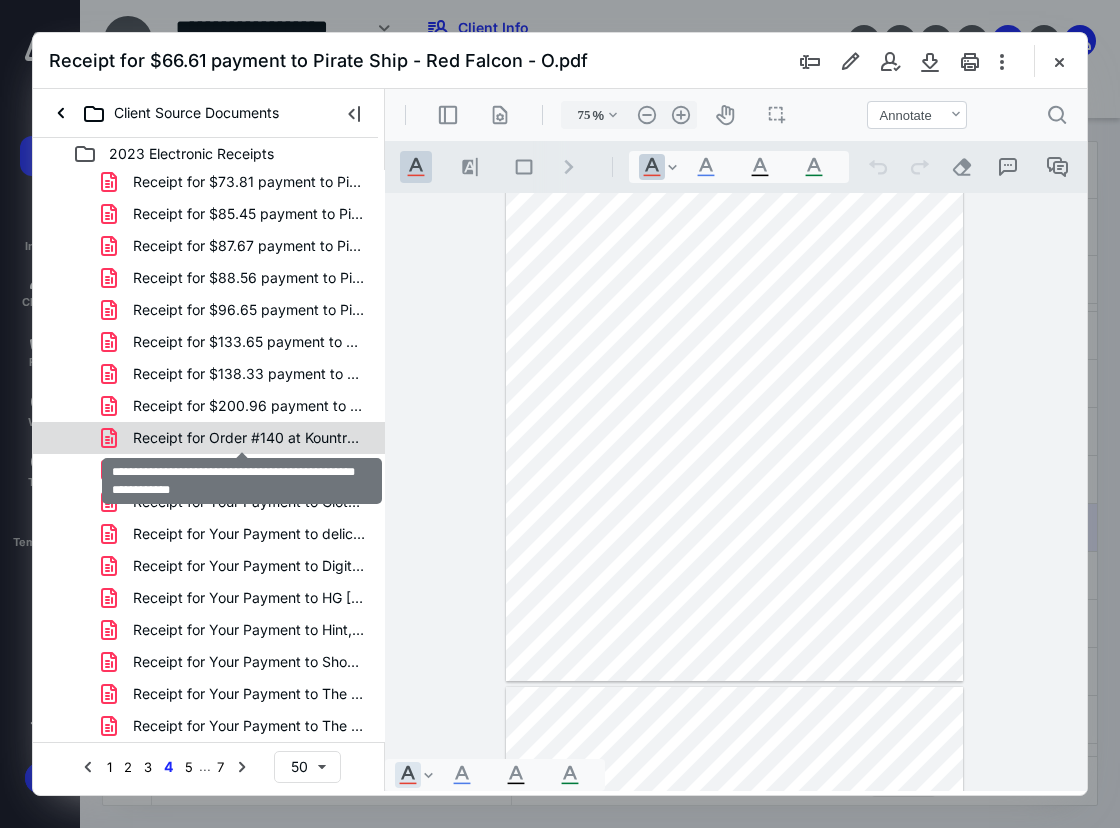 click on "Receipt for Order #140 at Kountry Kitchen Family Restauran.pdf" at bounding box center [249, 438] 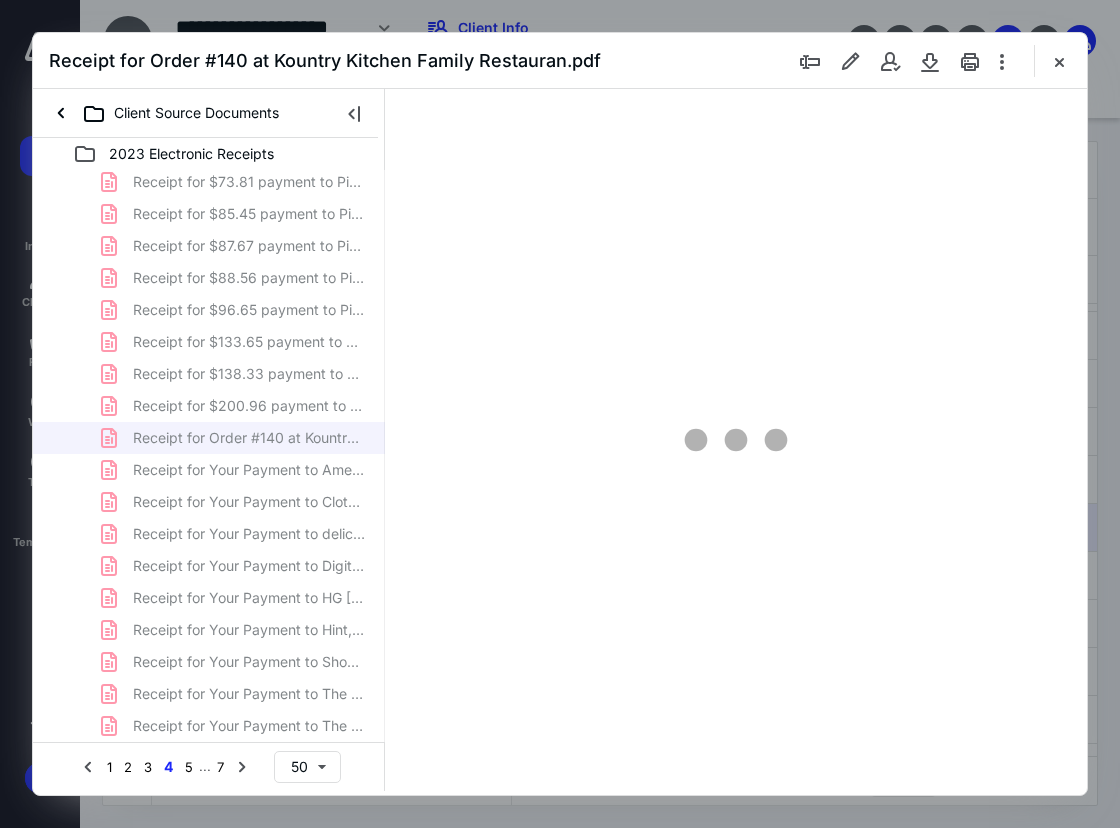 scroll, scrollTop: 107, scrollLeft: 0, axis: vertical 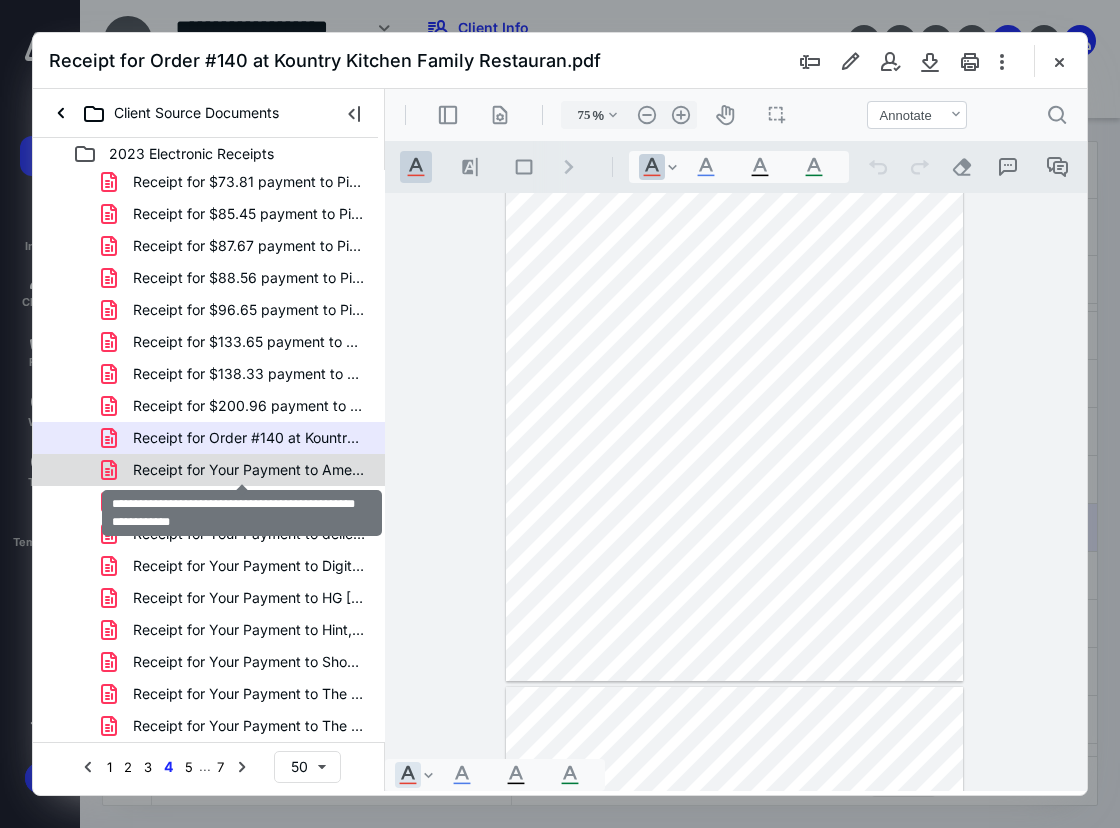 click on "Receipt for Your Payment to American [DATE] Mart - Red F.pdf" at bounding box center (249, 470) 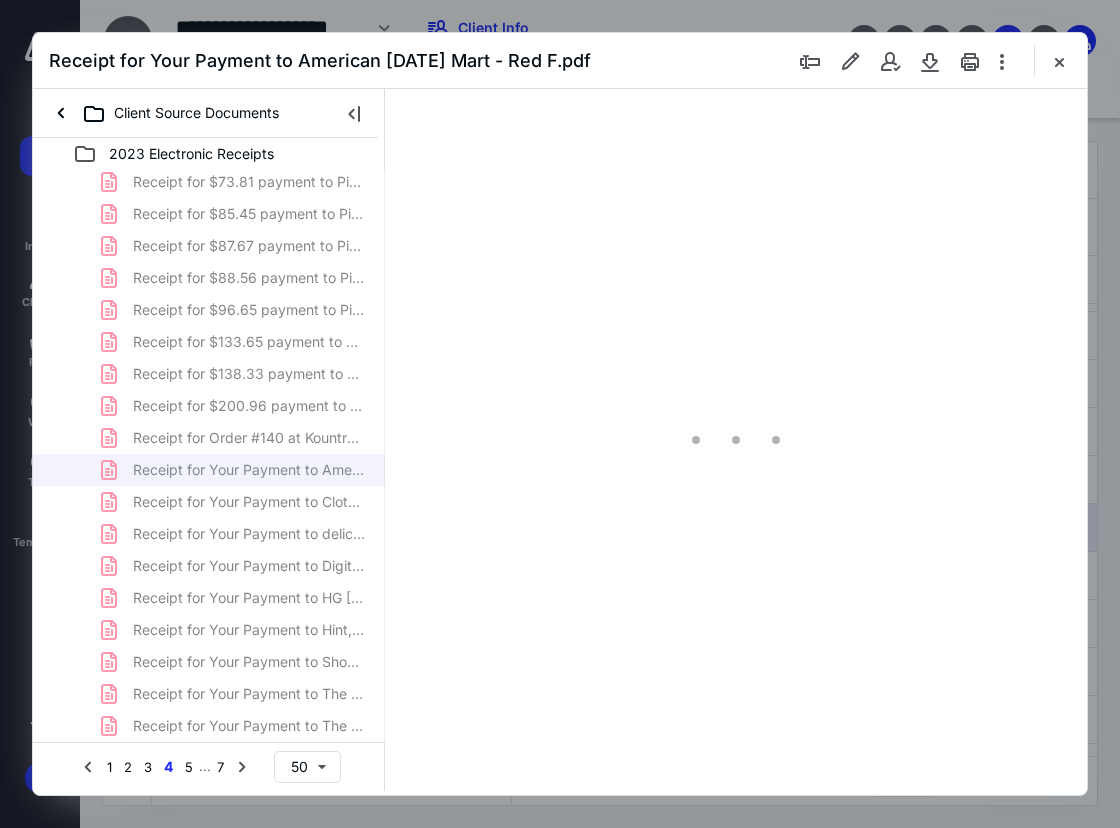 type on "75" 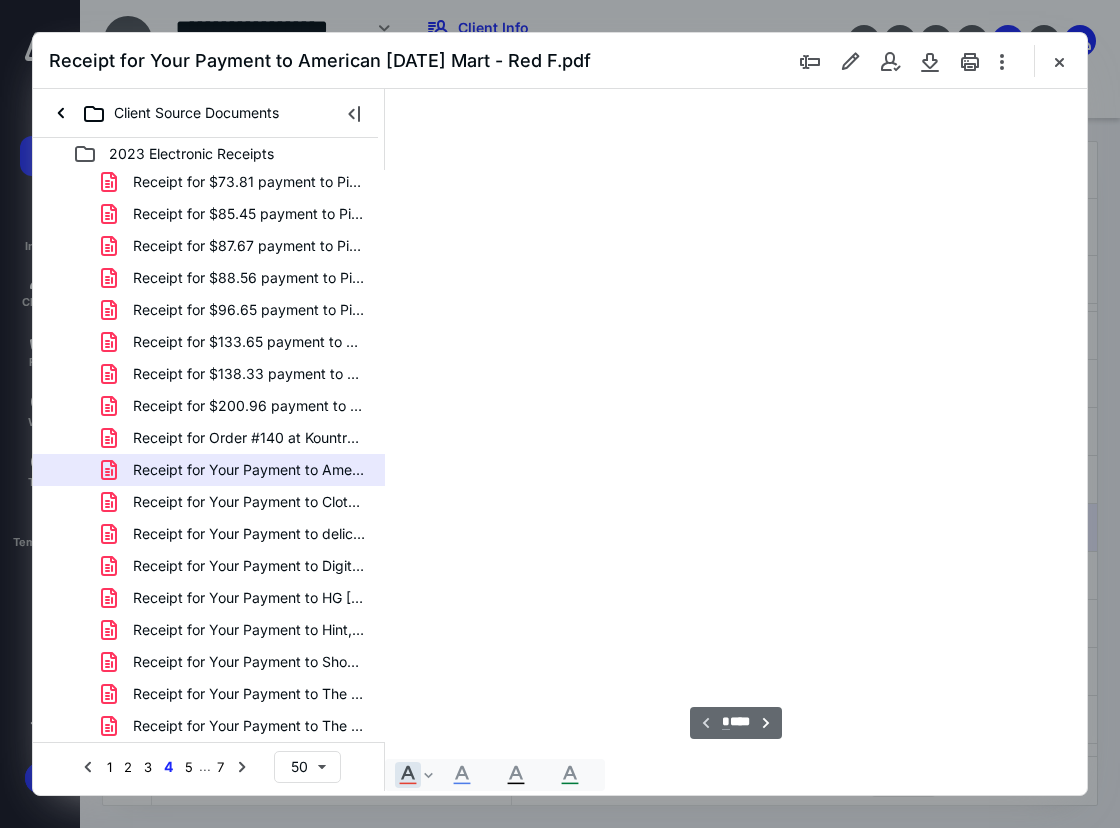 scroll, scrollTop: 107, scrollLeft: 0, axis: vertical 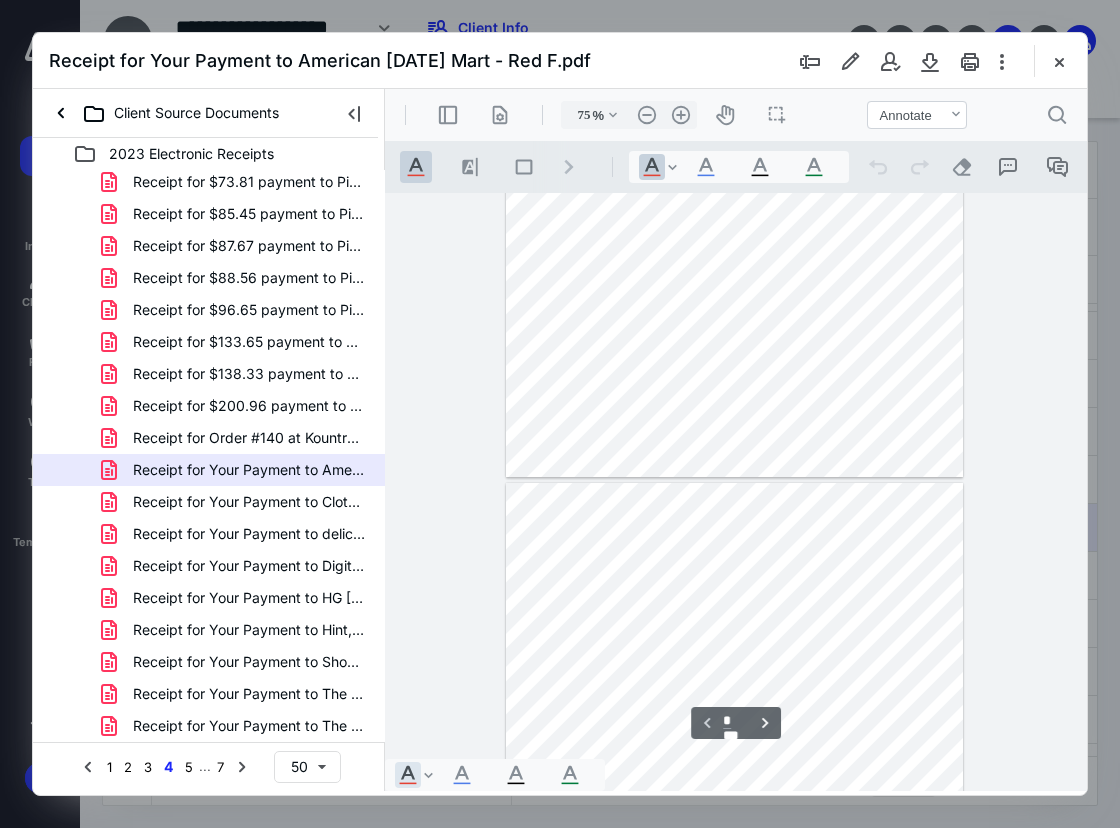 type on "*" 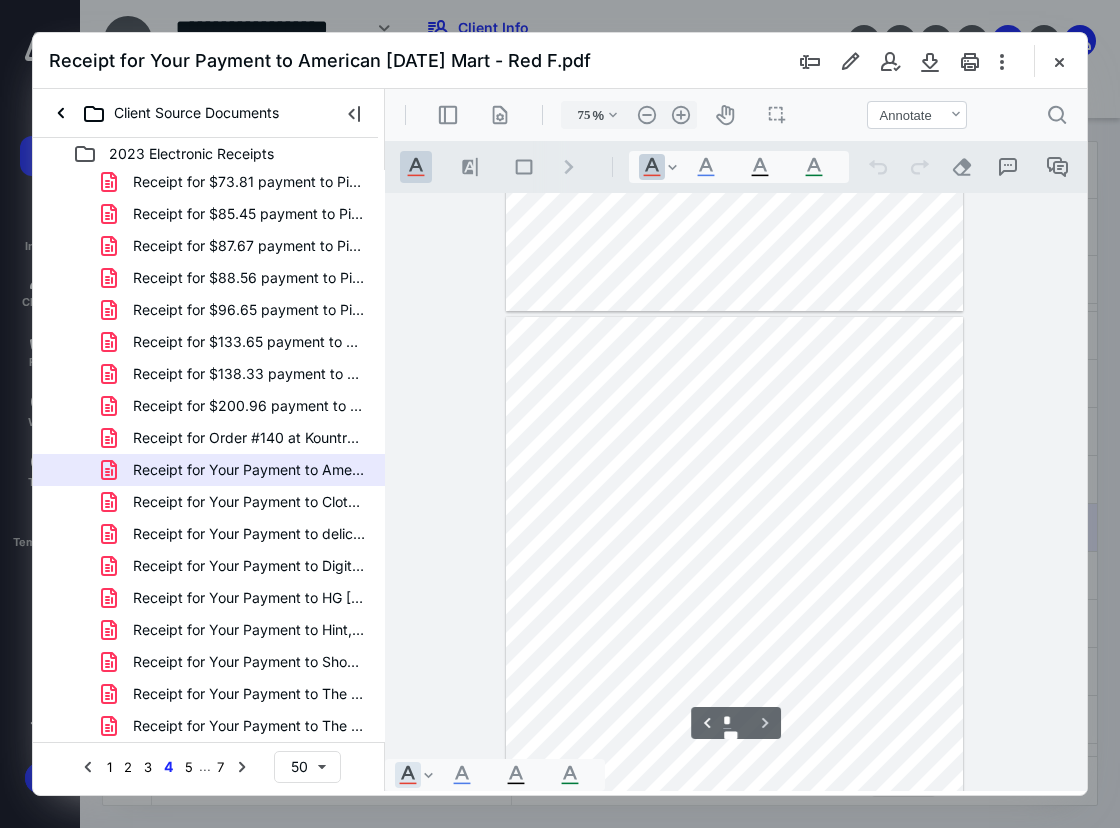 scroll, scrollTop: 598, scrollLeft: 0, axis: vertical 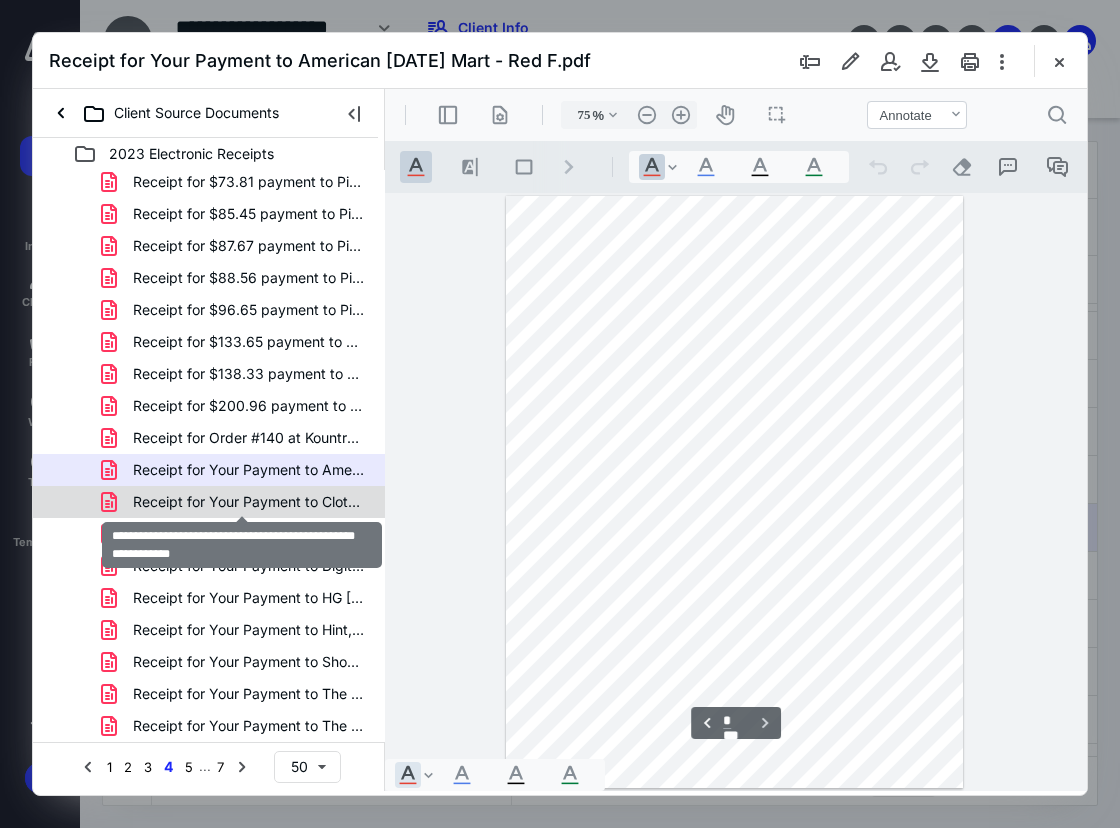 click on "Receipt for Your Payment to Clothing Labels [DOMAIN_NAME] - Red F.pdf" at bounding box center (249, 502) 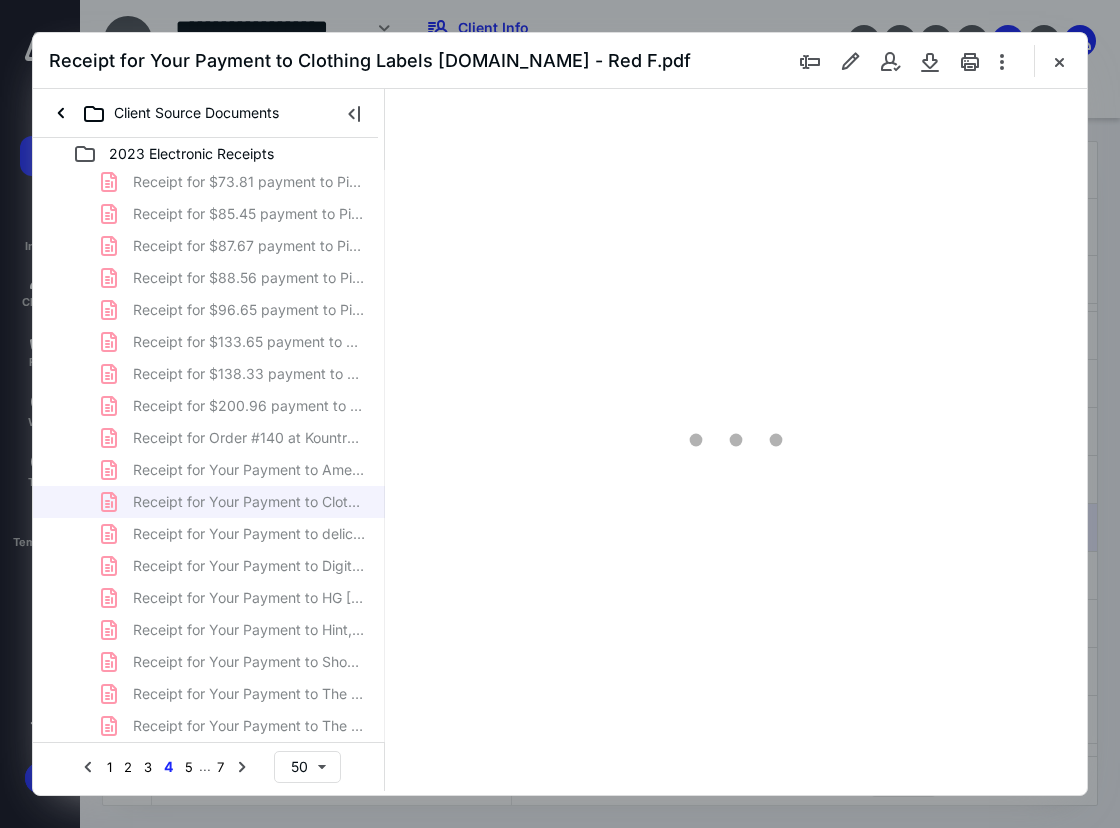 scroll, scrollTop: 107, scrollLeft: 0, axis: vertical 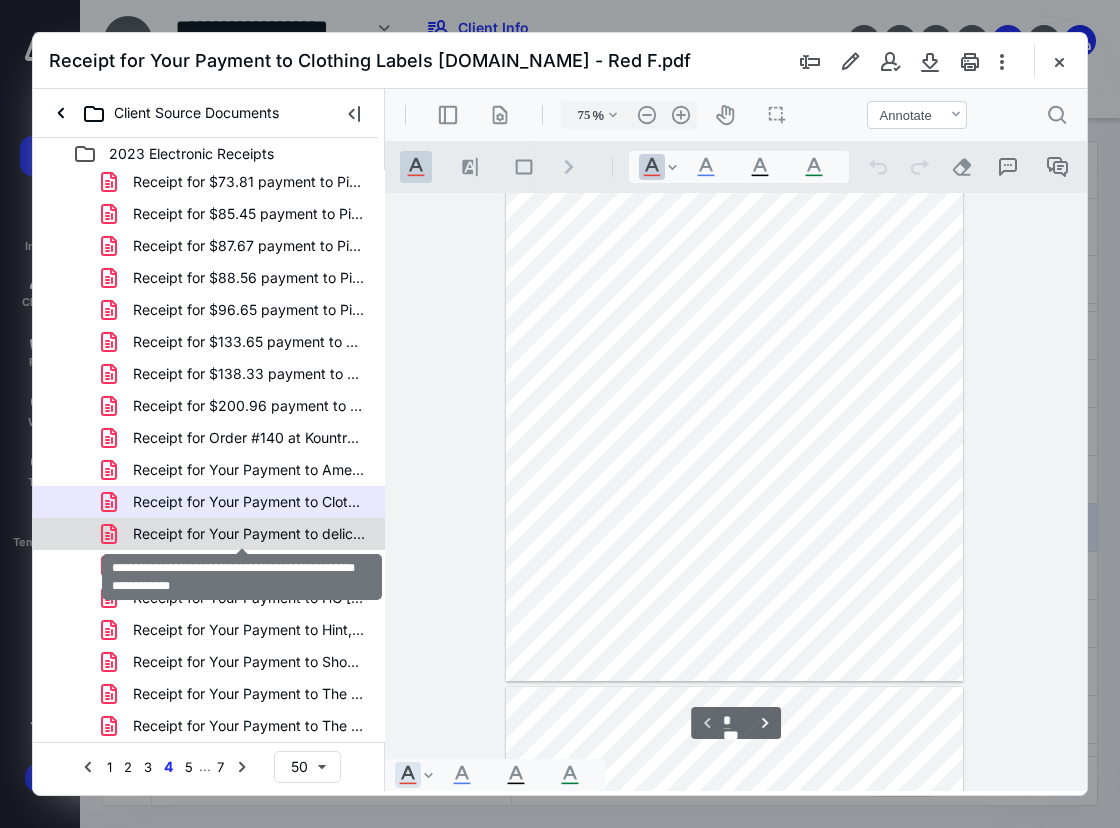 click on "Receipt for Your Payment to delicious, llc - Red Falcon - .pdf" at bounding box center (249, 534) 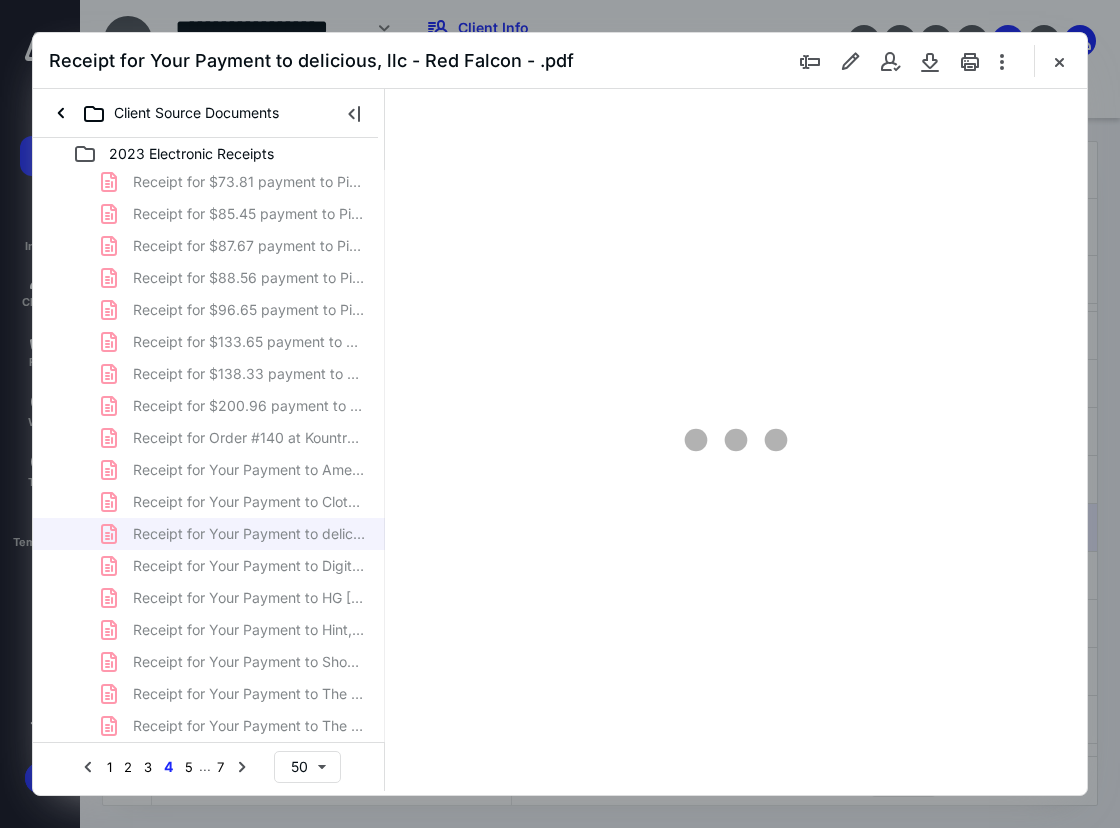 scroll, scrollTop: 107, scrollLeft: 0, axis: vertical 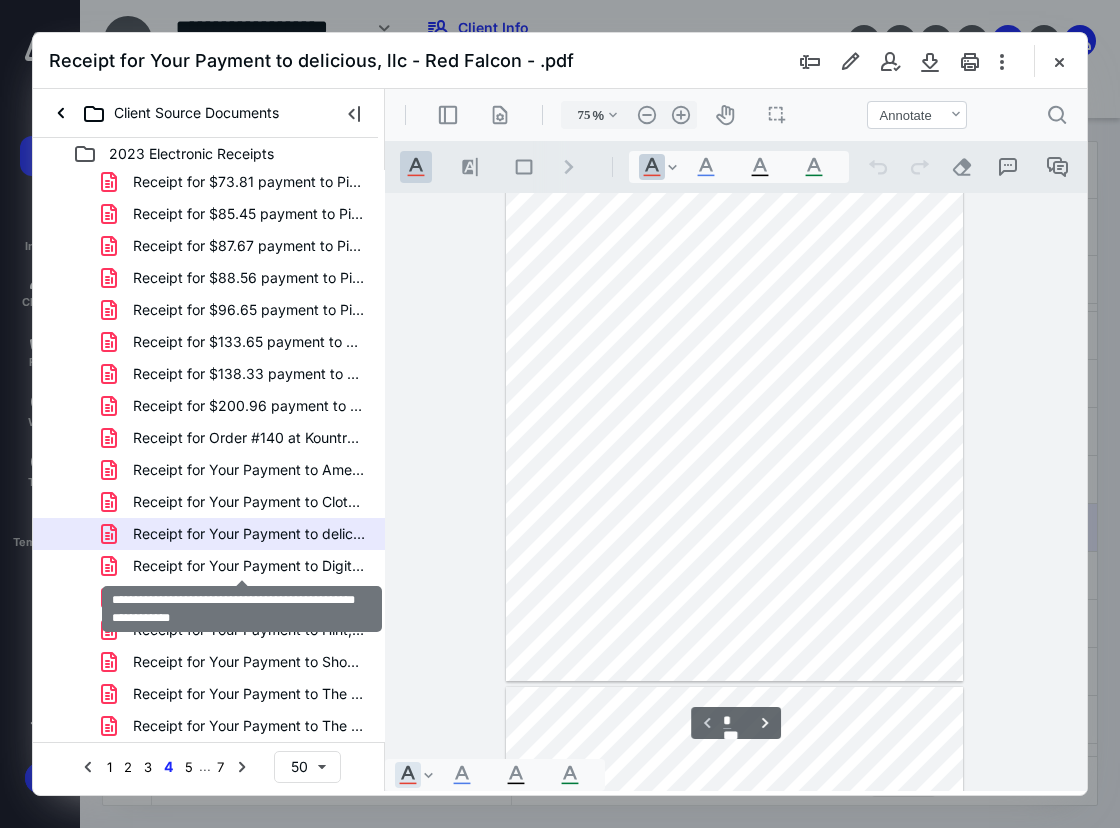 click on "Receipt for Your Payment to Digital Room LLC - Red Falcon .pdf" at bounding box center (249, 566) 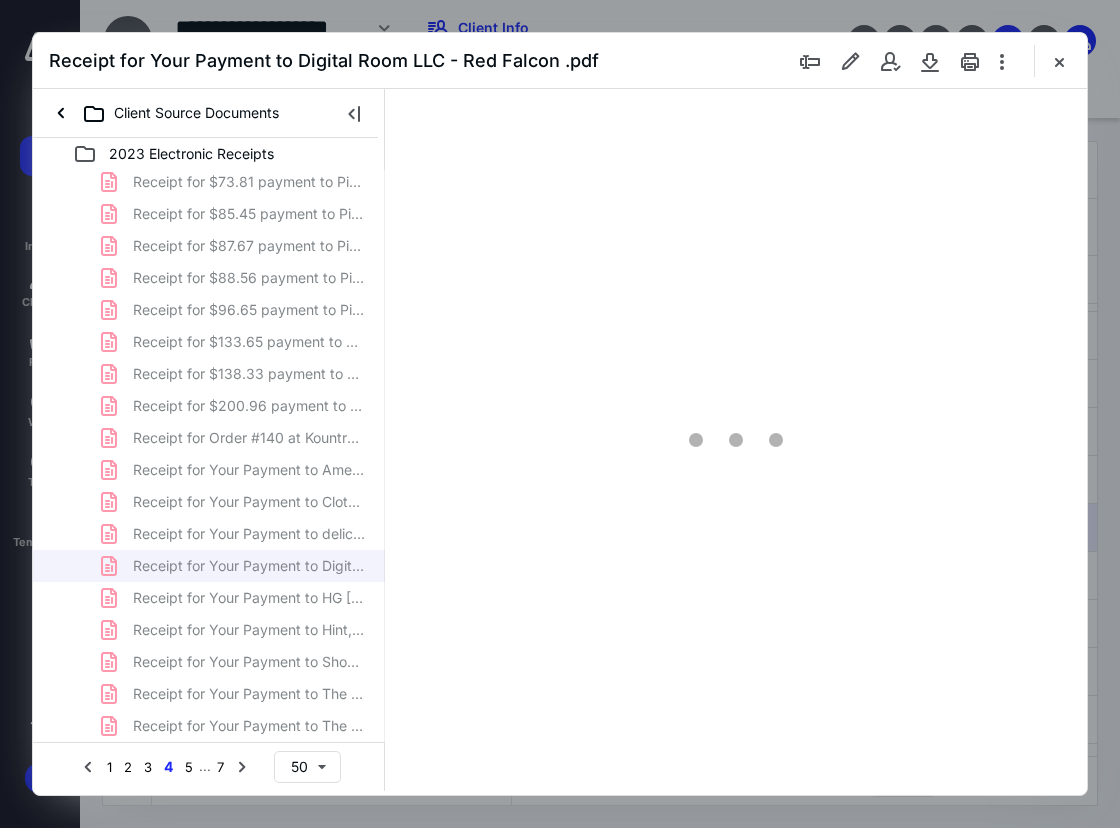scroll, scrollTop: 107, scrollLeft: 0, axis: vertical 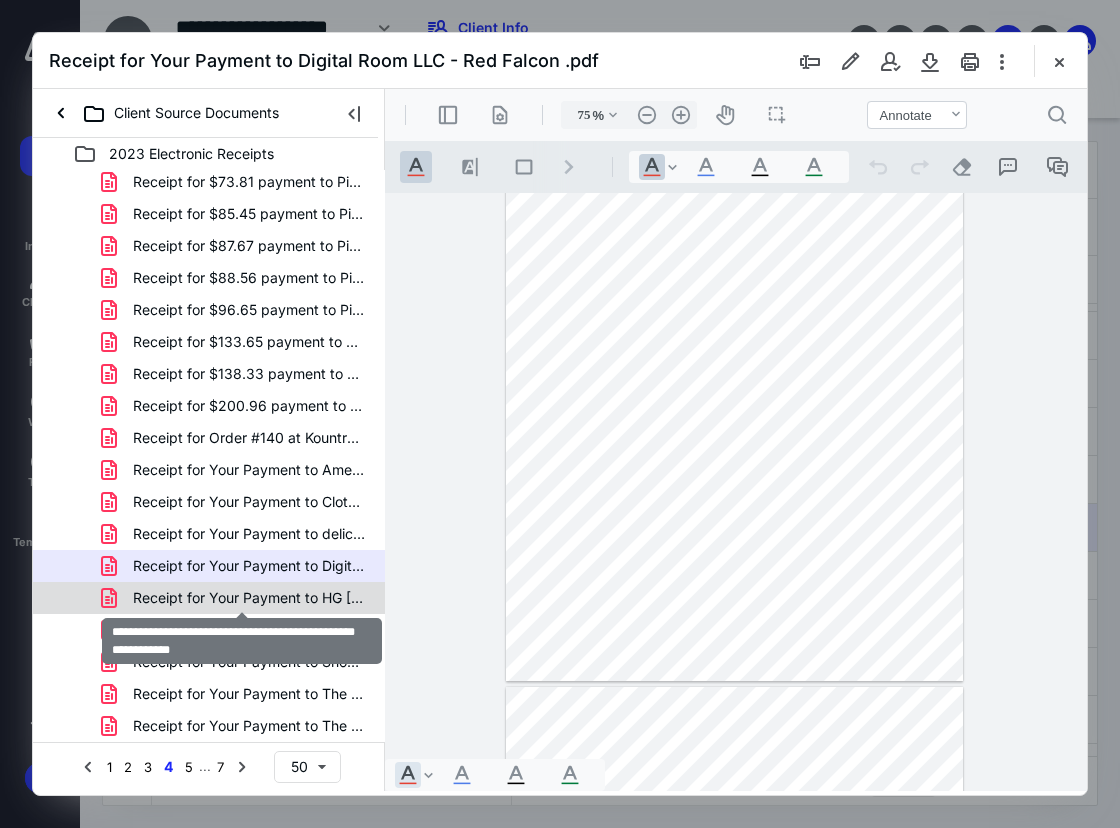 click on "Receipt for Your Payment to HG [DOMAIN_NAME] - Red Falcon .pdf" at bounding box center (249, 598) 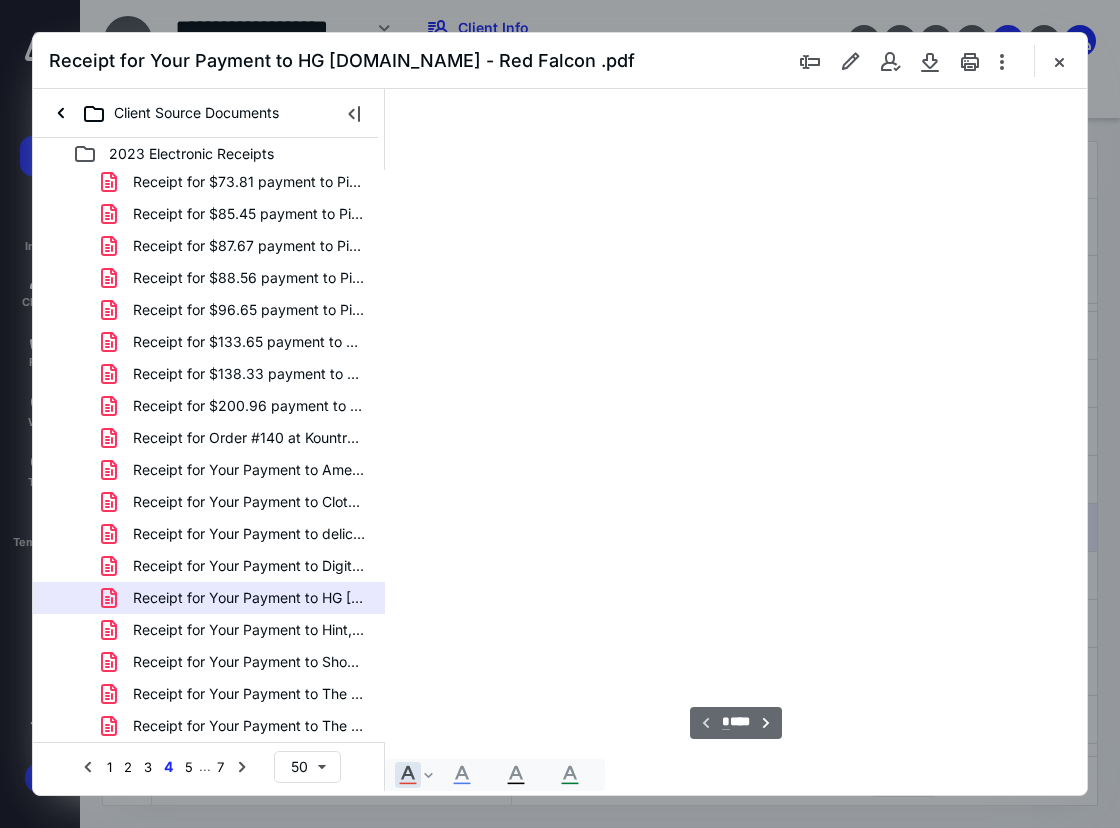 scroll, scrollTop: 107, scrollLeft: 0, axis: vertical 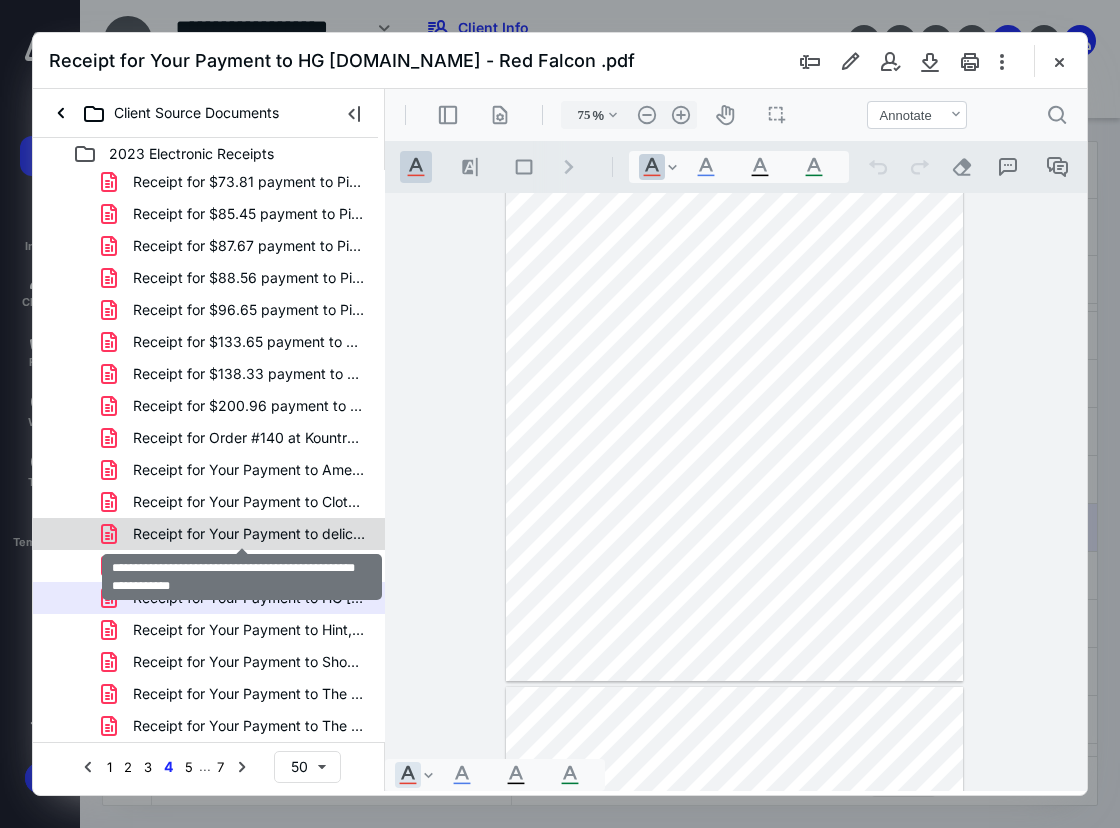 click on "Receipt for Your Payment to delicious, llc - Red Falcon - .pdf" at bounding box center (249, 534) 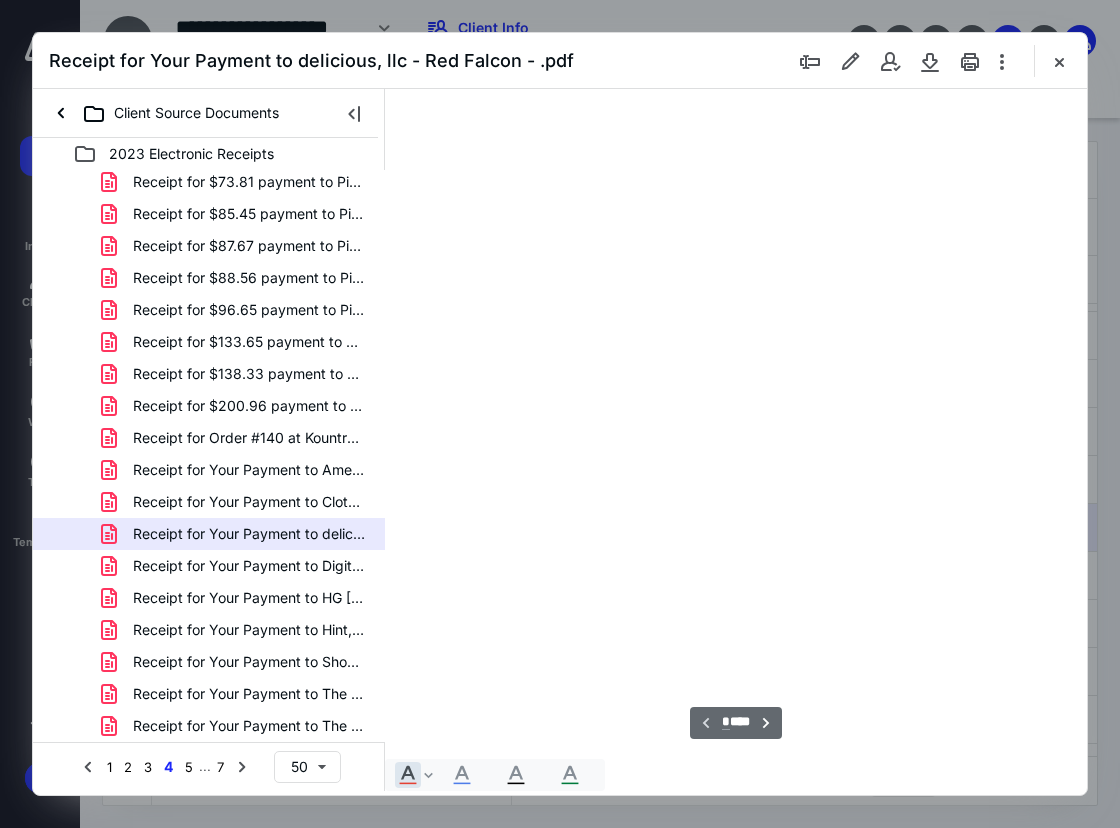 scroll, scrollTop: 107, scrollLeft: 0, axis: vertical 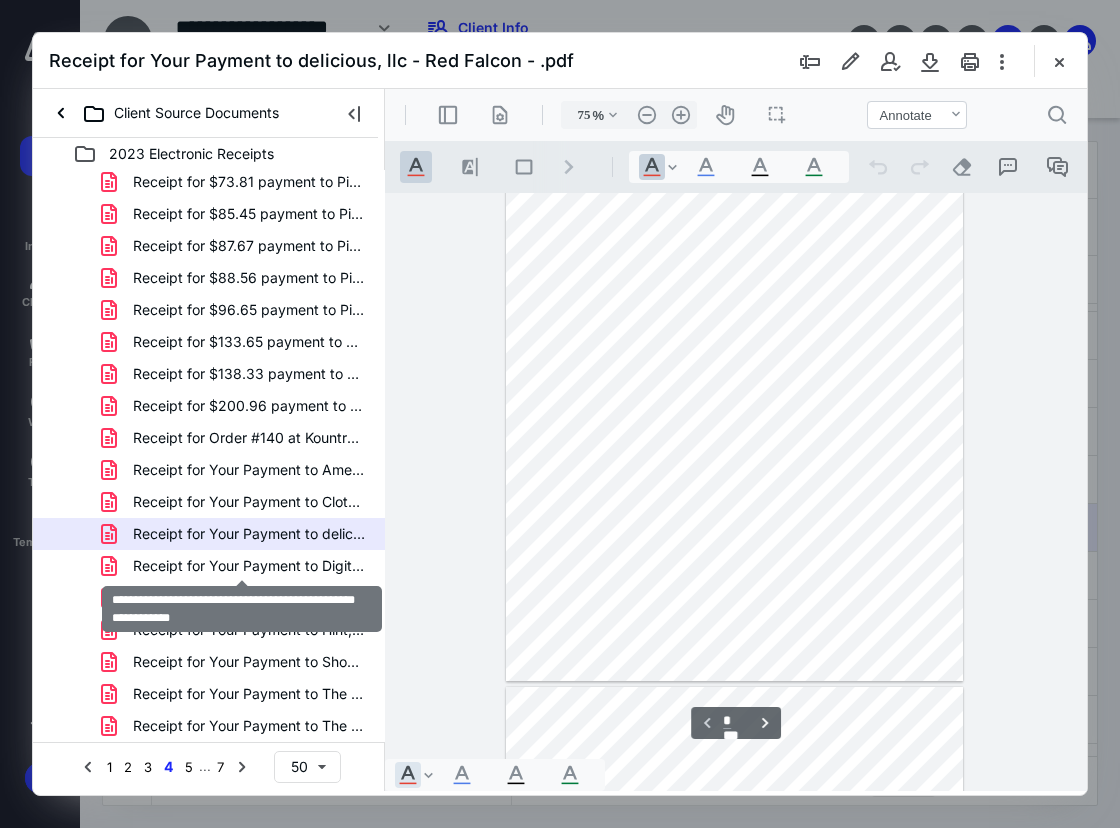 click on "Receipt for Your Payment to Digital Room LLC - Red Falcon .pdf" at bounding box center (249, 566) 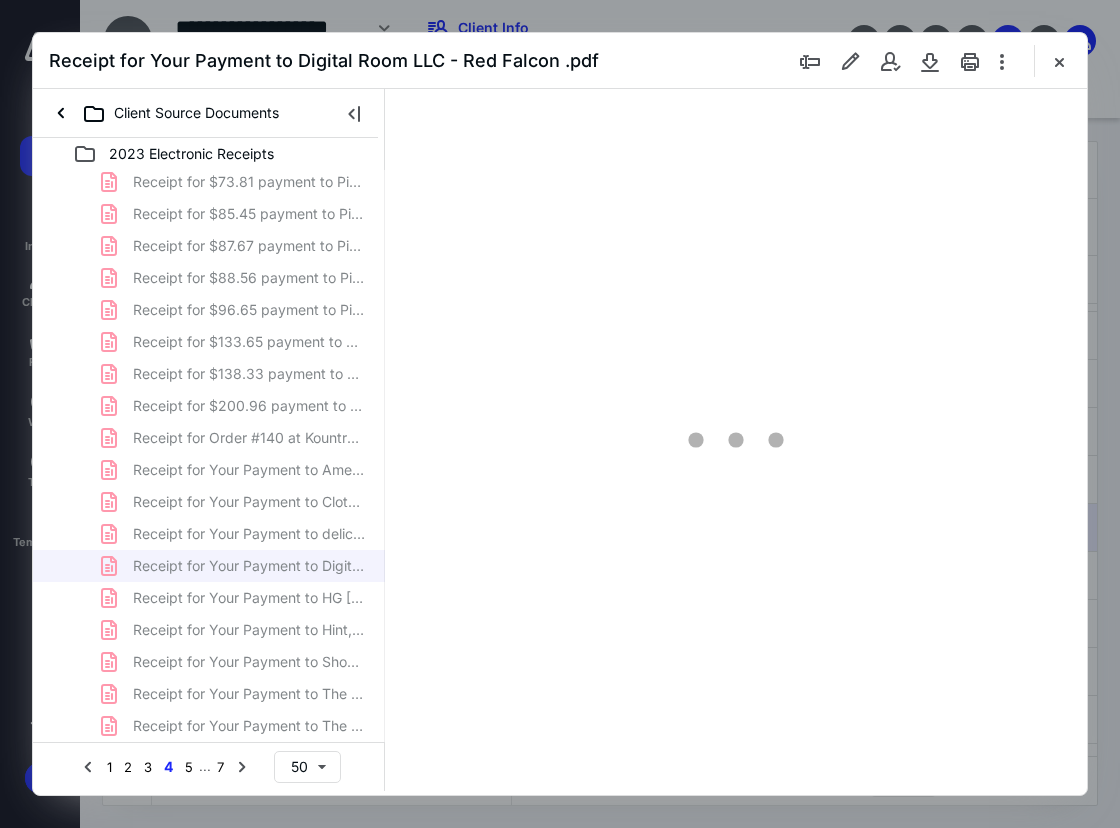 scroll, scrollTop: 107, scrollLeft: 0, axis: vertical 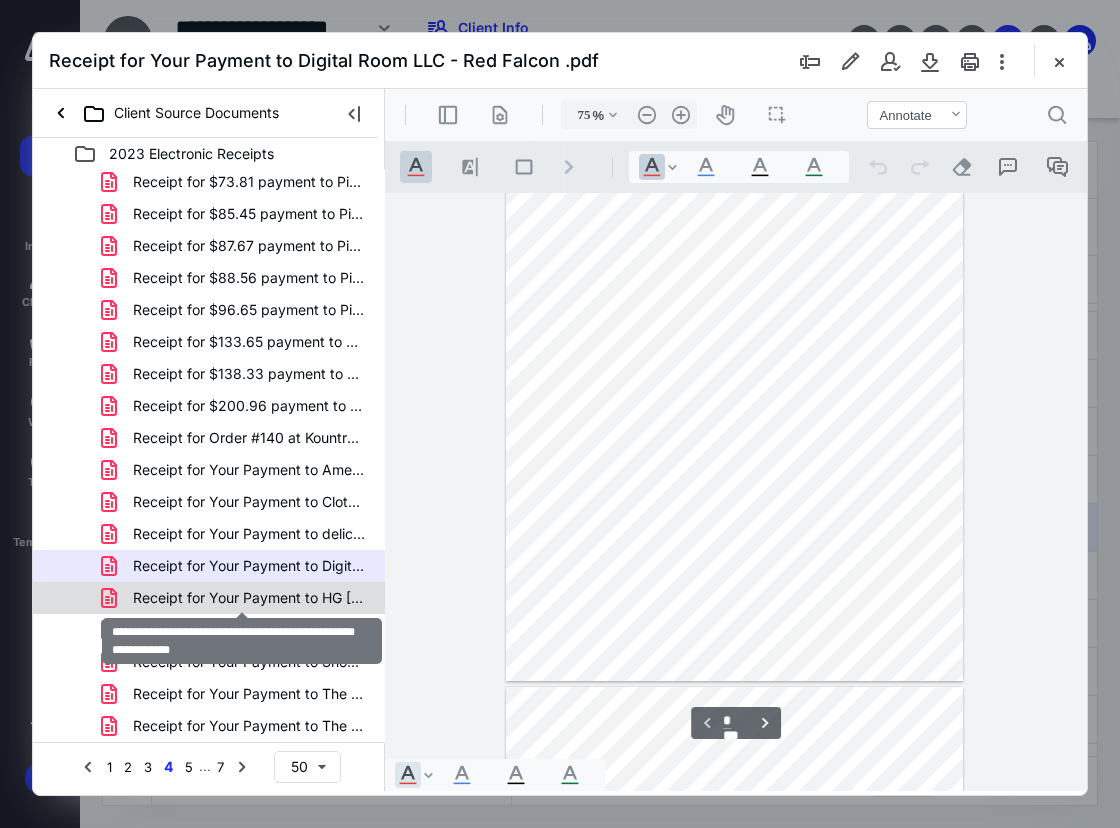 click on "Receipt for Your Payment to HG [DOMAIN_NAME] - Red Falcon .pdf" at bounding box center [249, 598] 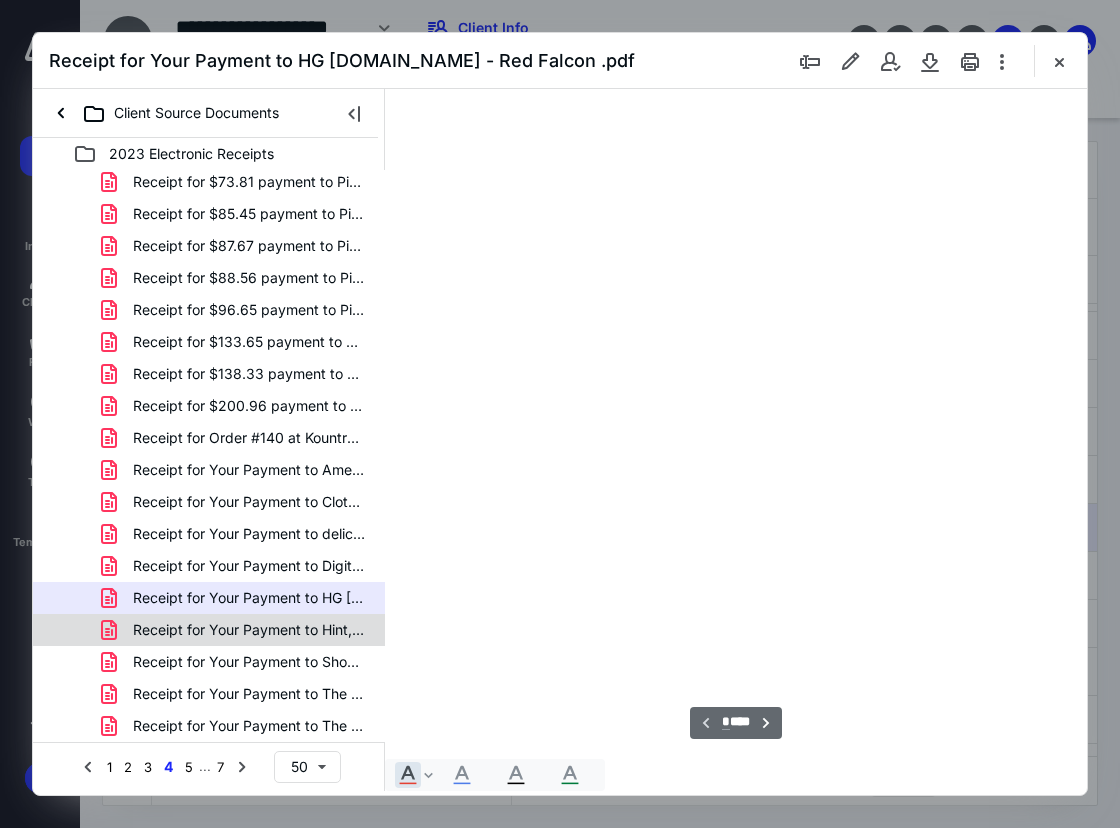 scroll, scrollTop: 107, scrollLeft: 0, axis: vertical 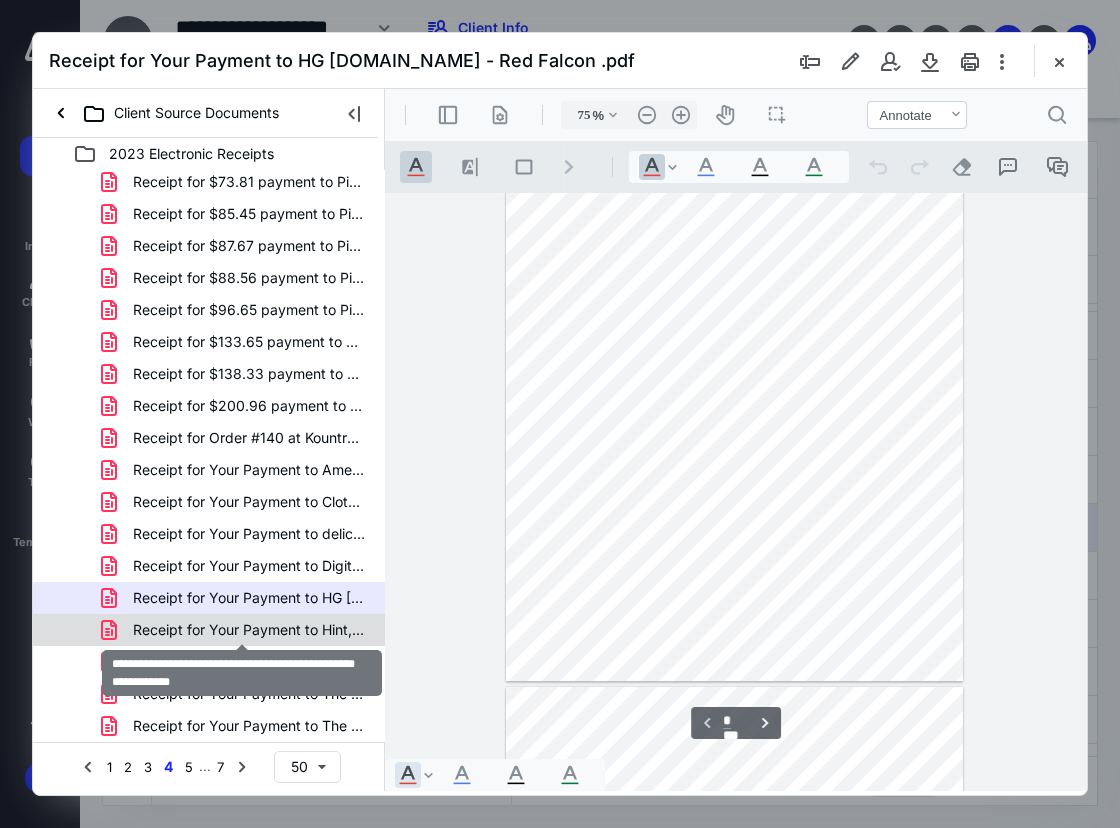 click on "Receipt for Your Payment to Hint, Inc. - Red Falcon - Outl.pdf" at bounding box center [249, 630] 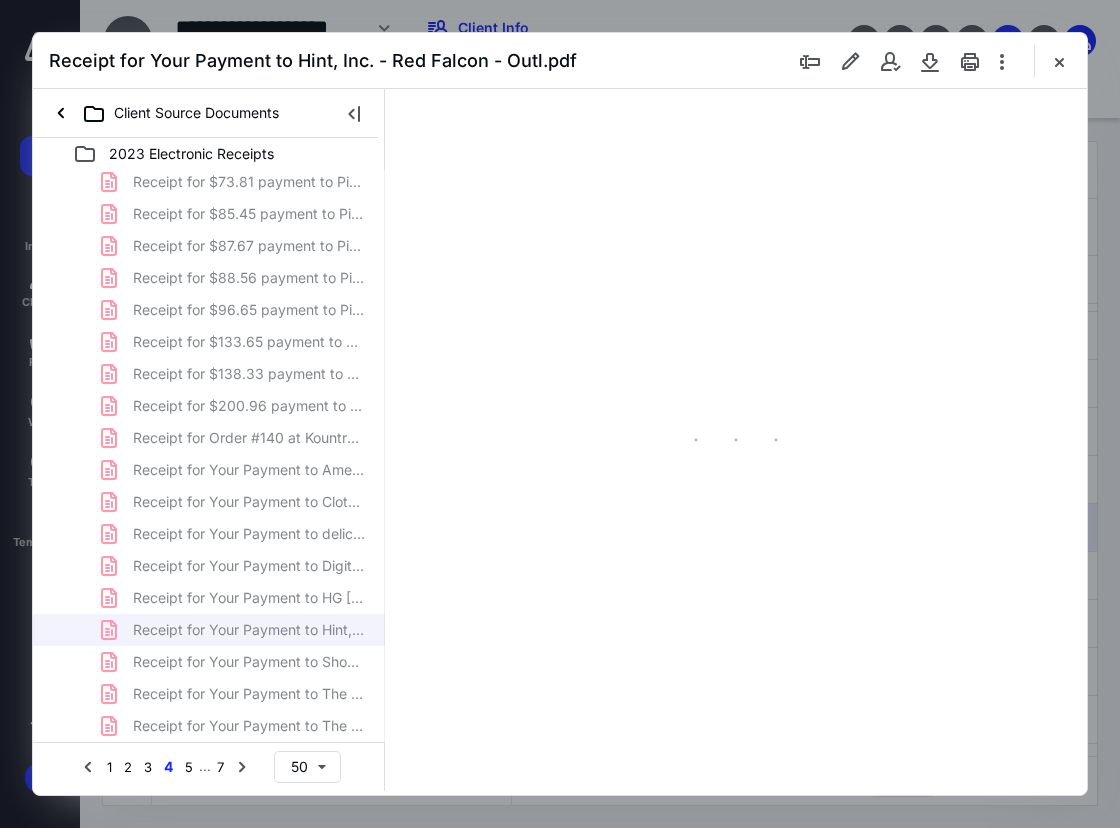scroll, scrollTop: 107, scrollLeft: 0, axis: vertical 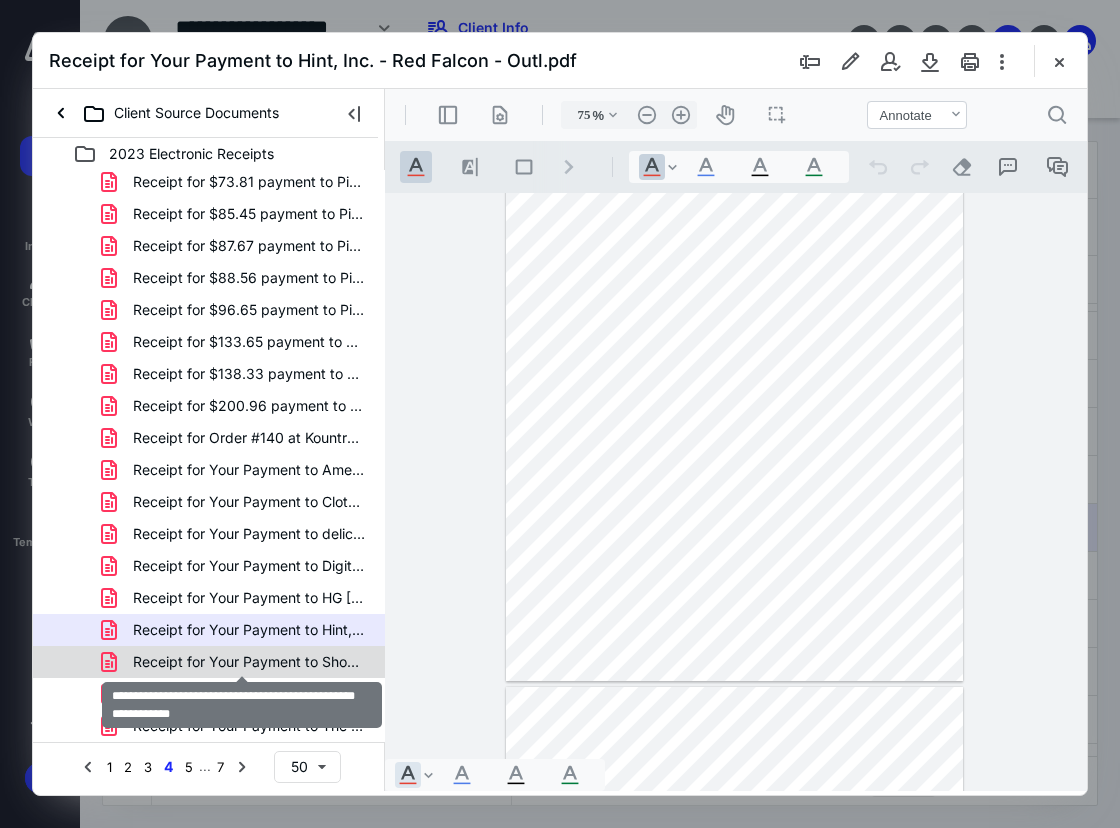 click on "Receipt for Your Payment to Shop LC - Red Falcon - Outlook.pdf" at bounding box center [249, 662] 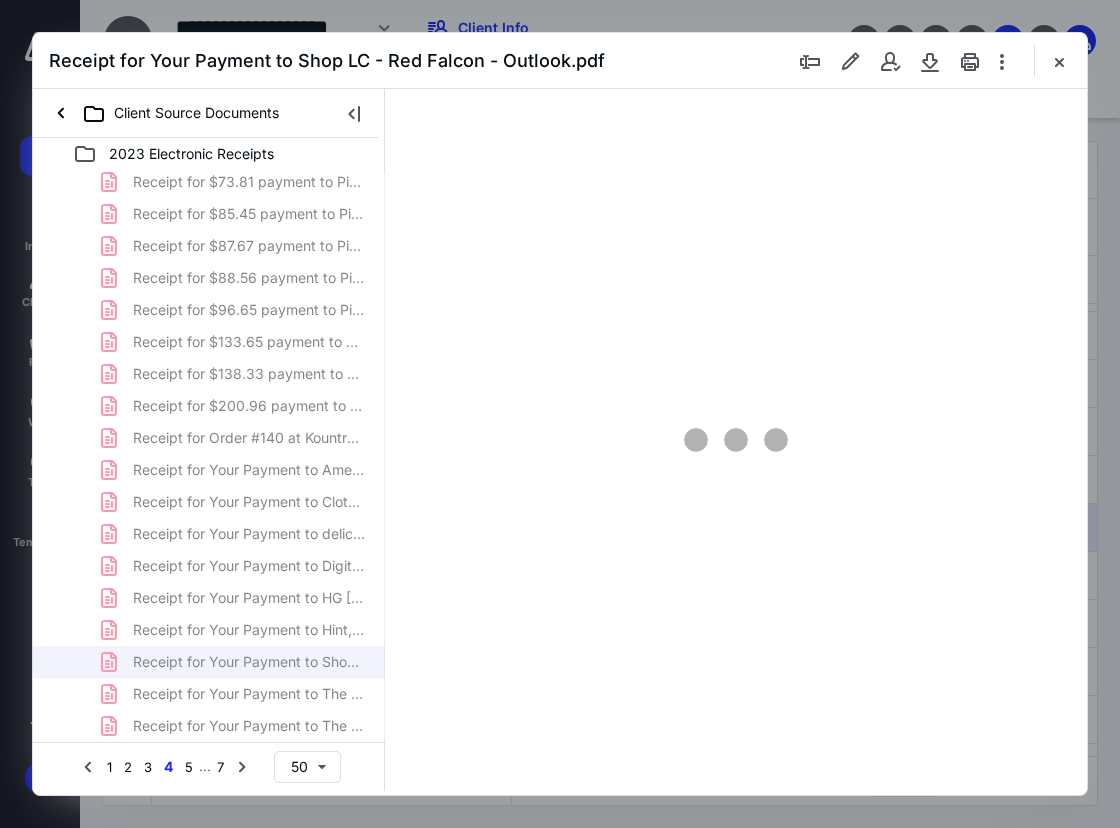 scroll, scrollTop: 107, scrollLeft: 0, axis: vertical 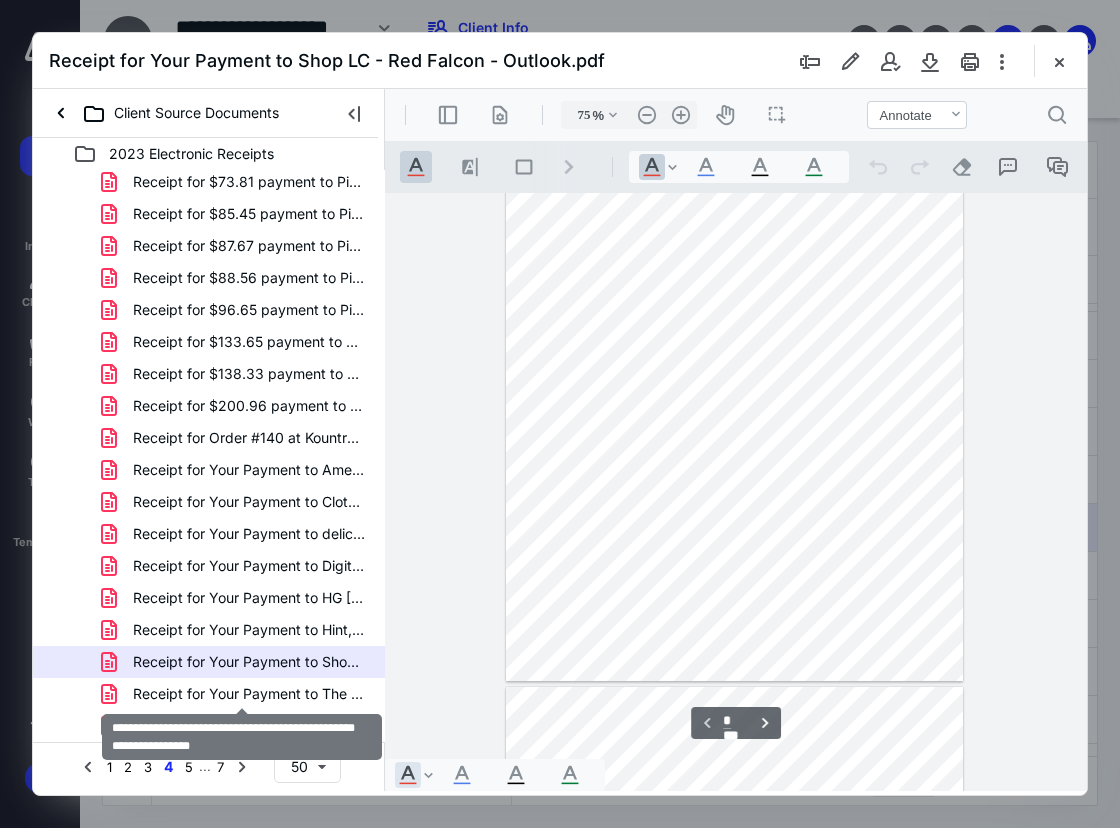 click on "Receipt for Your Payment to The Cincinnati Insurance Compa (1).pdf" at bounding box center (249, 694) 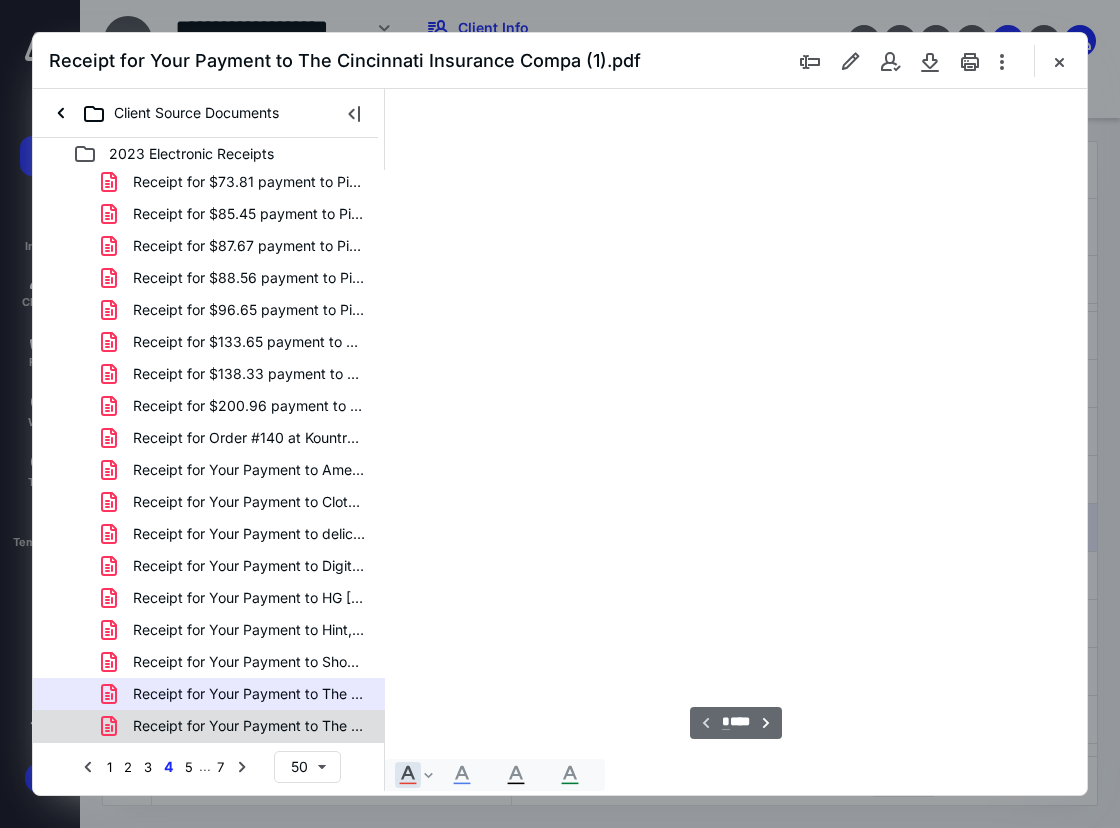 scroll, scrollTop: 107, scrollLeft: 0, axis: vertical 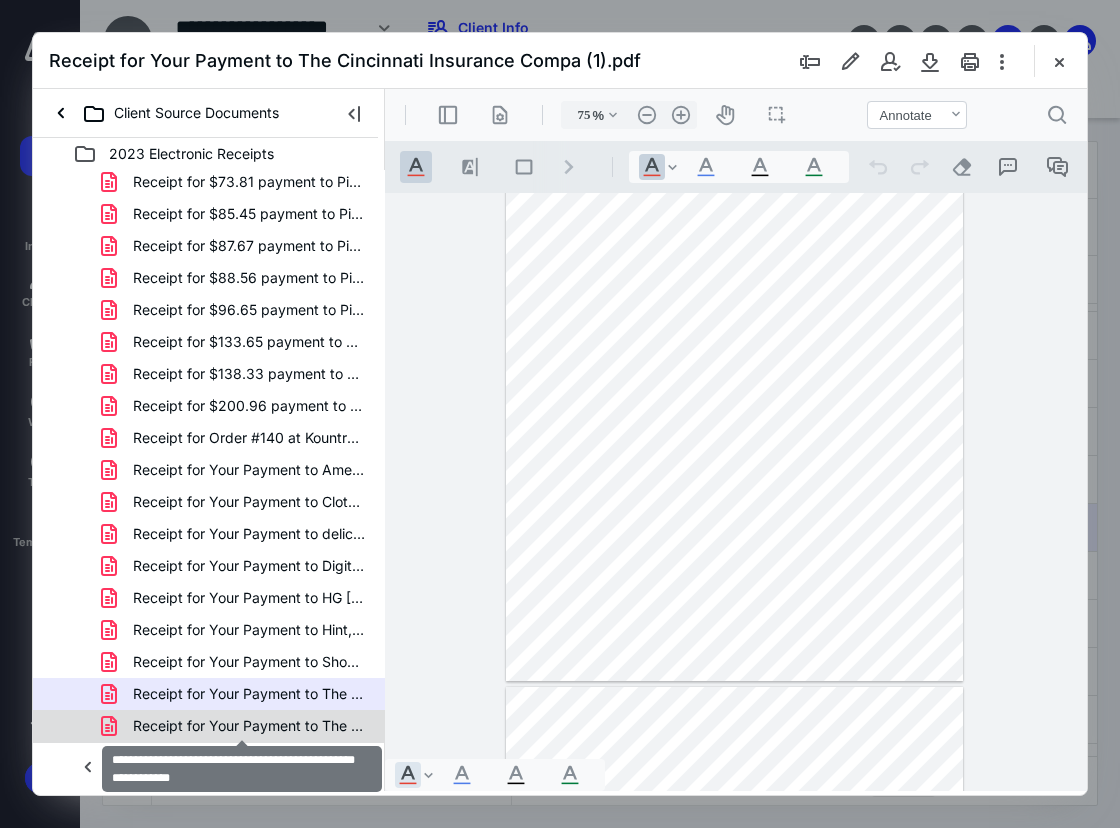 click on "Receipt for Your Payment to The Cincinnati Insurance Compa.pdf" at bounding box center [249, 726] 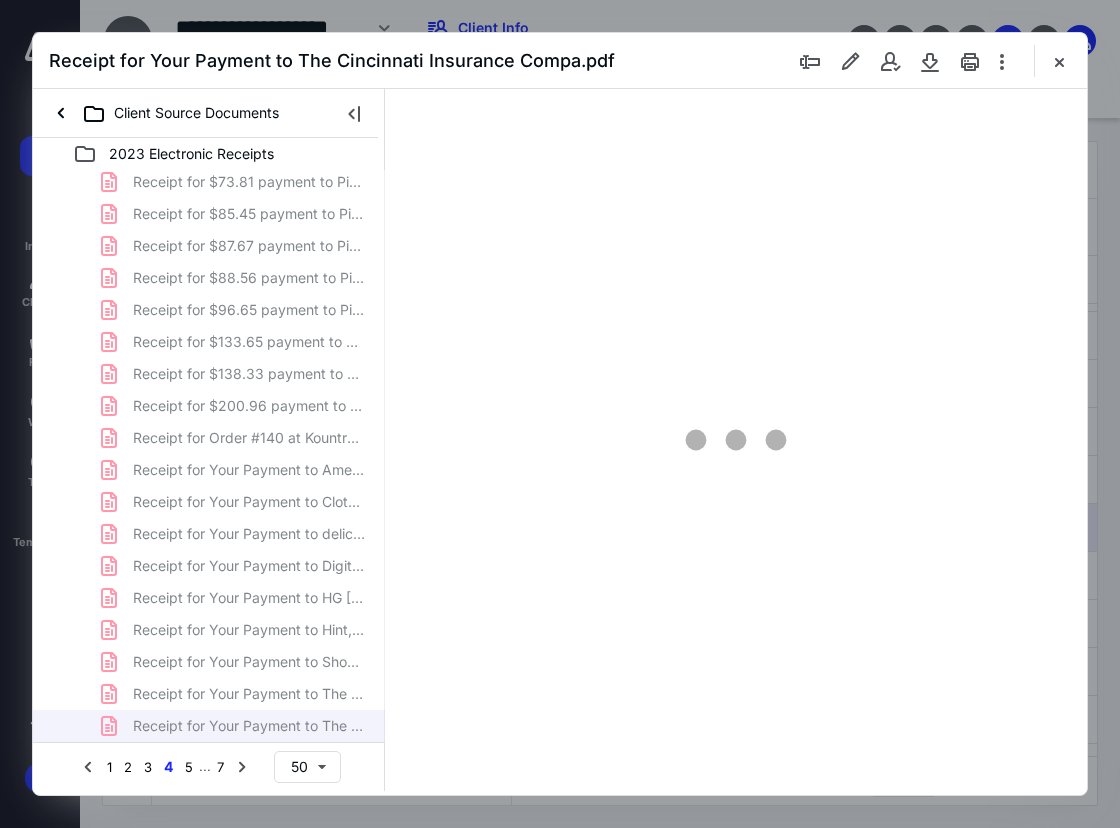 scroll, scrollTop: 107, scrollLeft: 0, axis: vertical 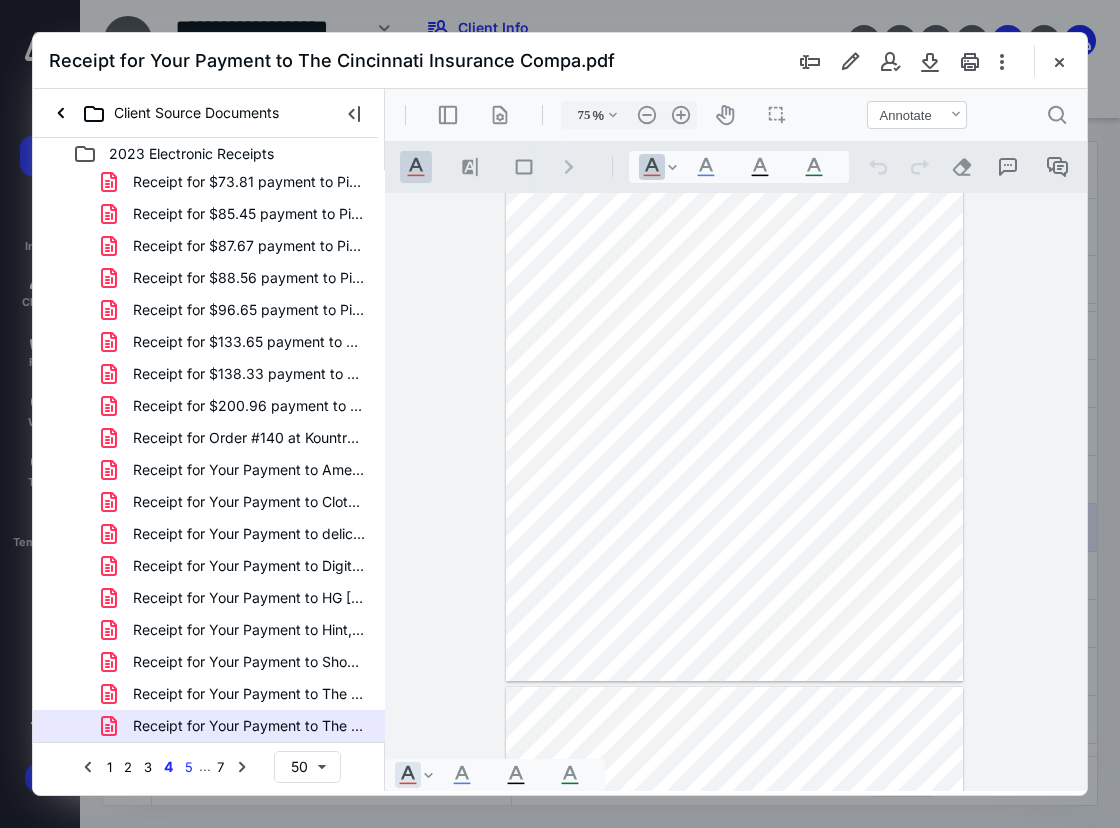 click on "5" at bounding box center (189, 767) 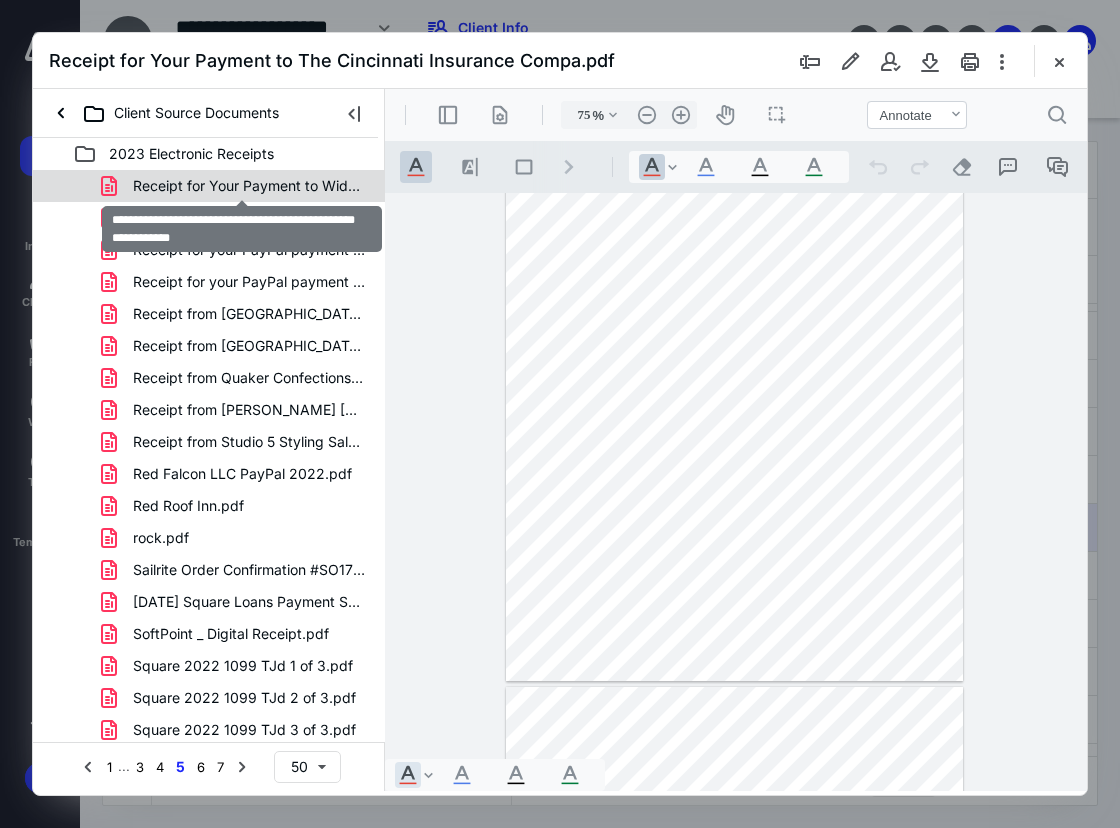 click on "Receipt for Your Payment to WidgetCo, Inc. - Red Falcon - .pdf" at bounding box center [249, 186] 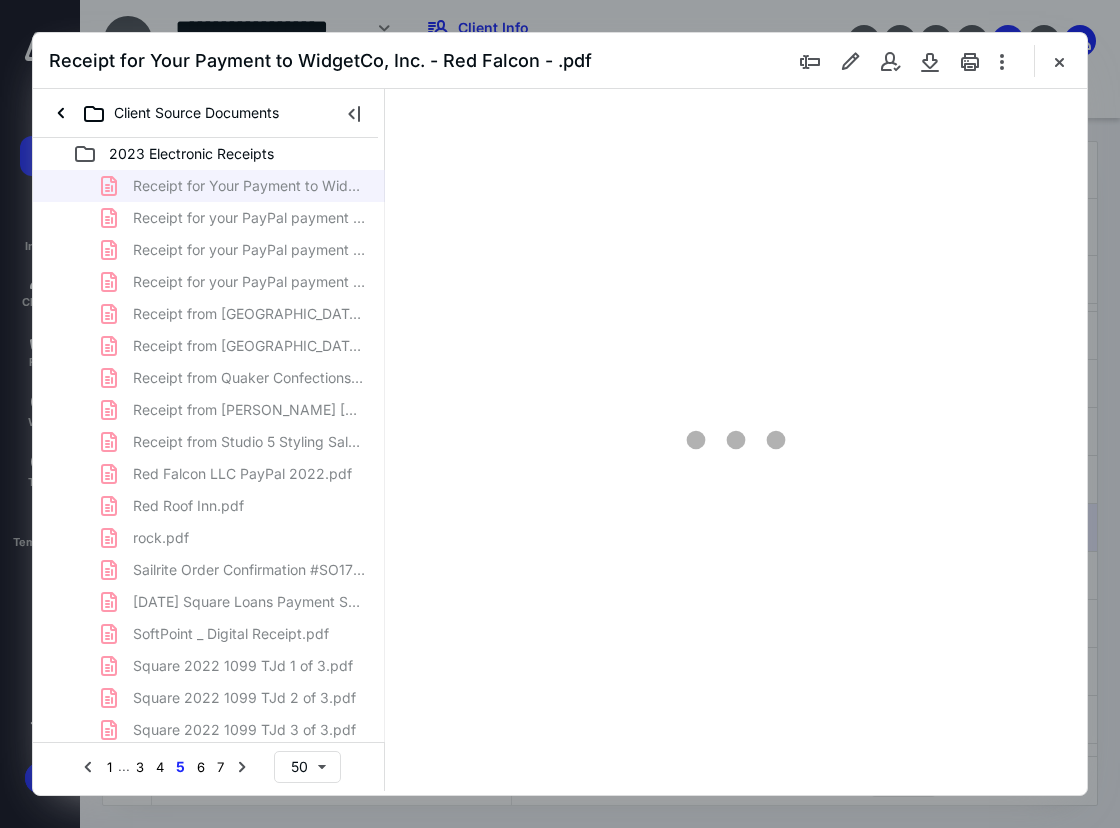scroll, scrollTop: 107, scrollLeft: 0, axis: vertical 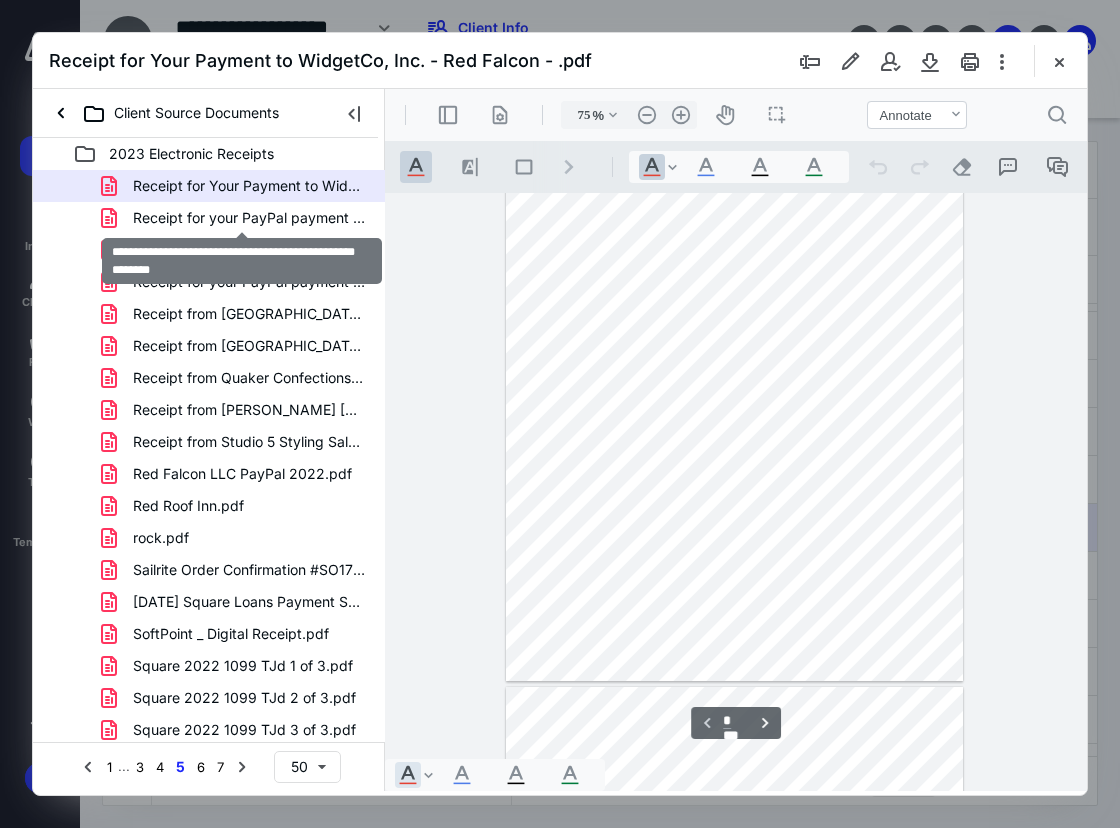 click on "Receipt for your PayPal payment - Red Falcon - Outlook.pdf" at bounding box center (249, 218) 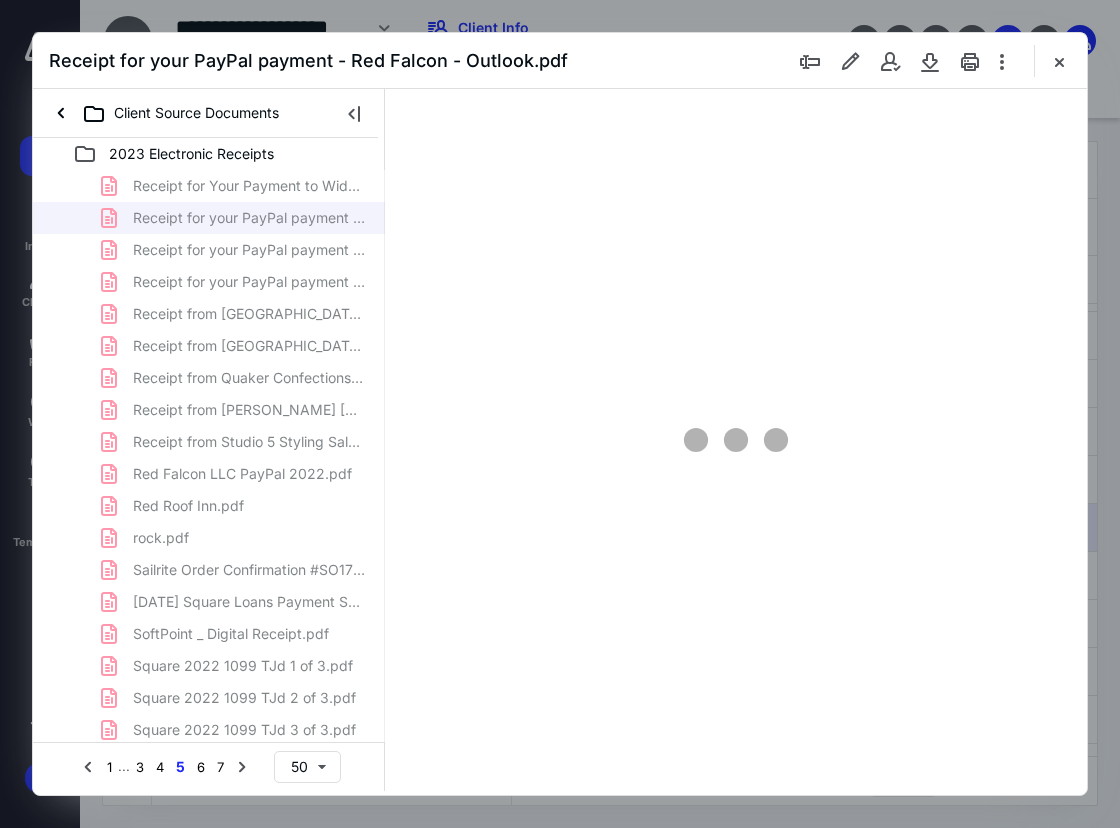 scroll, scrollTop: 107, scrollLeft: 0, axis: vertical 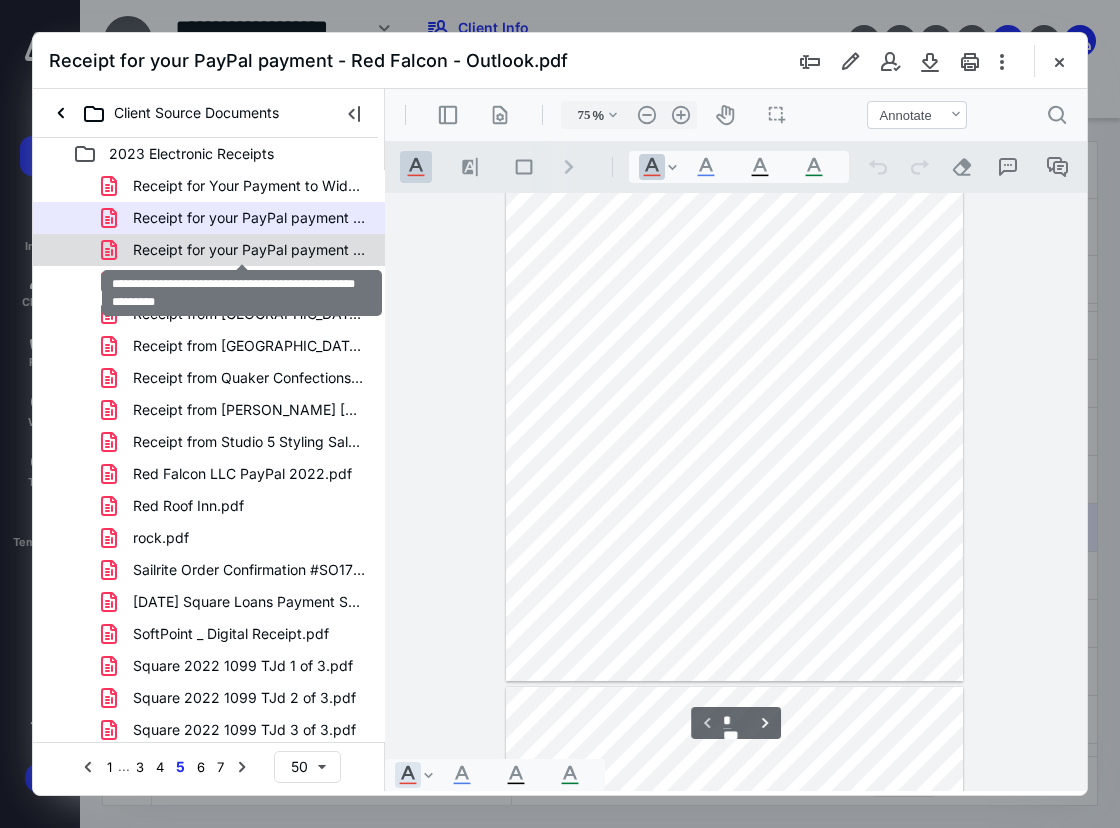 click on "Receipt for your PayPal payment - Red Falcon - Outlook4.pdf" at bounding box center [249, 250] 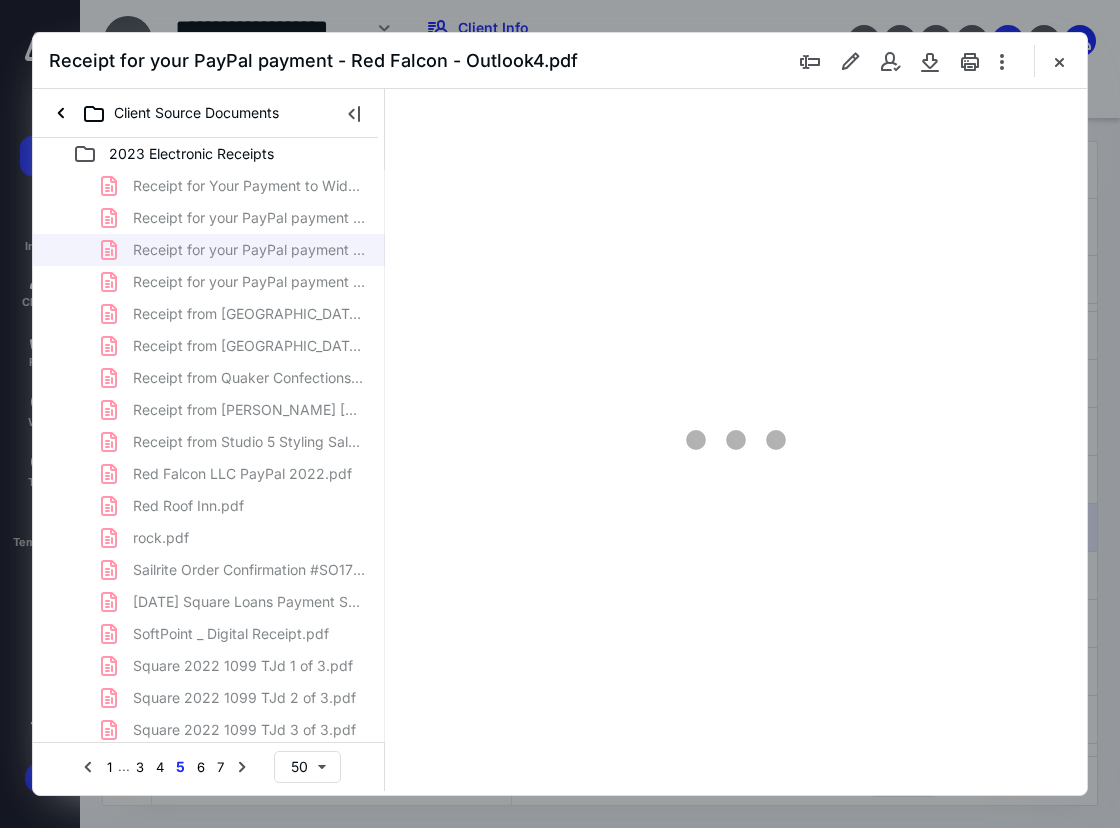 scroll, scrollTop: 107, scrollLeft: 0, axis: vertical 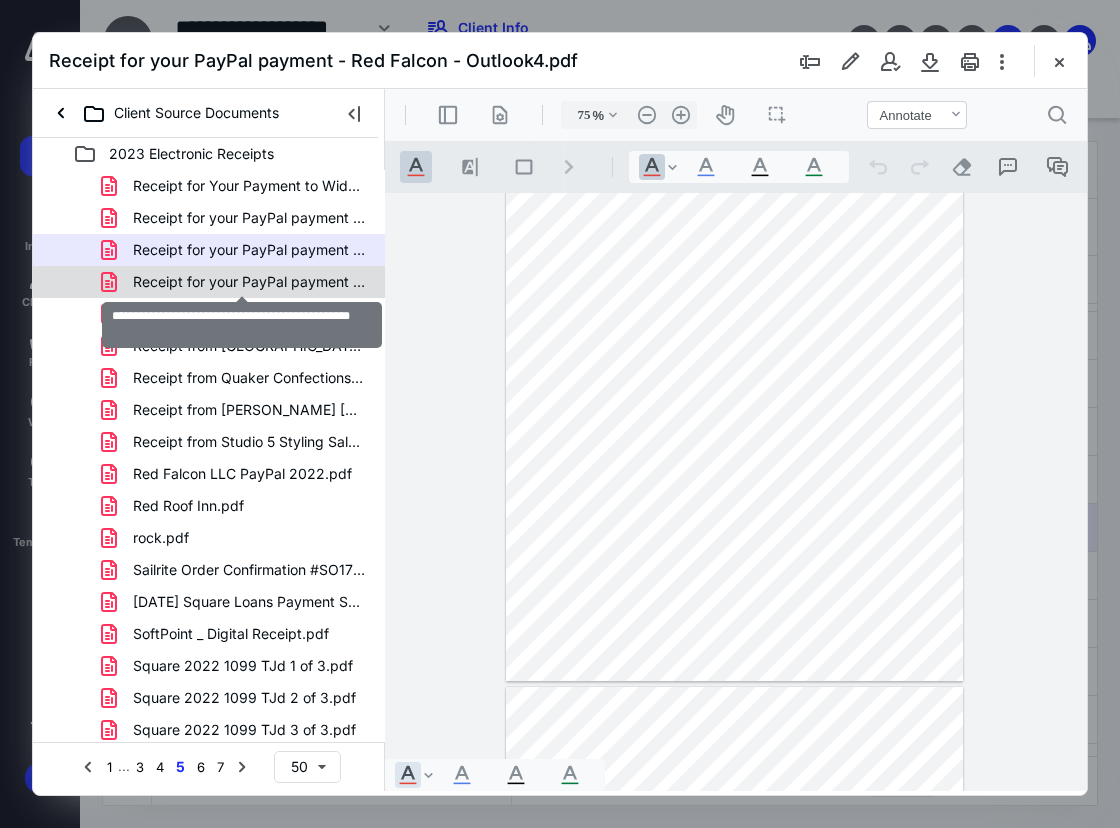 click on "Receipt for your PayPal payment - Red Falcon.pdf" at bounding box center [249, 282] 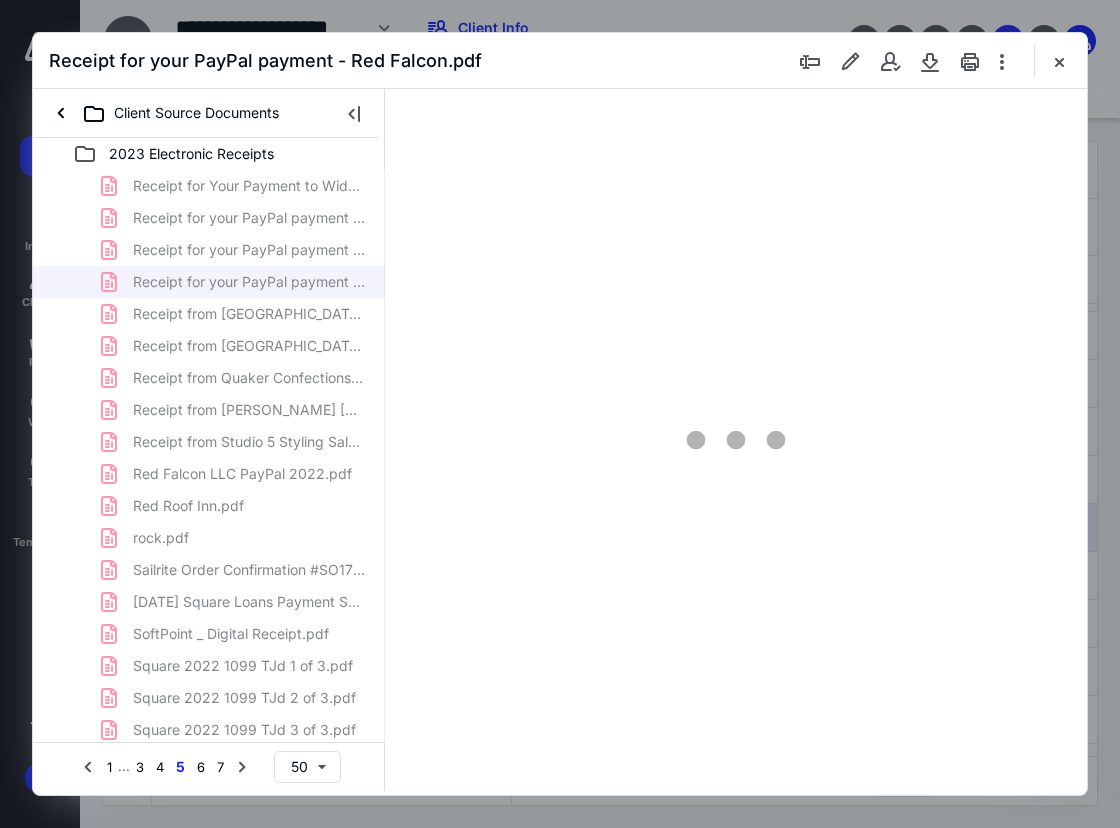scroll, scrollTop: 107, scrollLeft: 0, axis: vertical 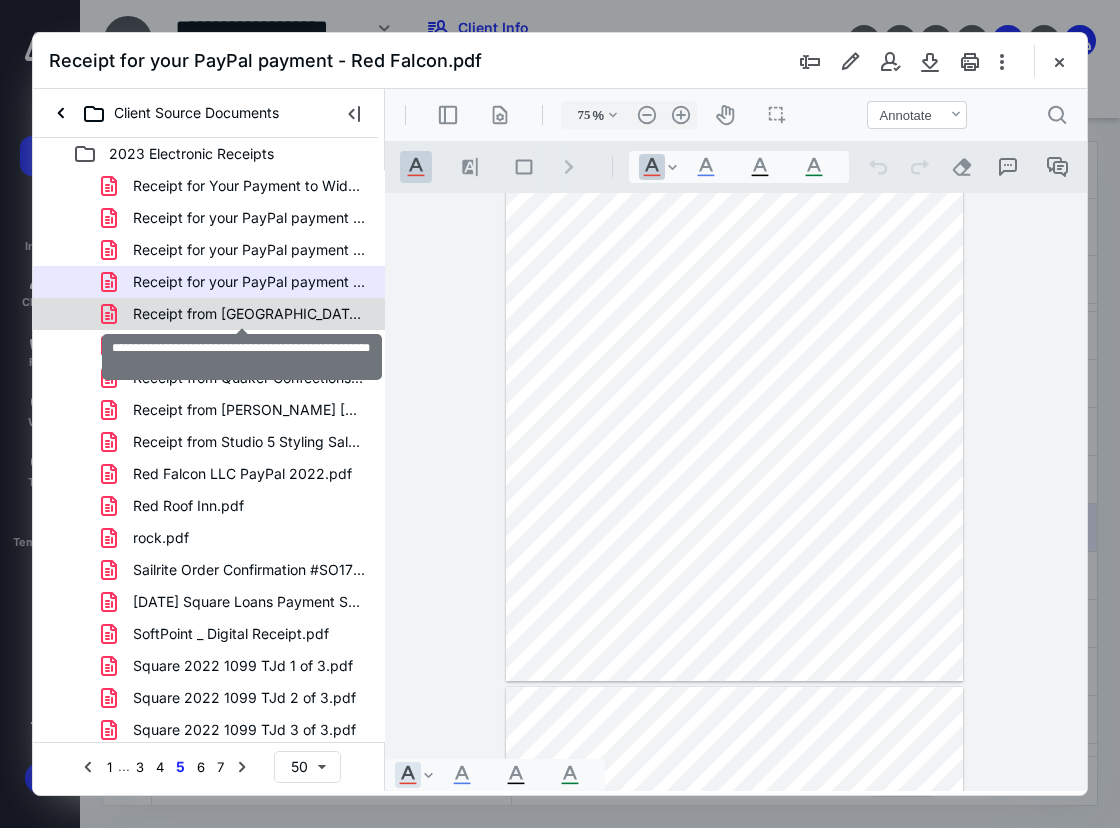 click on "Receipt from [GEOGRAPHIC_DATA] epress - Red Falcon - Outlook.pdf" at bounding box center (249, 314) 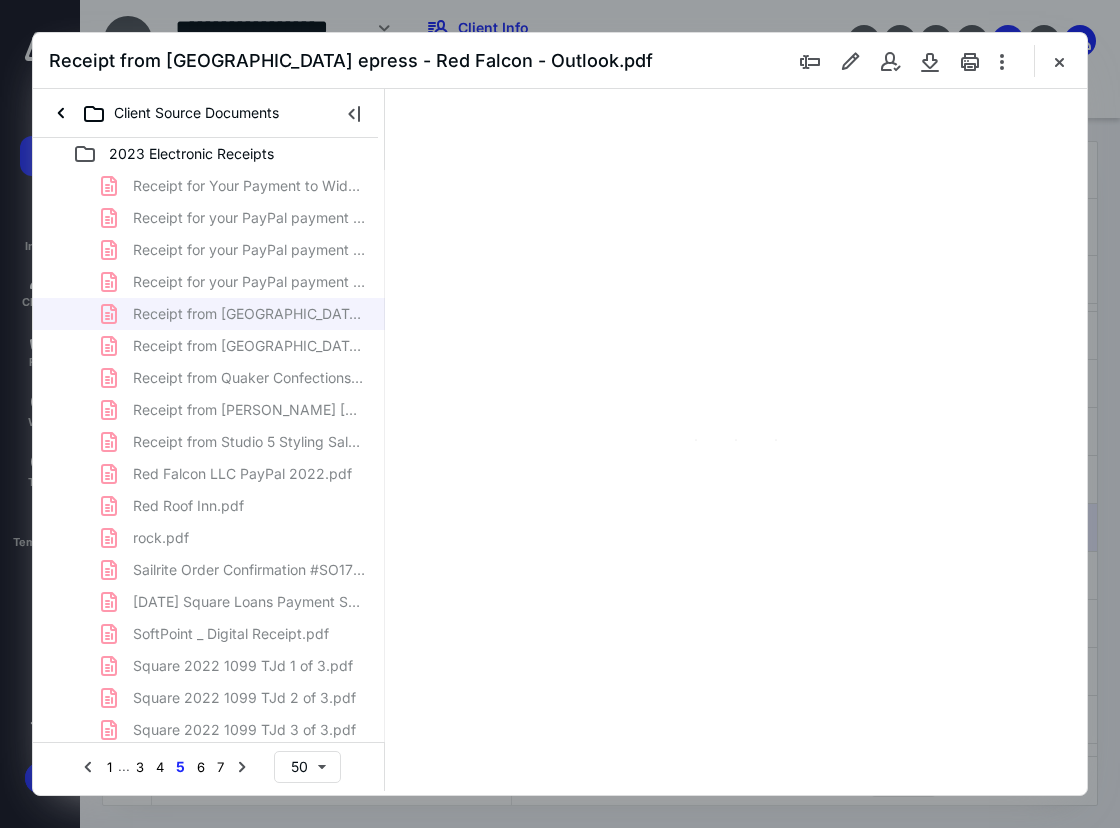 scroll, scrollTop: 107, scrollLeft: 0, axis: vertical 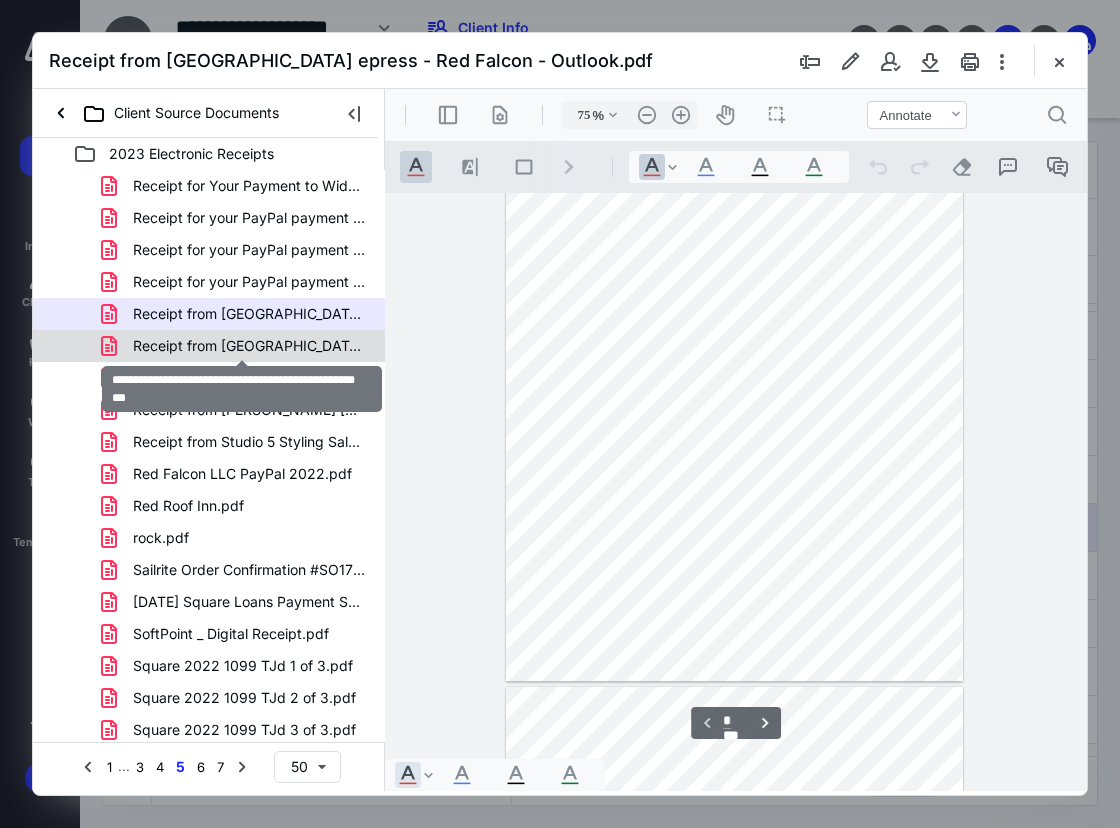 click on "Receipt from [GEOGRAPHIC_DATA] epress - Red Falcon - Outlook6.pdf" at bounding box center [249, 346] 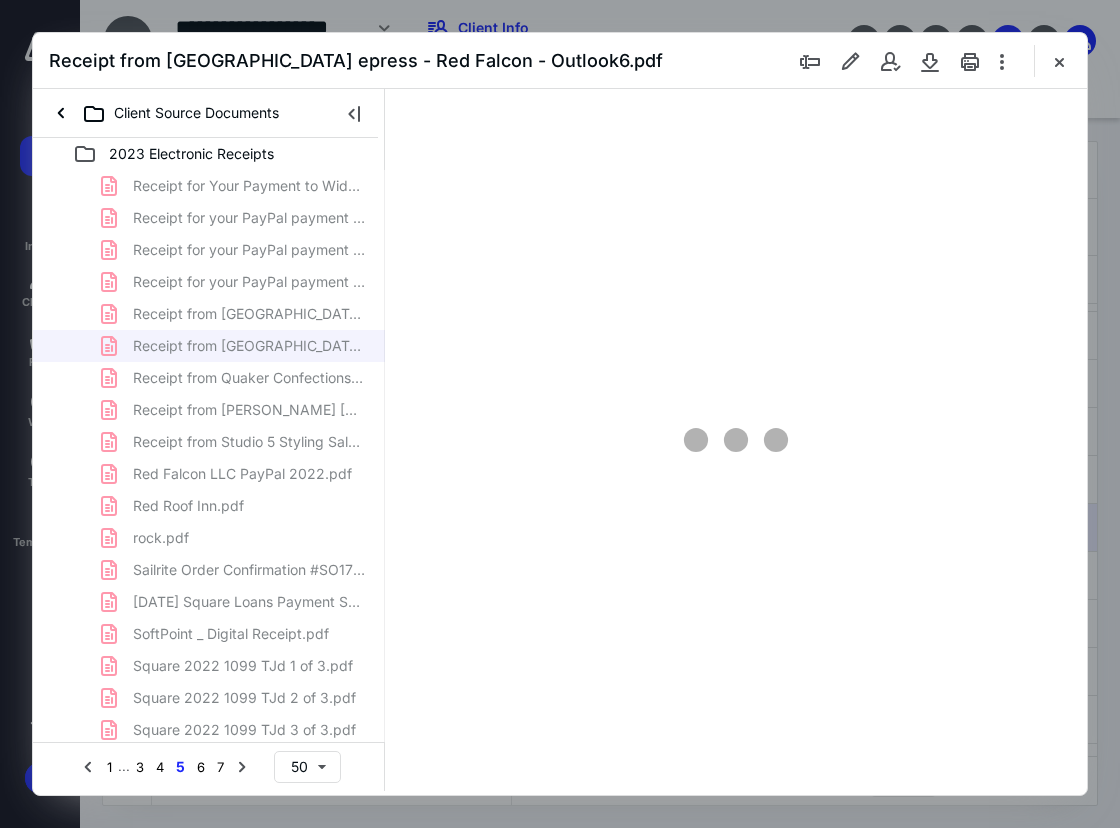scroll, scrollTop: 107, scrollLeft: 0, axis: vertical 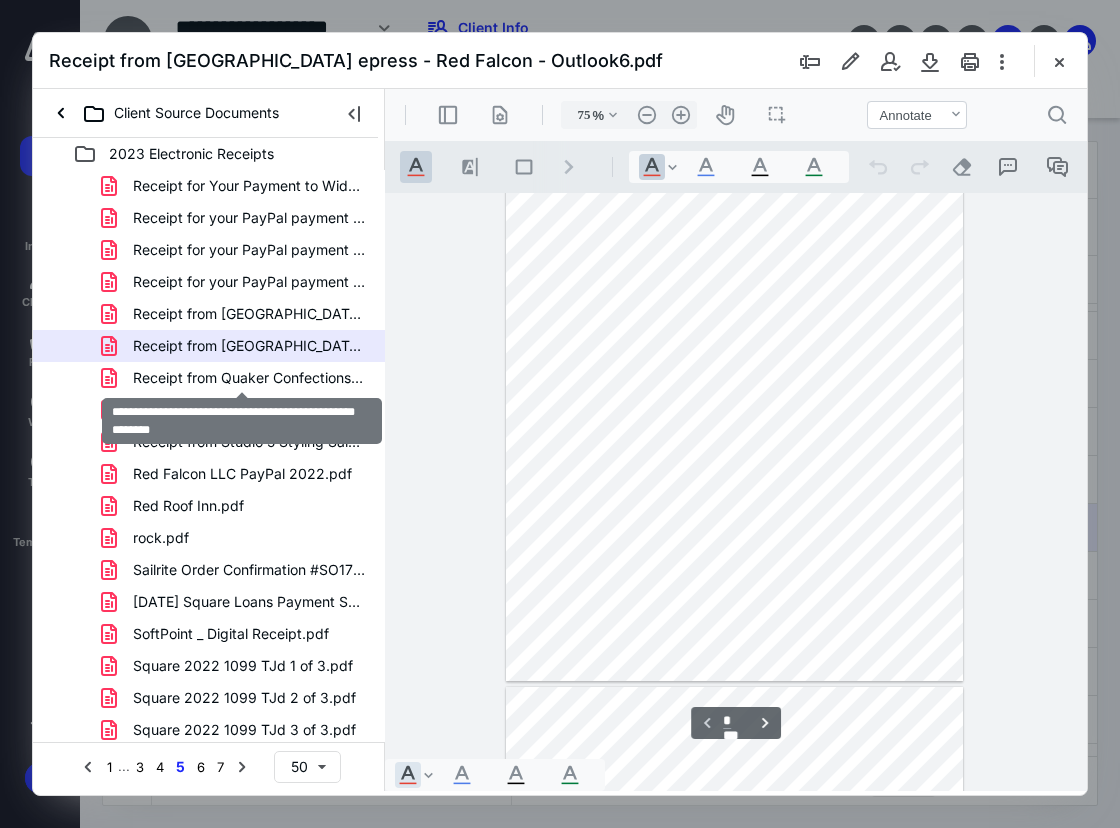 click on "Receipt from Quaker Confections - Red Falcon - Outlook.pdf" at bounding box center [249, 378] 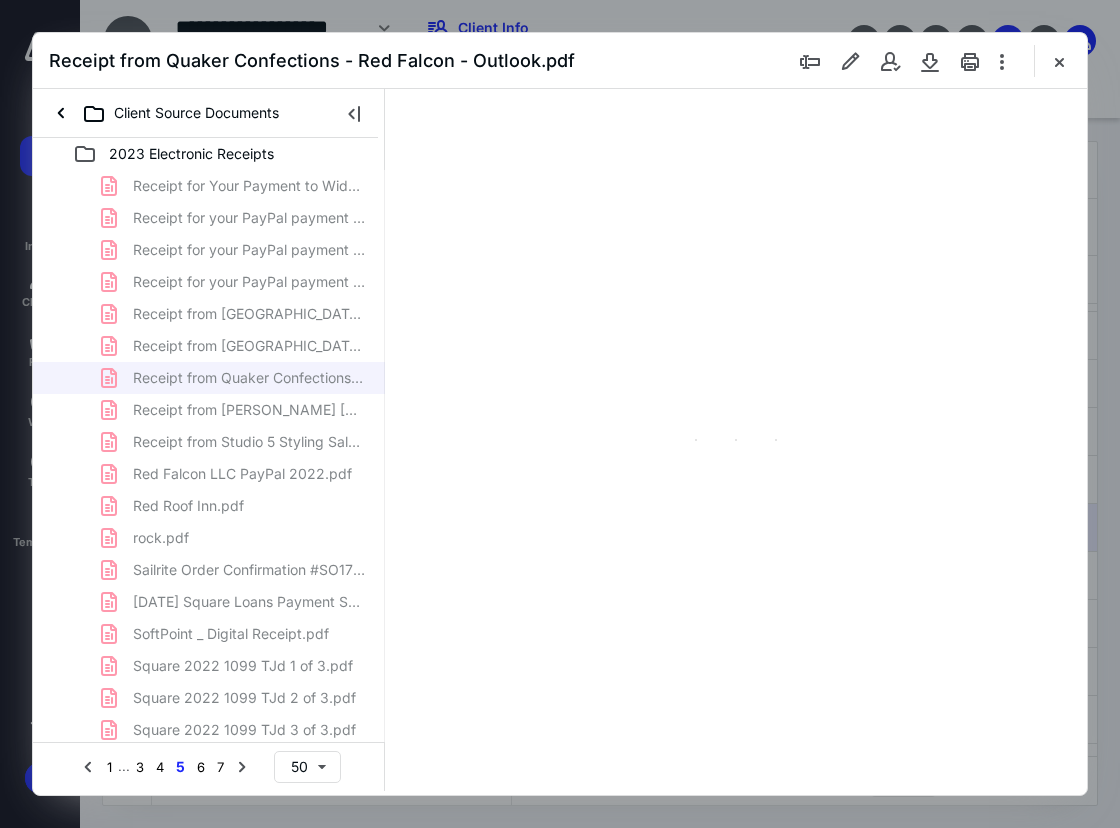 scroll, scrollTop: 107, scrollLeft: 0, axis: vertical 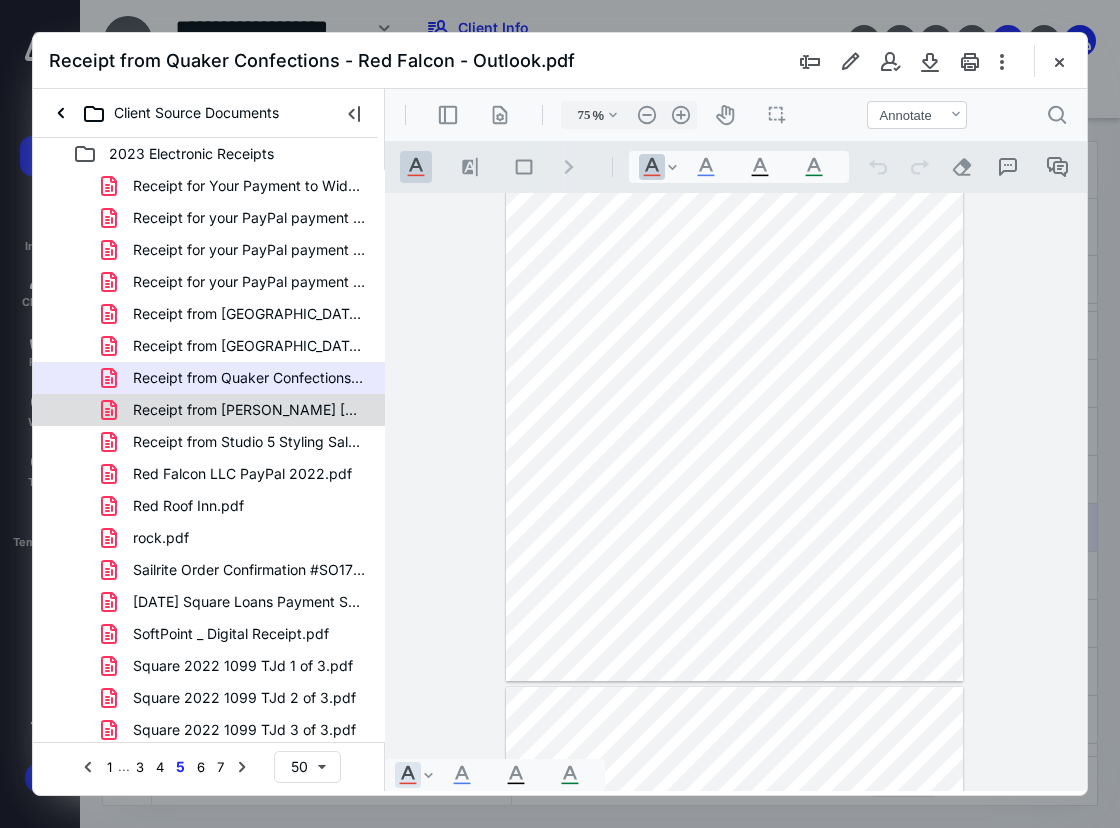 click 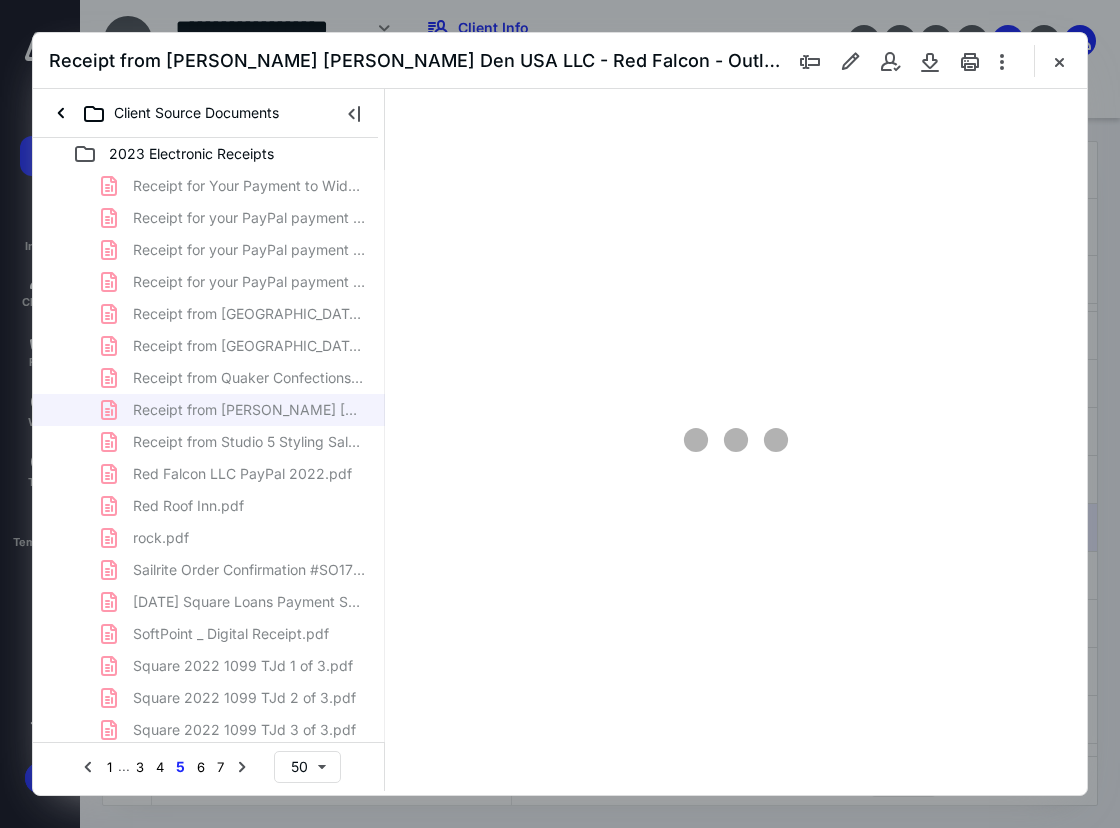 type on "75" 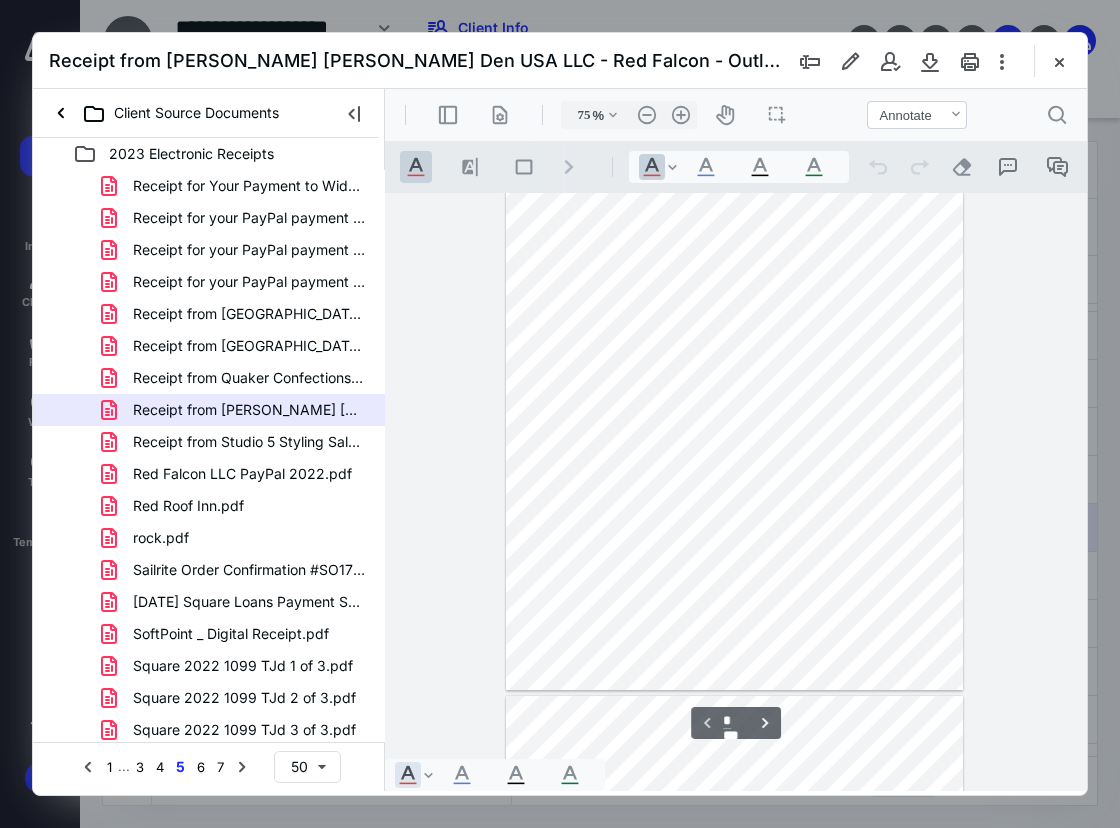 scroll, scrollTop: 0, scrollLeft: 0, axis: both 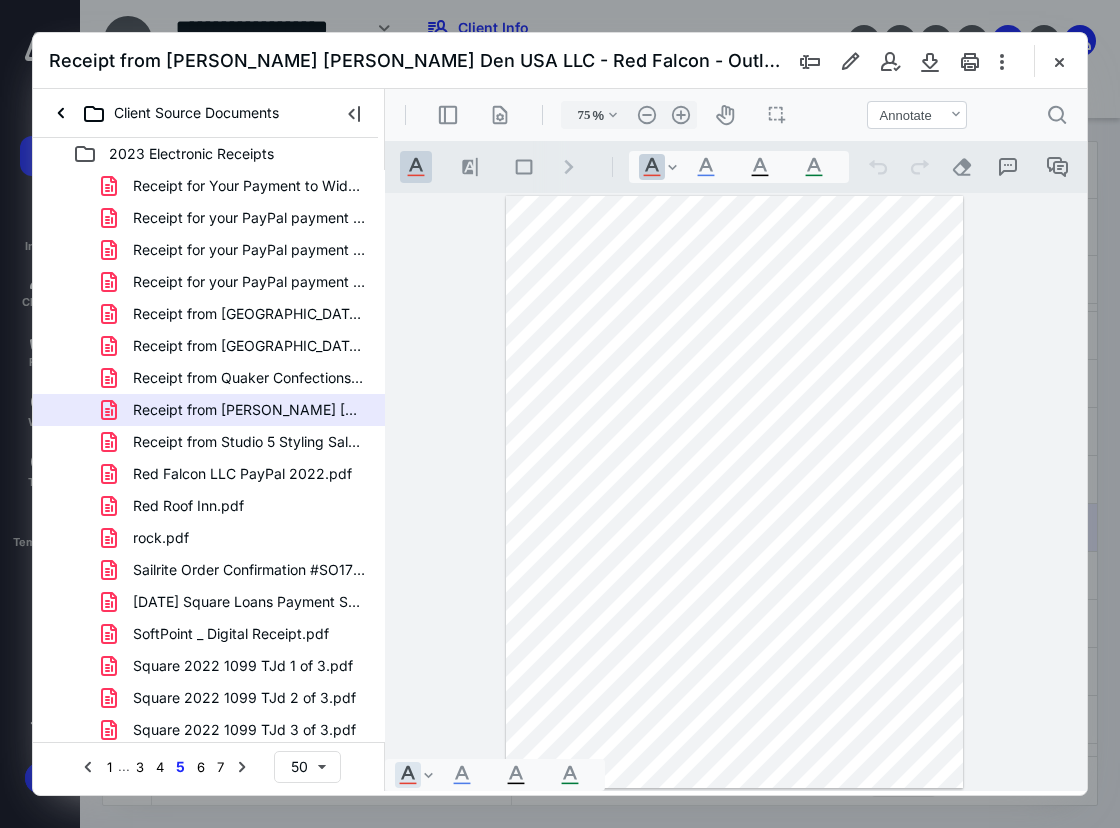 click at bounding box center [734, 492] 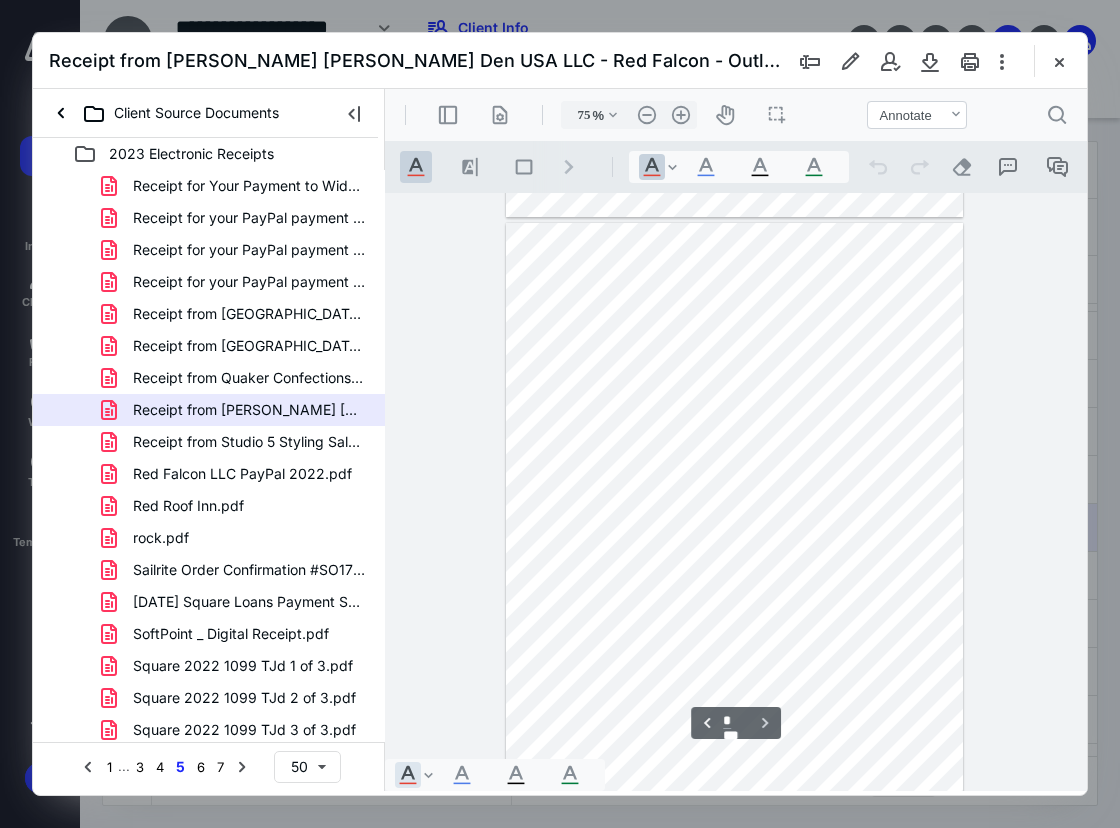 scroll, scrollTop: 598, scrollLeft: 0, axis: vertical 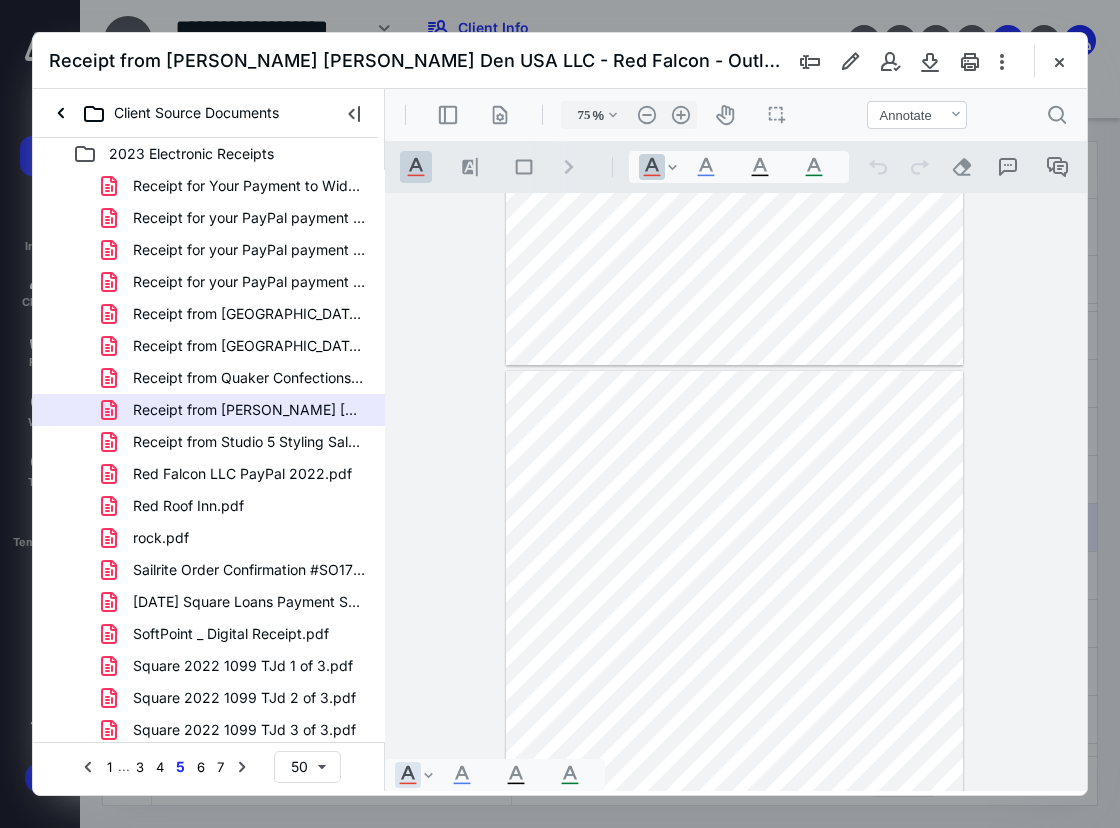 type on "*" 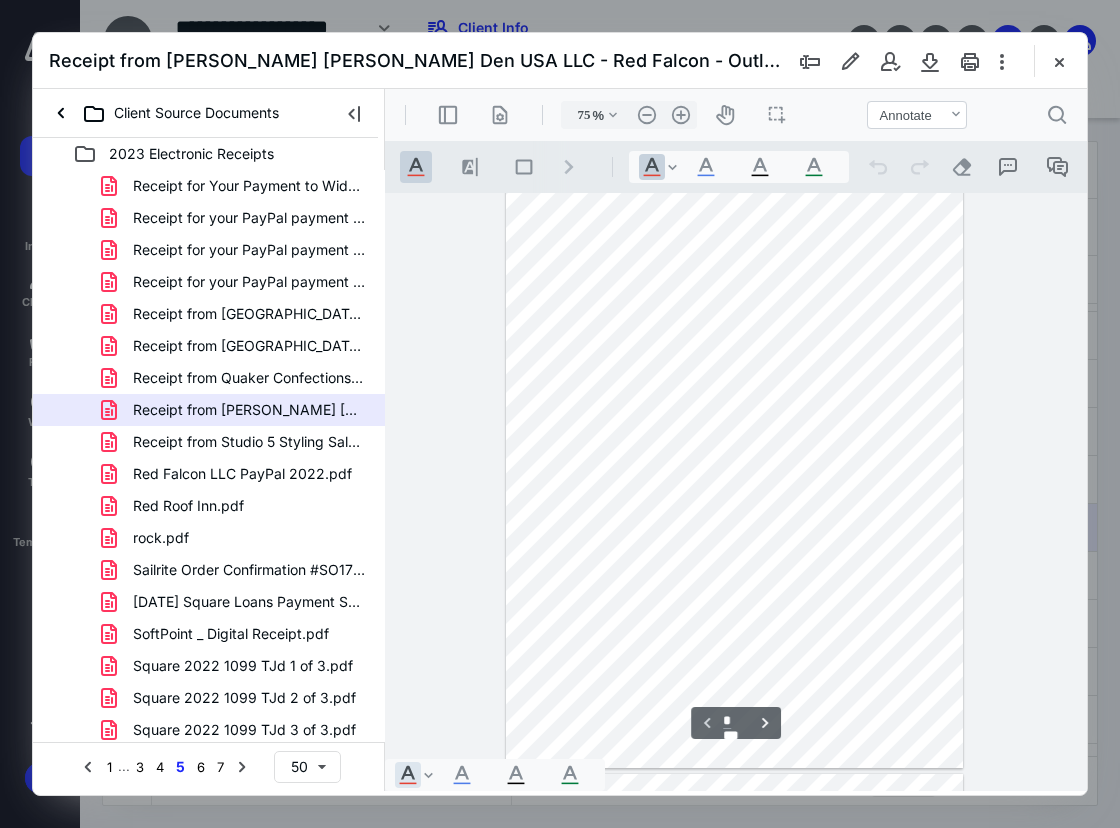 scroll, scrollTop: 0, scrollLeft: 0, axis: both 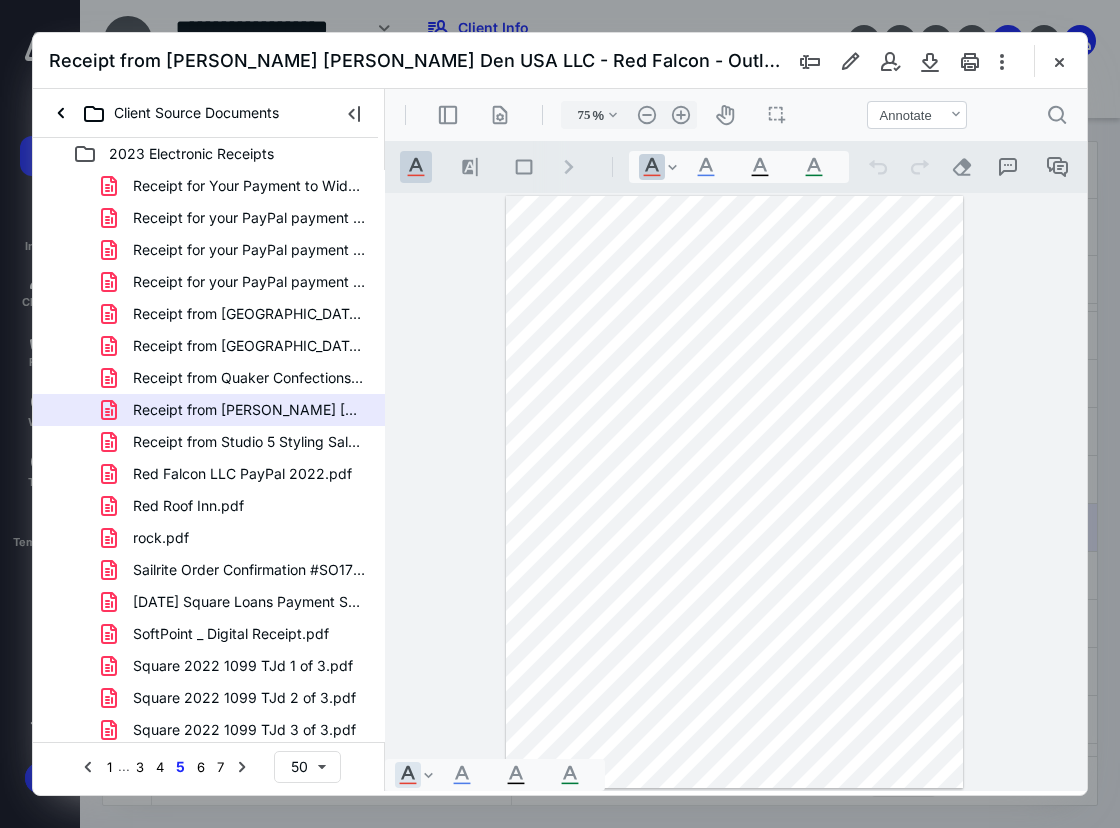 click at bounding box center [734, 492] 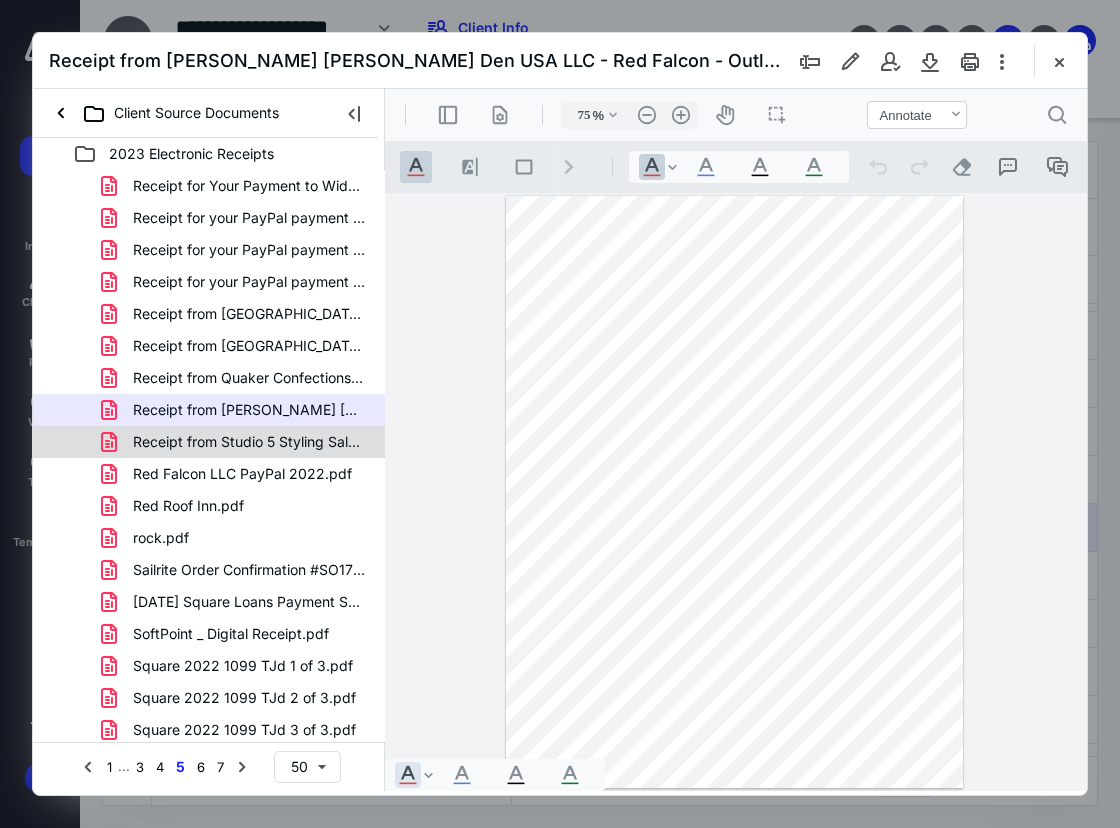 click on "Receipt from Studio 5 Styling Salon - Red Falcon - Outlook.pdf" at bounding box center [249, 442] 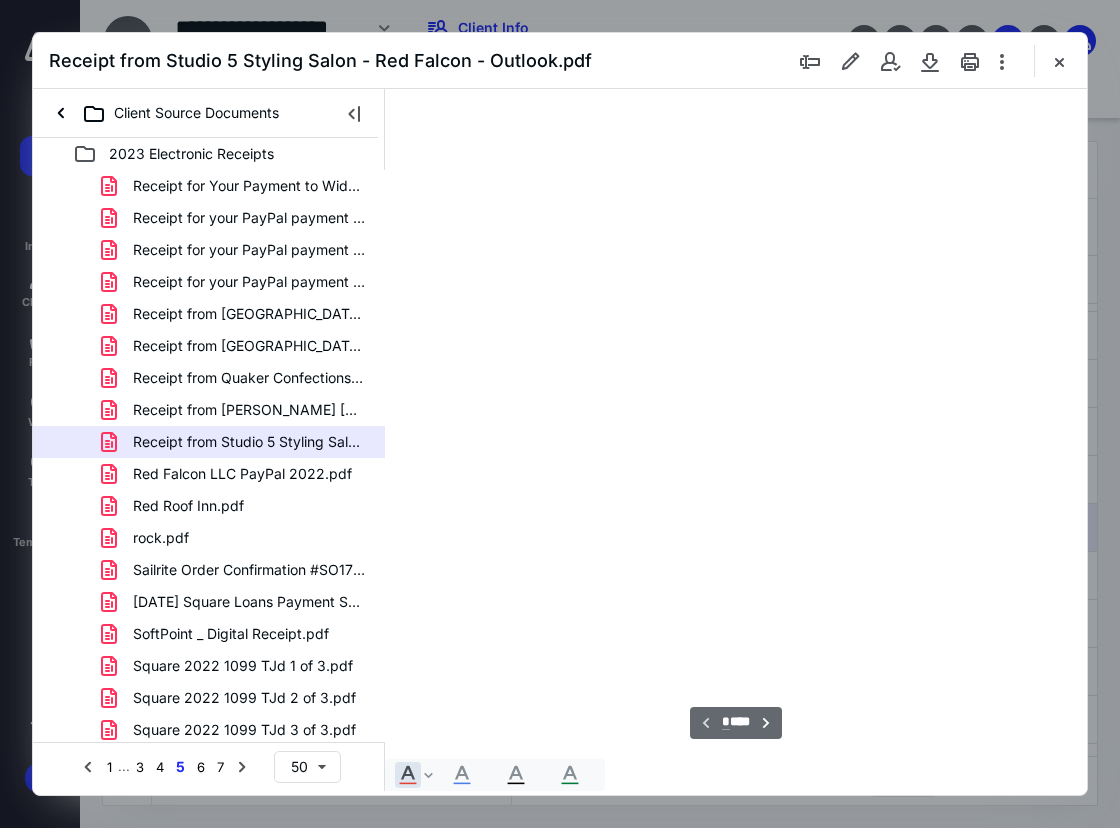 type on "75" 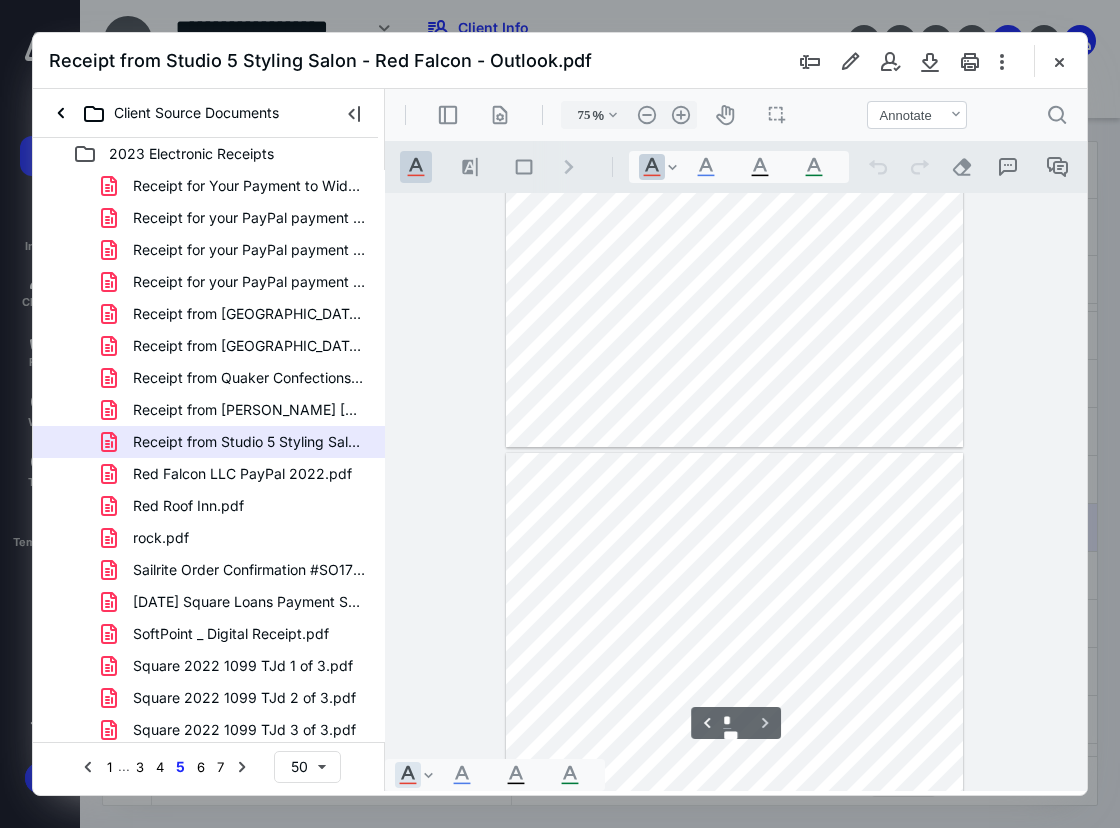 scroll, scrollTop: 407, scrollLeft: 0, axis: vertical 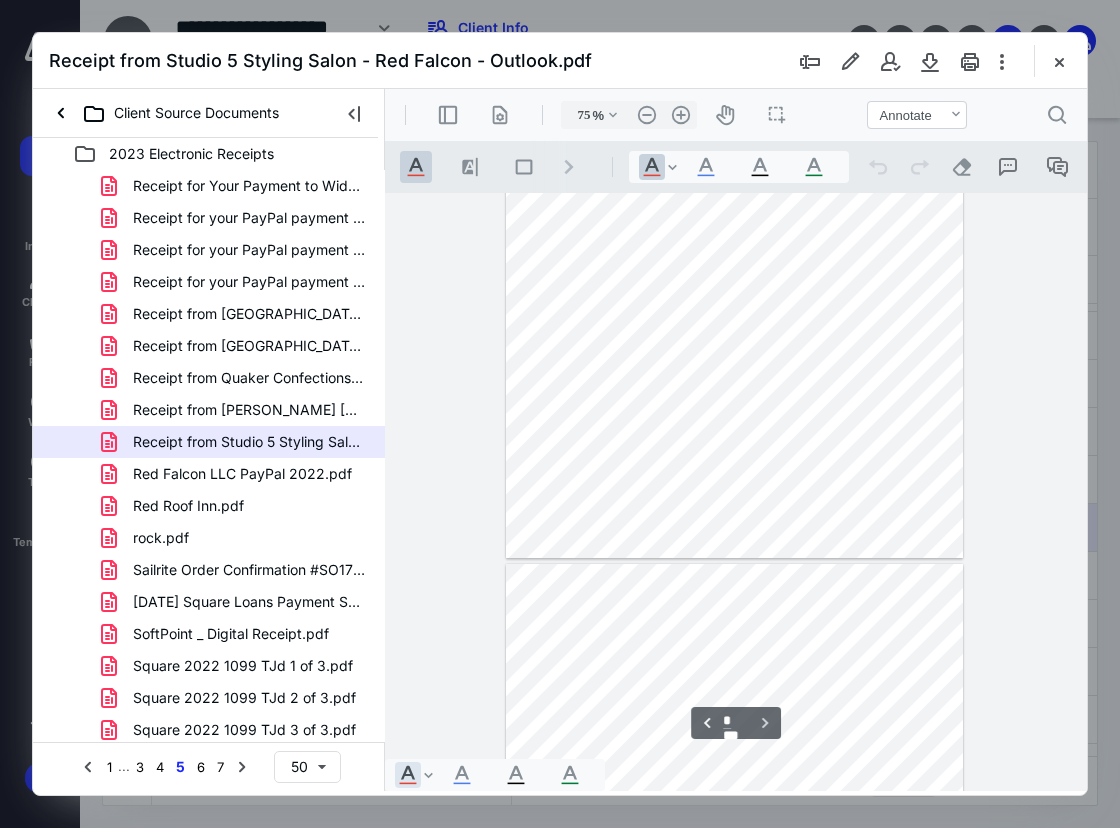 type on "*" 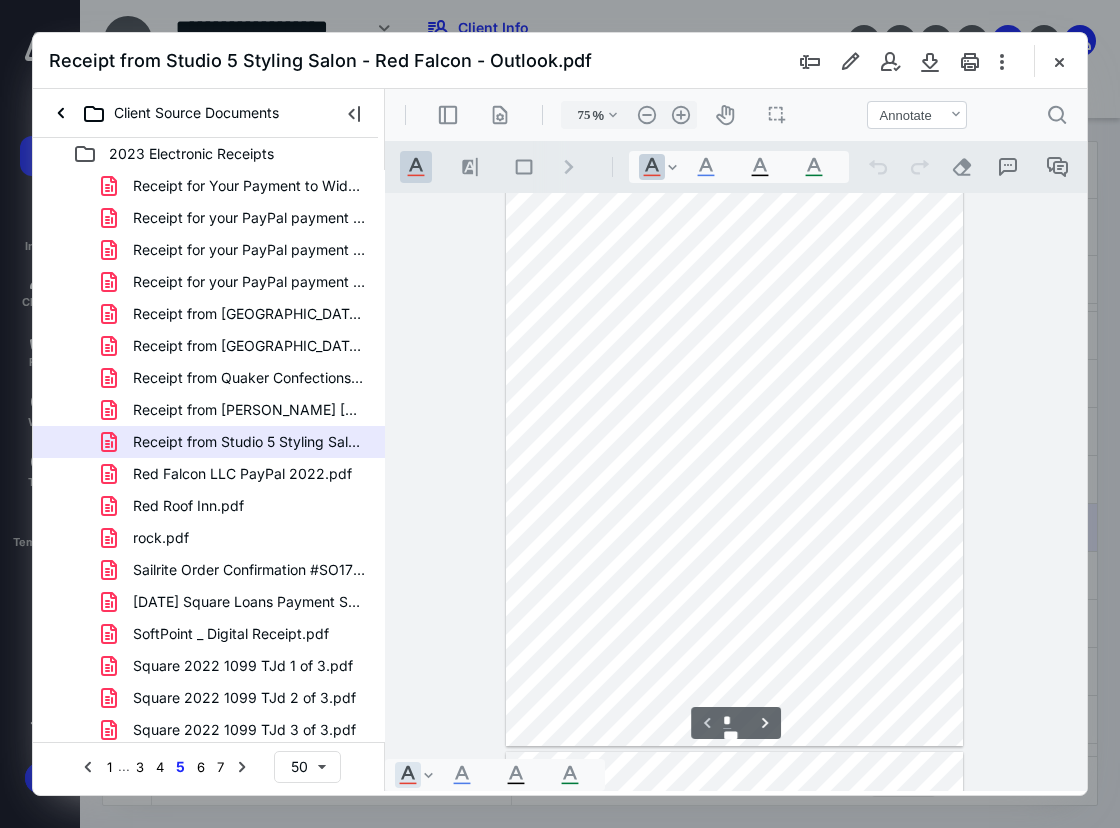 scroll, scrollTop: 0, scrollLeft: 0, axis: both 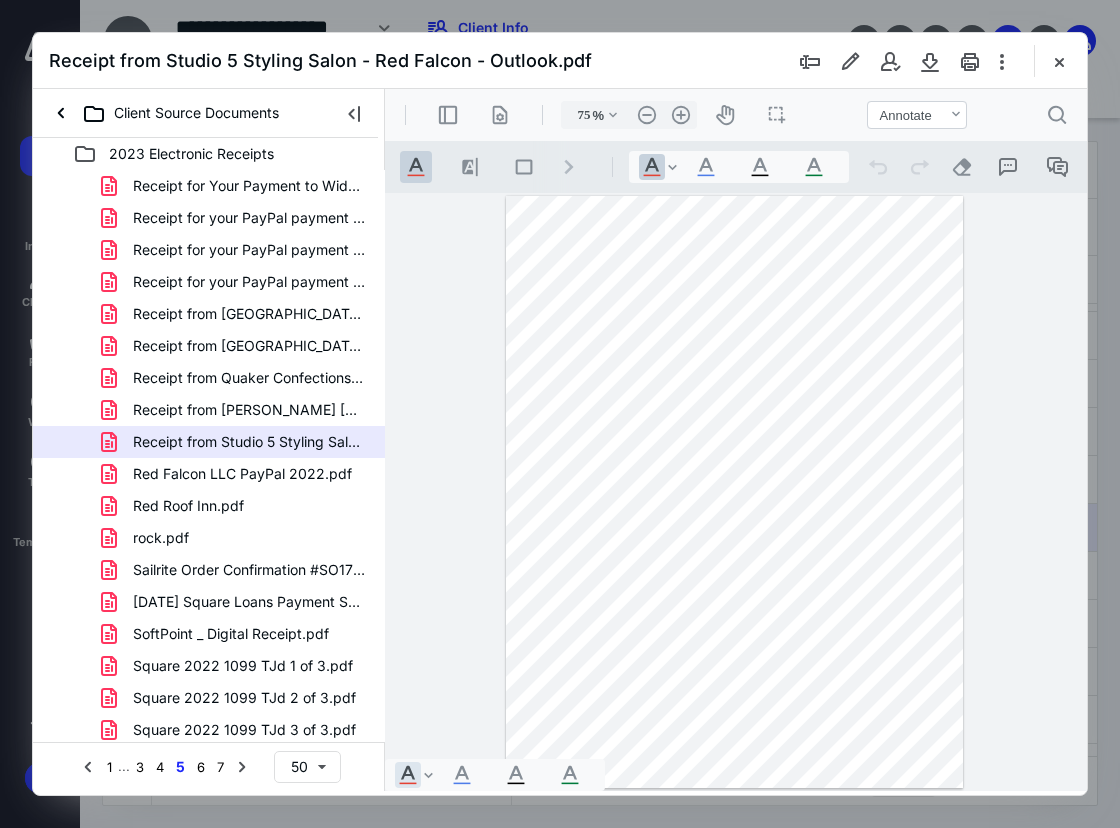 click at bounding box center (734, 492) 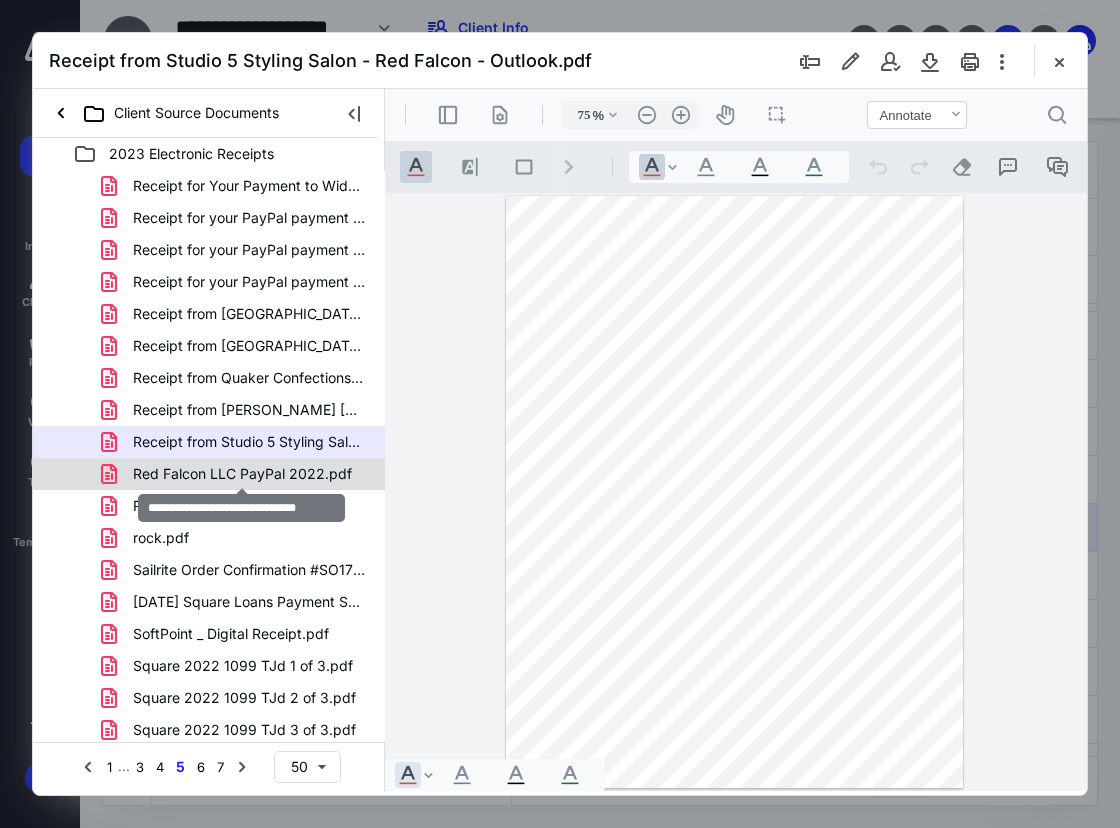 click on "Red Falcon LLC PayPal 2022.pdf" at bounding box center [242, 474] 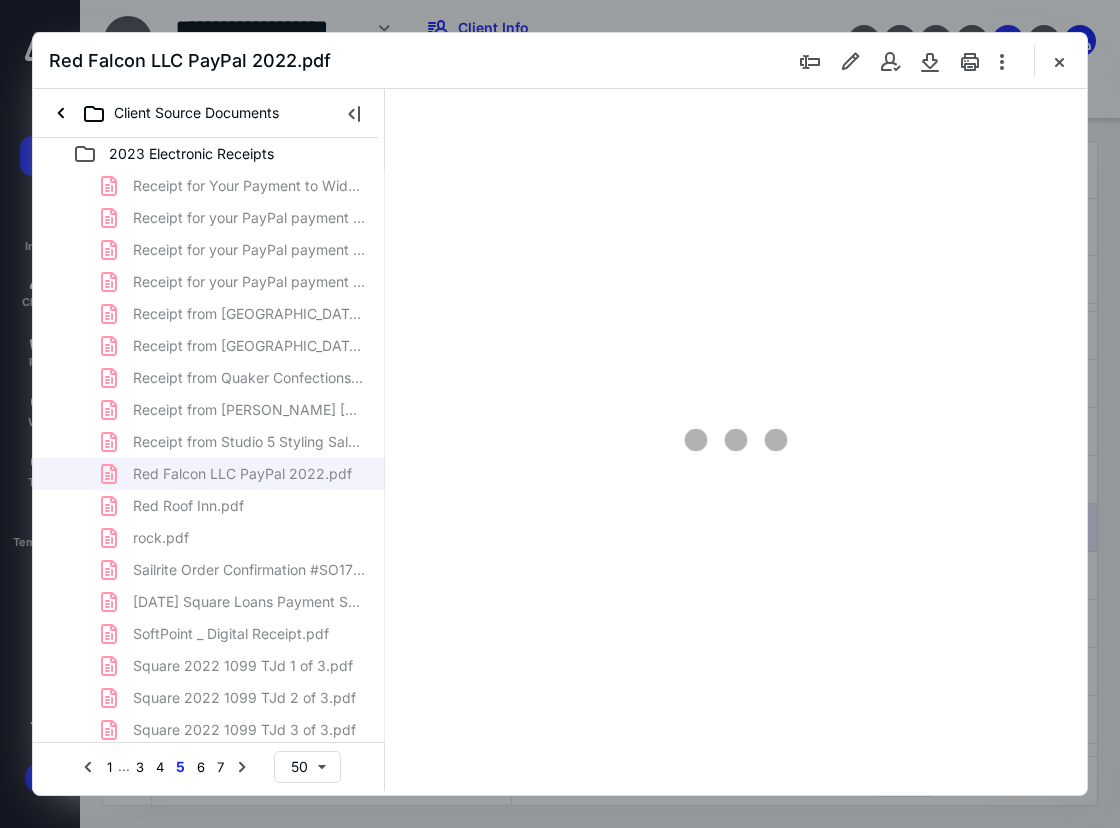 type on "71" 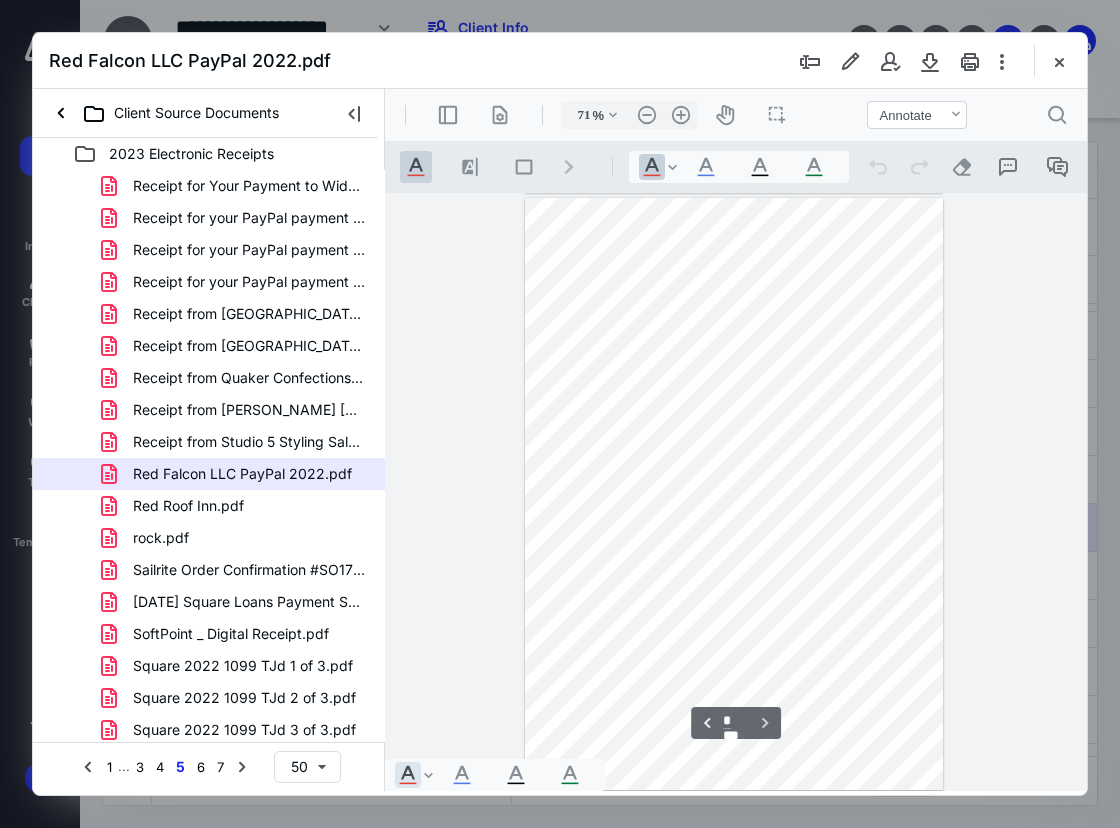 scroll, scrollTop: 598, scrollLeft: 0, axis: vertical 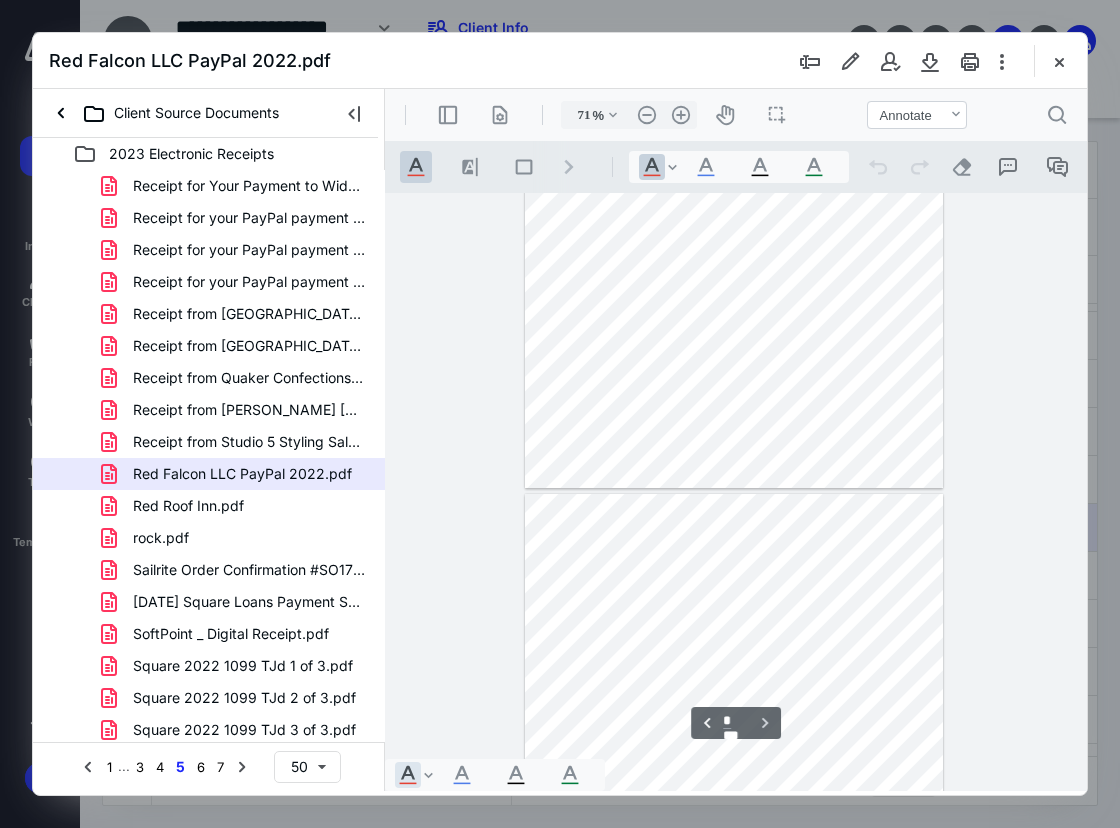 type on "*" 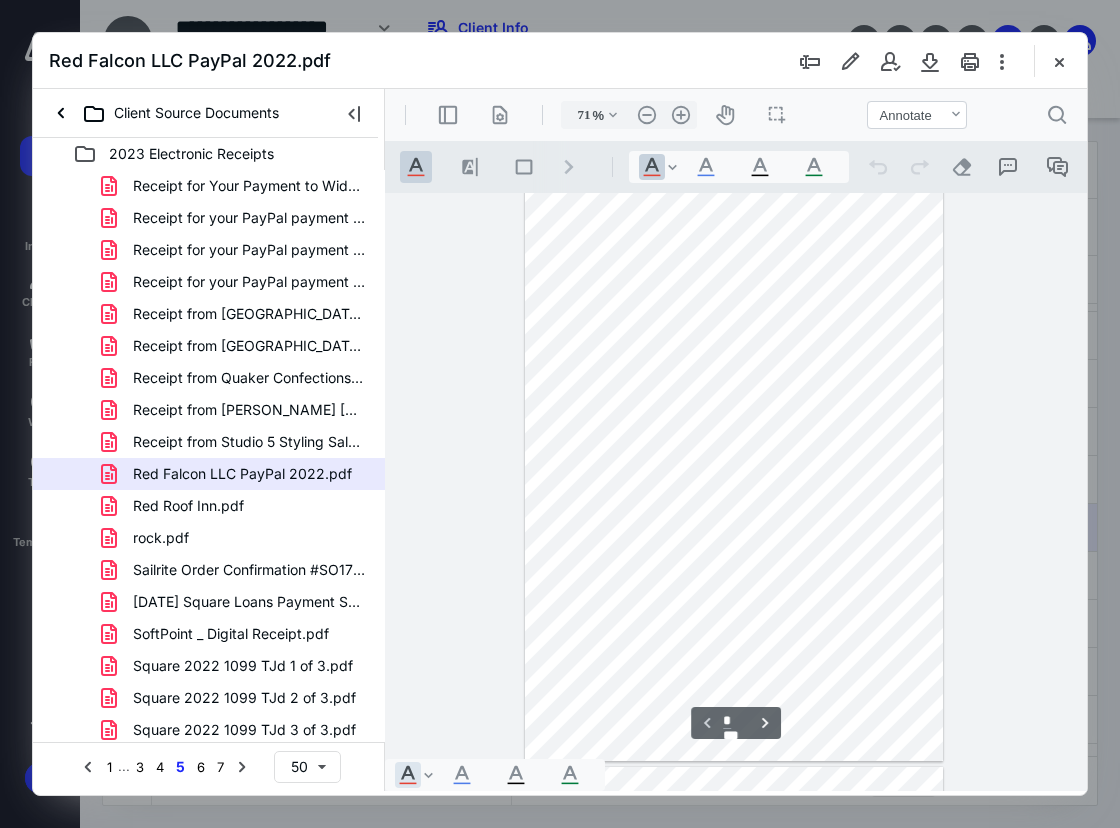scroll, scrollTop: 0, scrollLeft: 0, axis: both 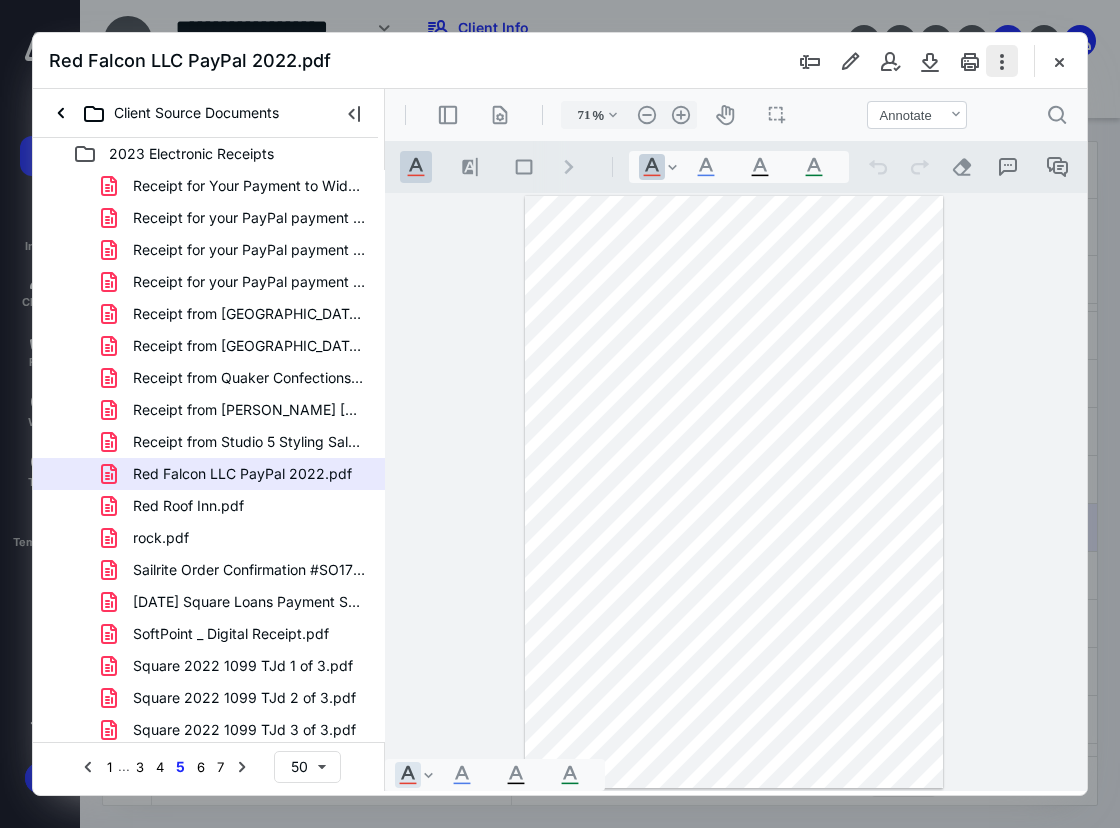 click at bounding box center (1002, 61) 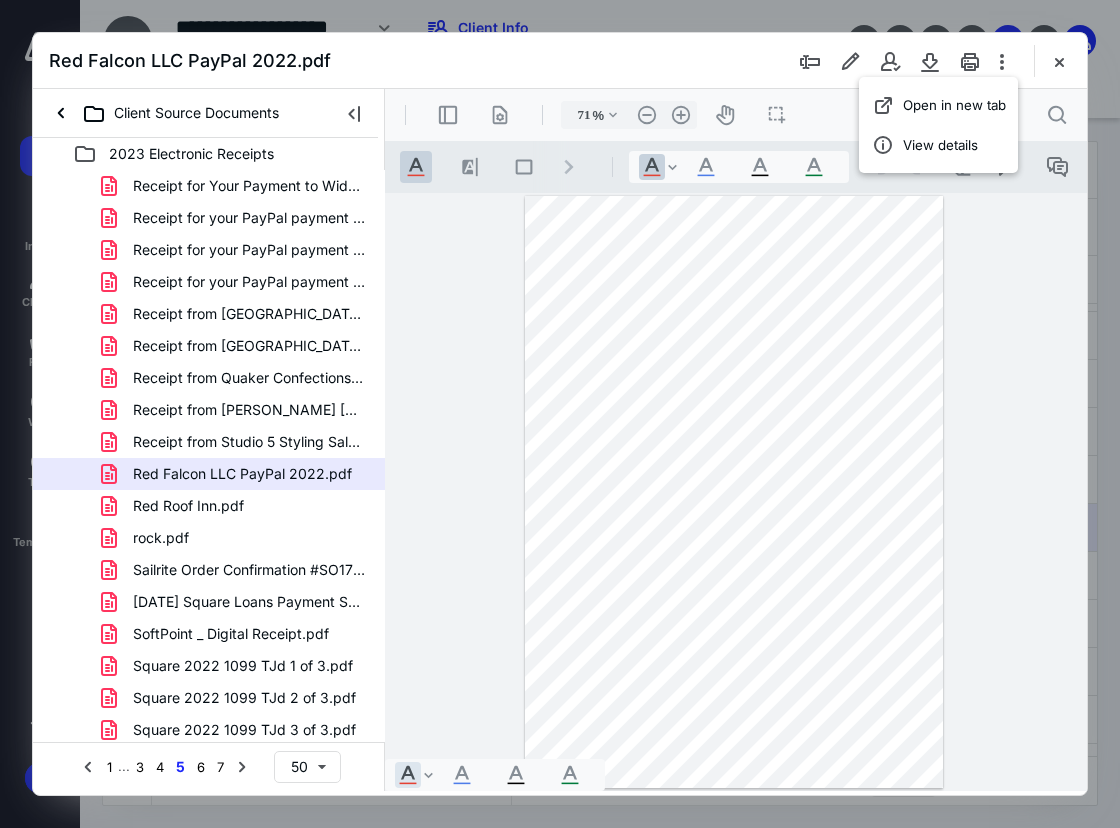 click at bounding box center (736, 492) 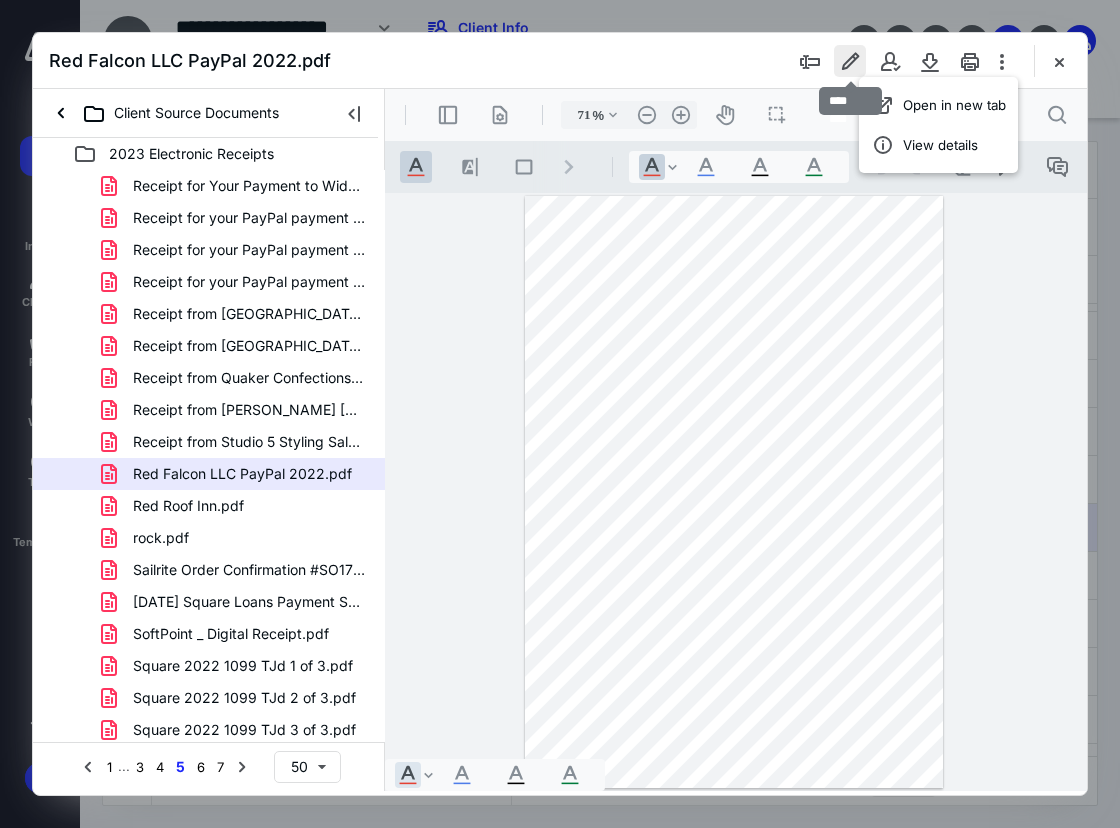 click at bounding box center [850, 61] 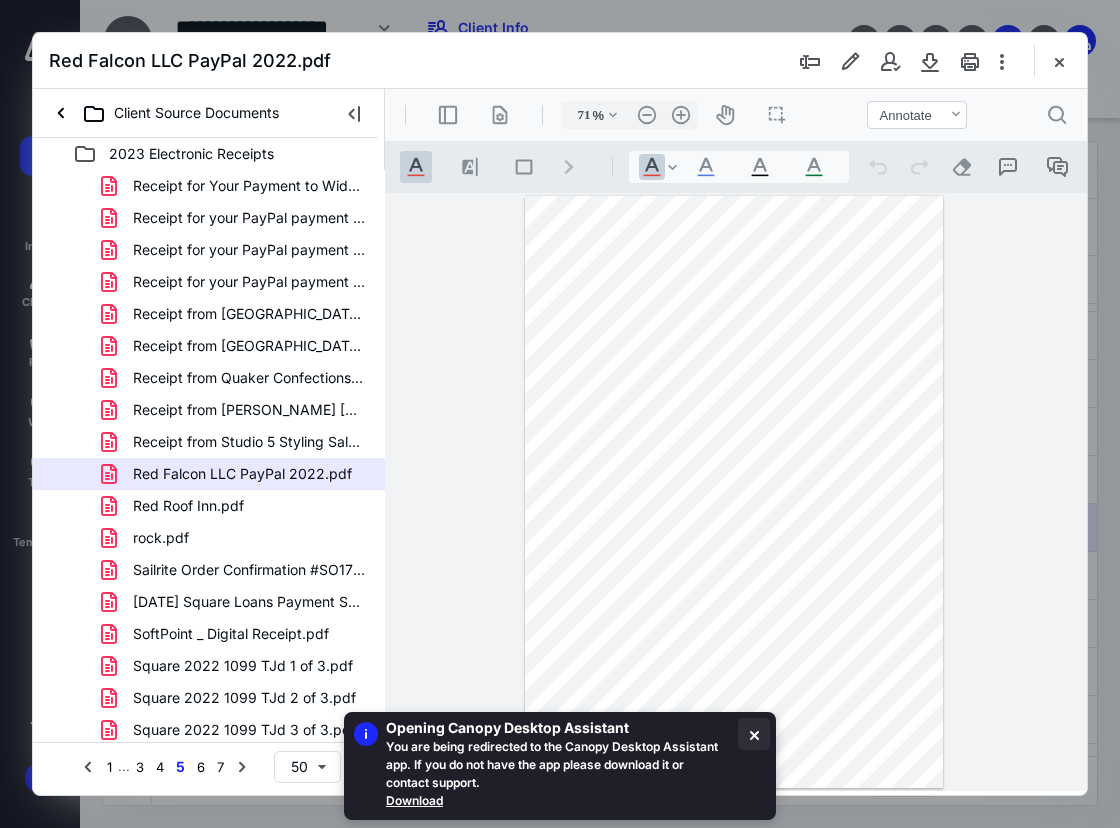click at bounding box center [754, 734] 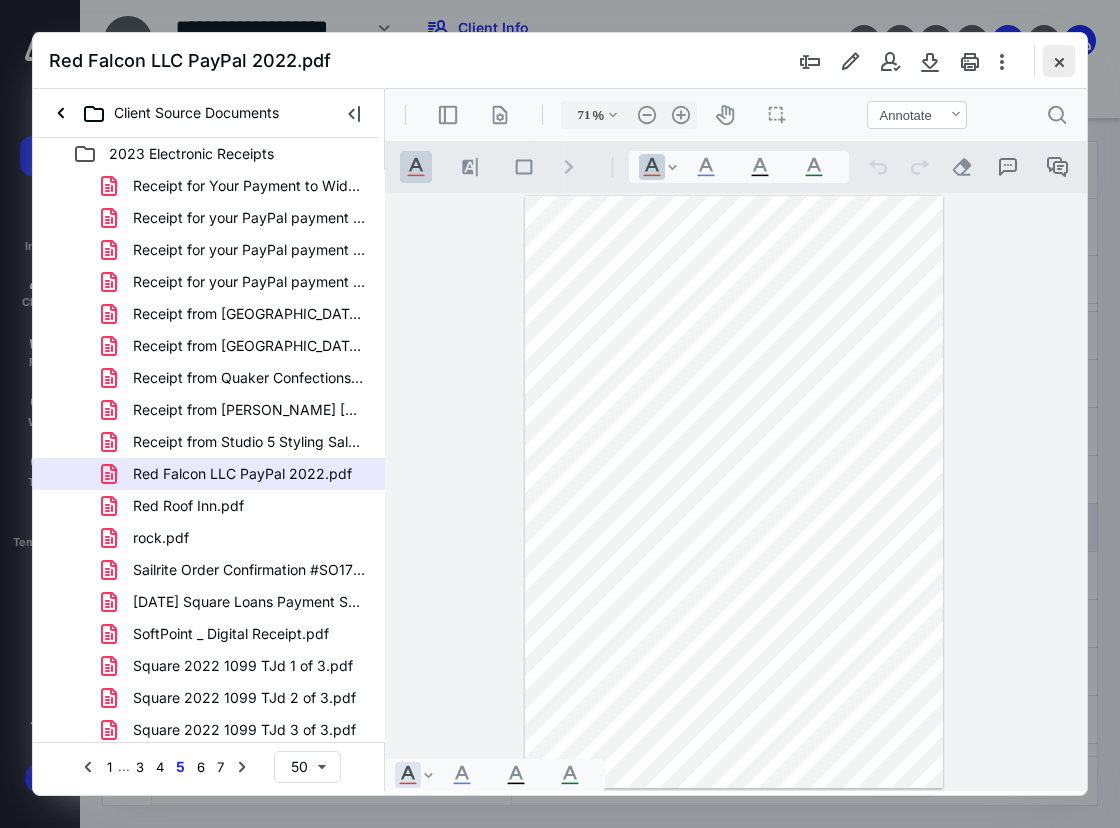 click at bounding box center (1059, 61) 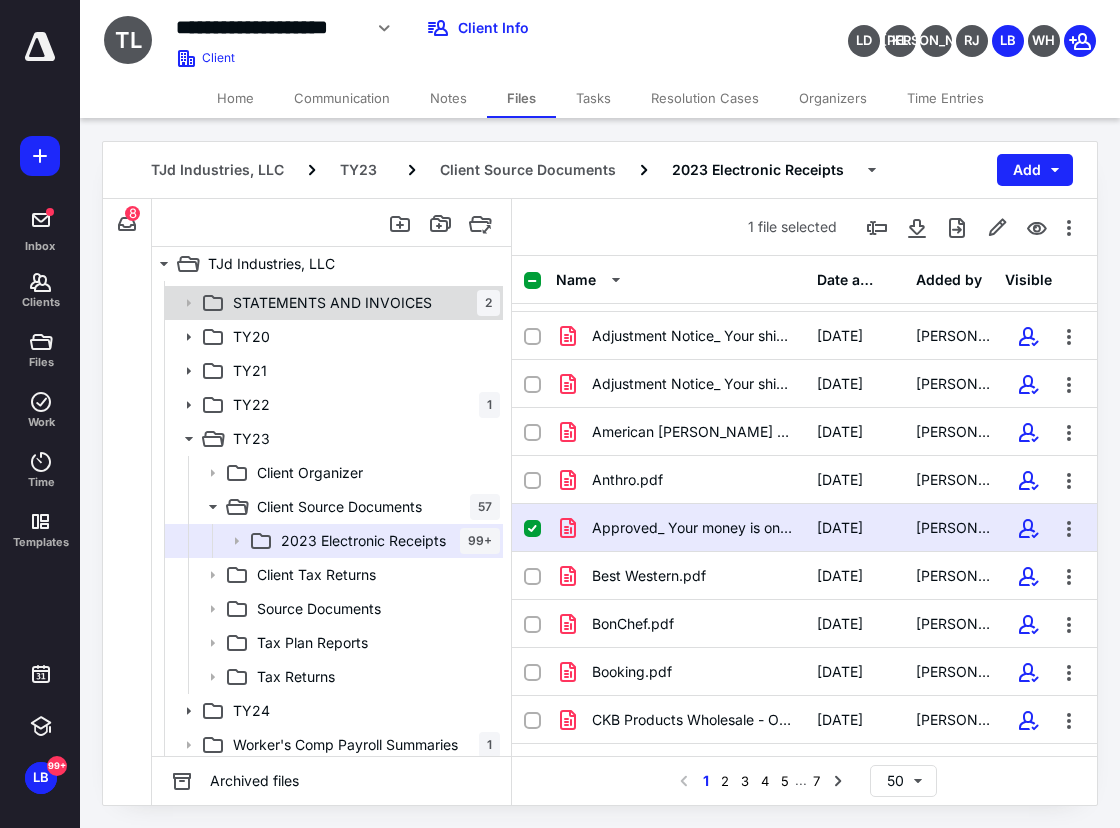 scroll, scrollTop: 205, scrollLeft: 0, axis: vertical 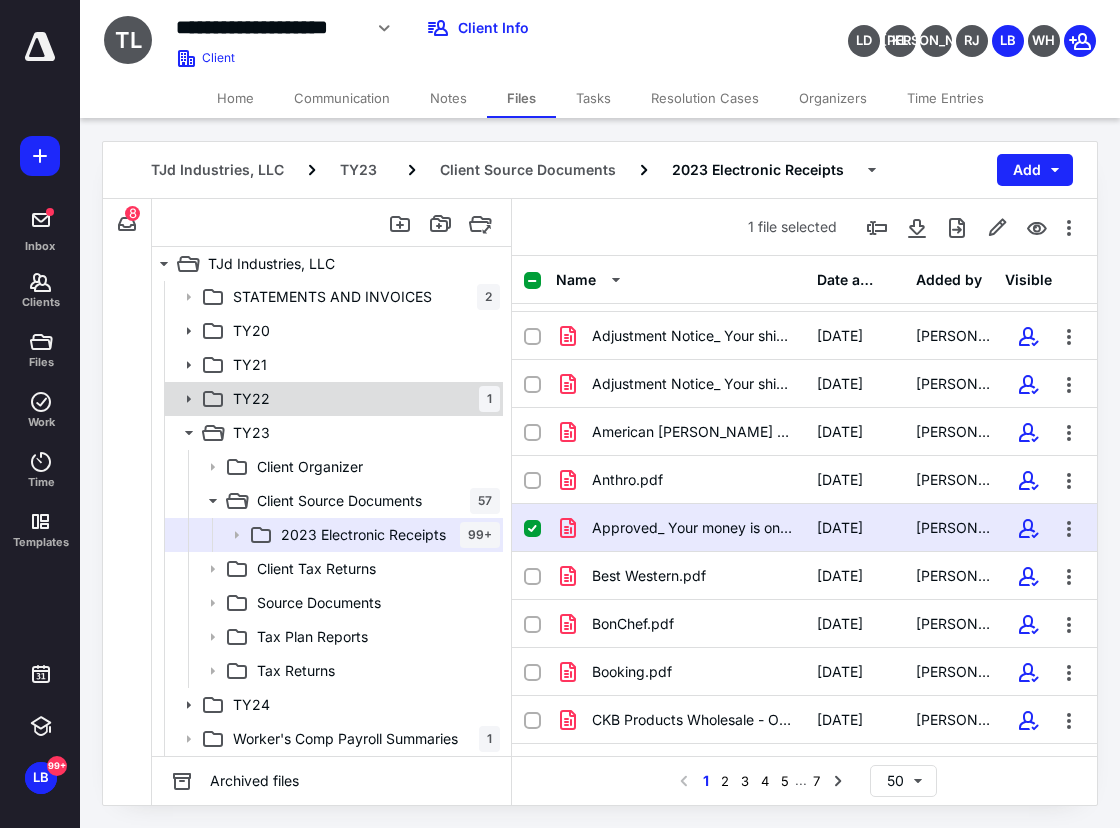 click 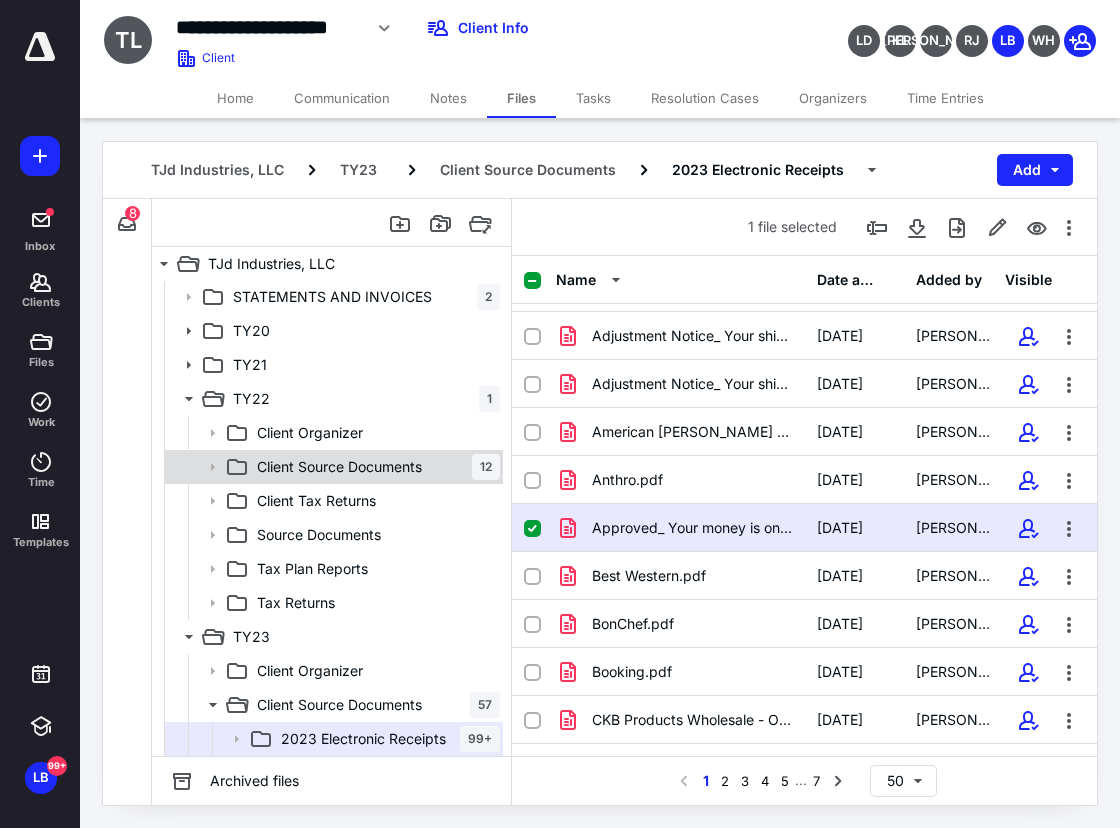 click on "Client Source Documents" at bounding box center (339, 467) 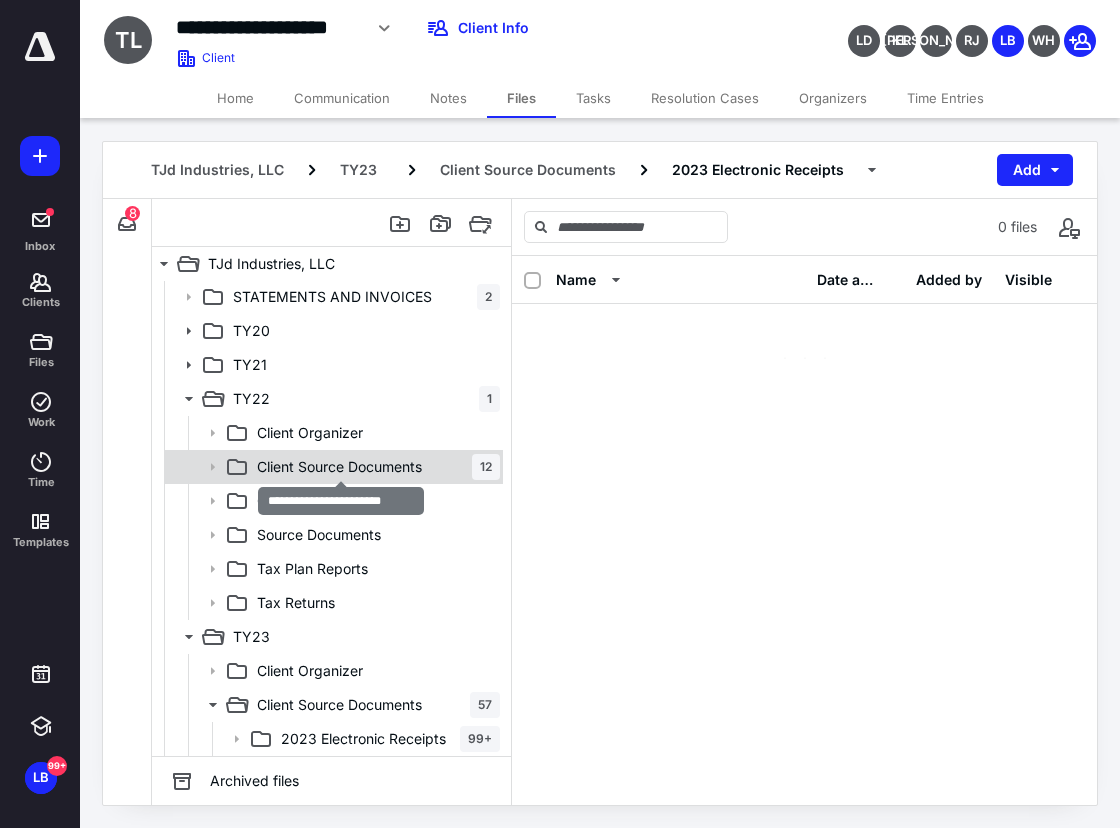 click on "Client Source Documents" at bounding box center (339, 467) 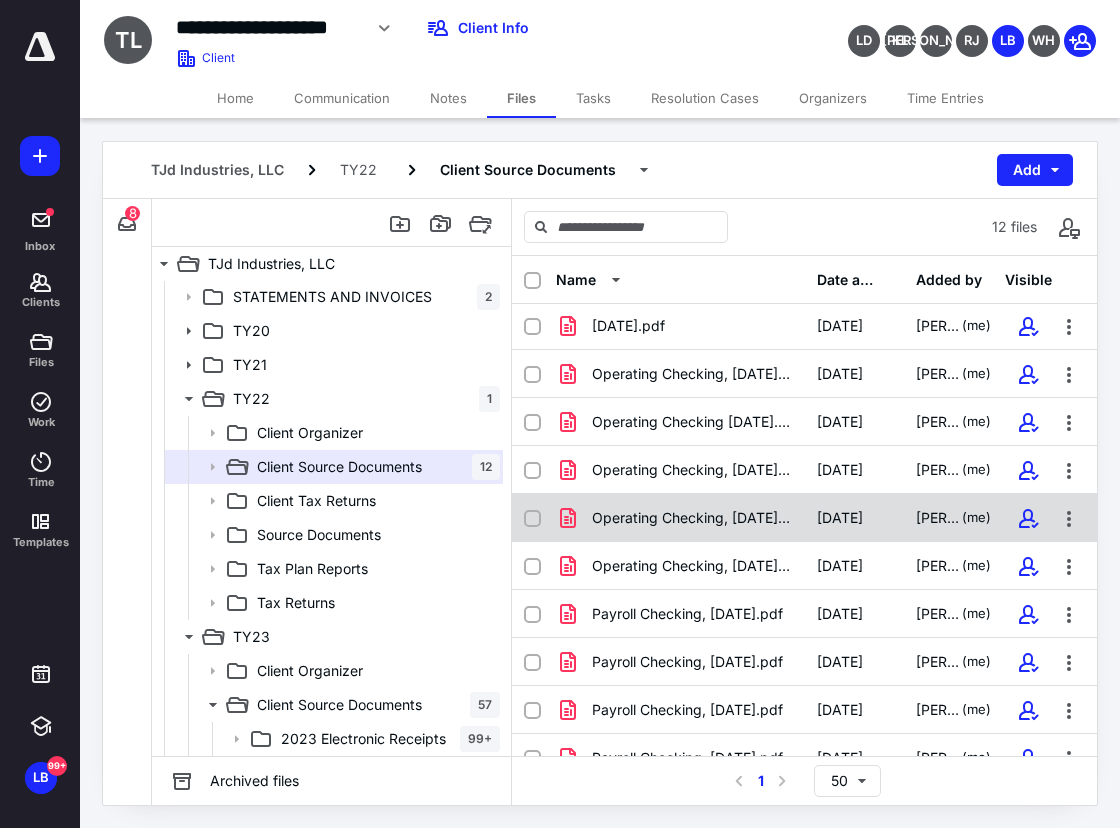 scroll, scrollTop: 0, scrollLeft: 0, axis: both 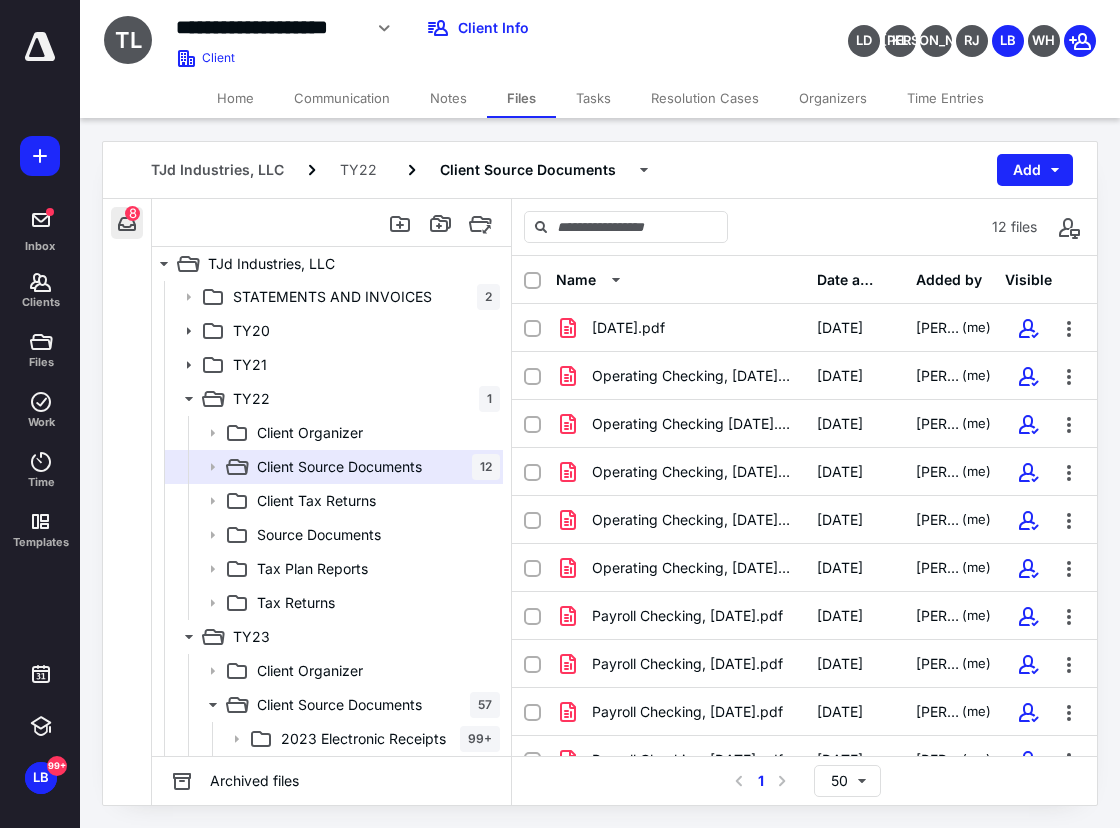 click at bounding box center (127, 223) 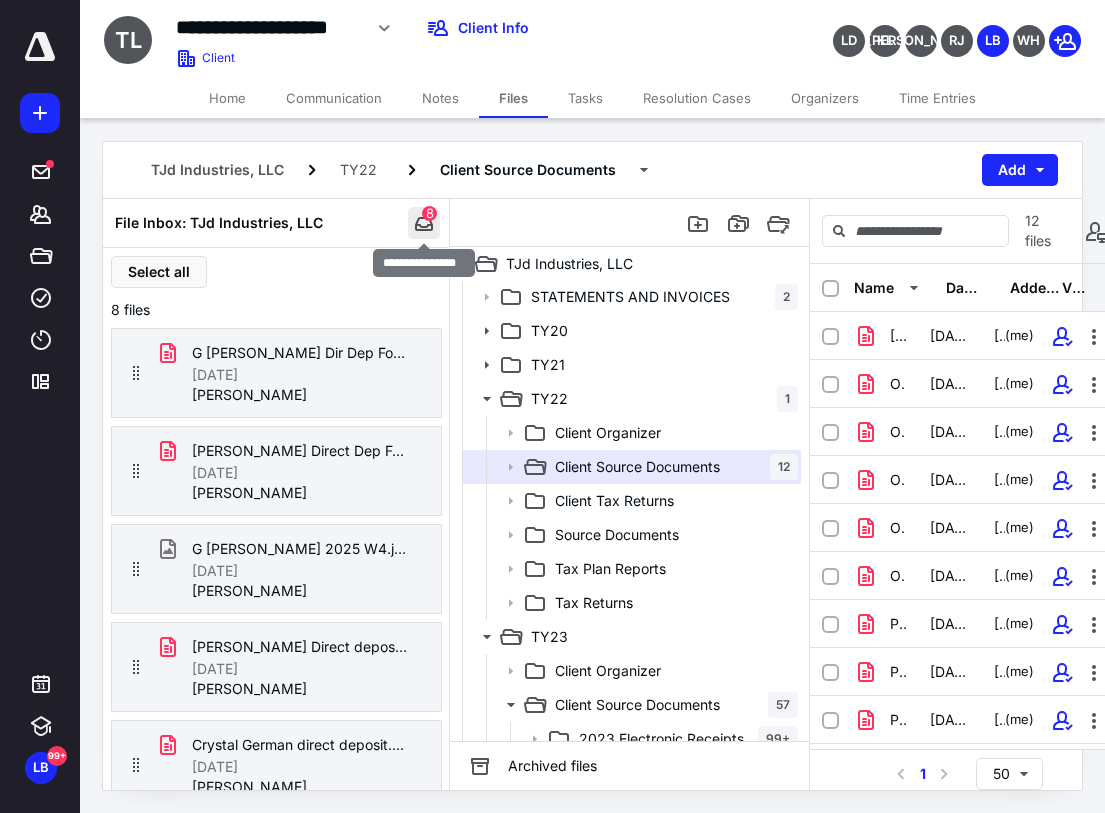 click at bounding box center (424, 223) 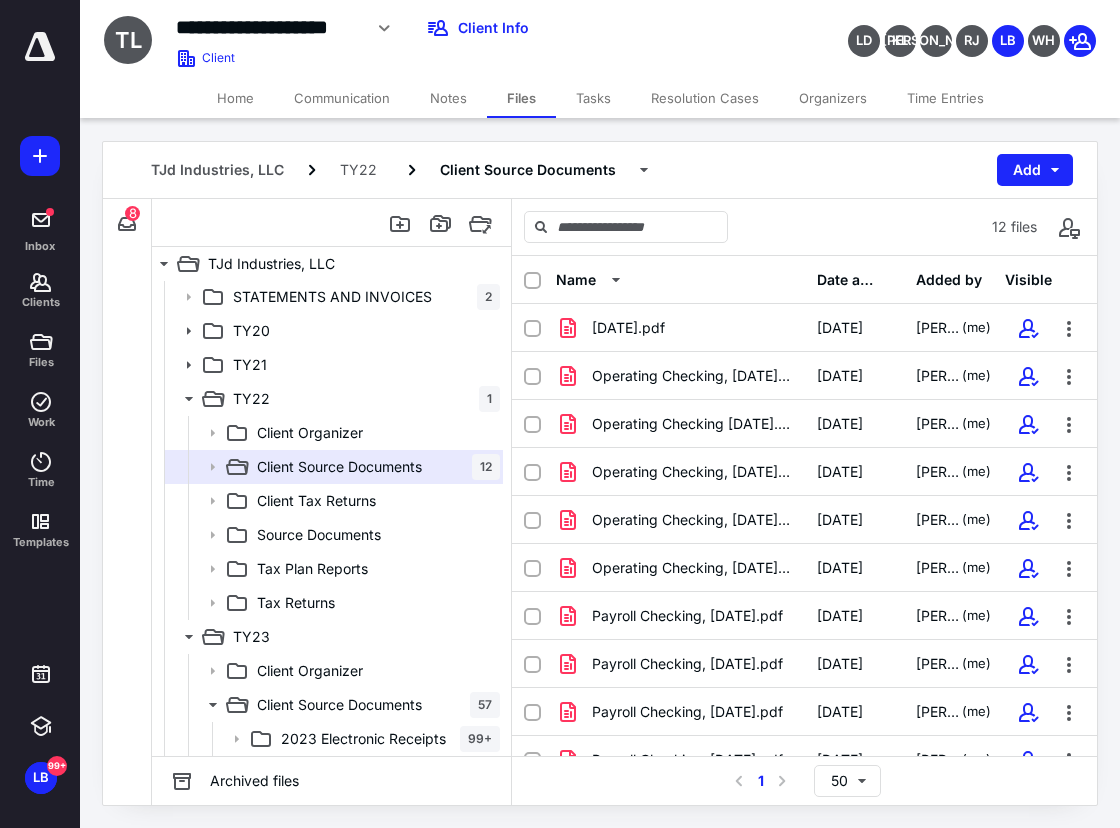 click on "Home" at bounding box center (235, 98) 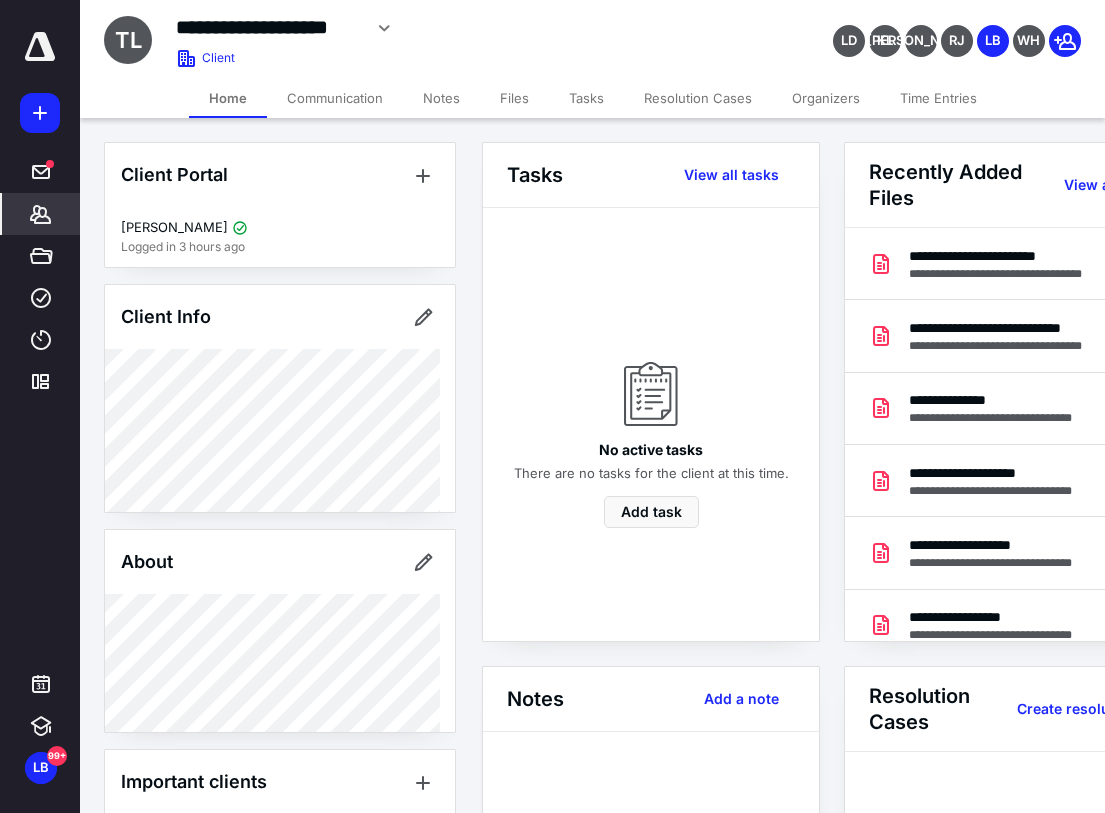 click on "Files" at bounding box center (514, 98) 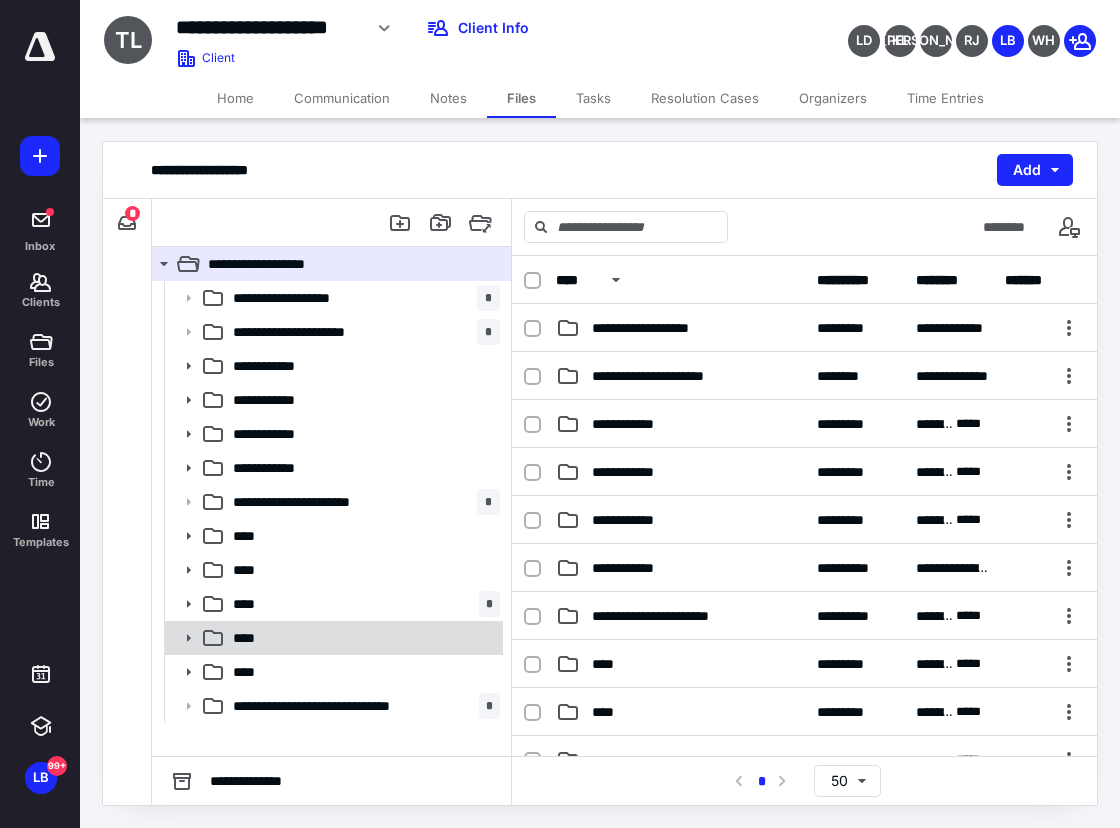 click on "****" at bounding box center (362, 638) 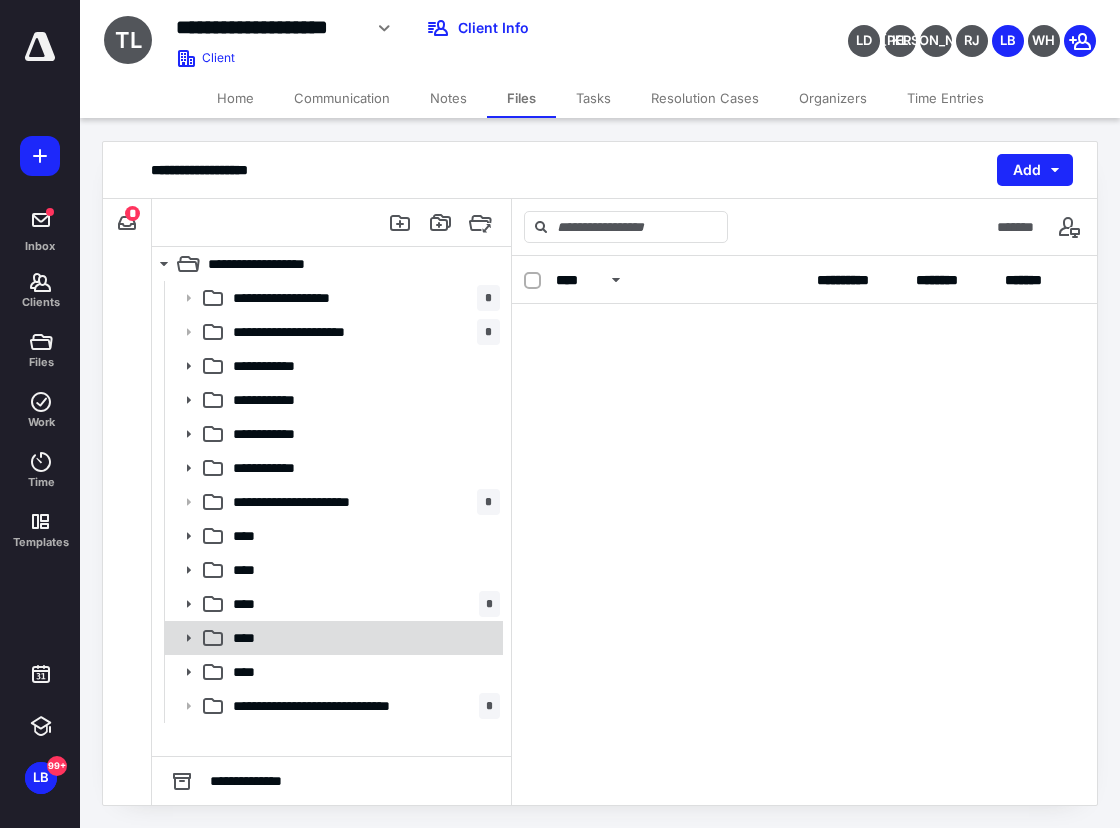 click on "****" at bounding box center (362, 638) 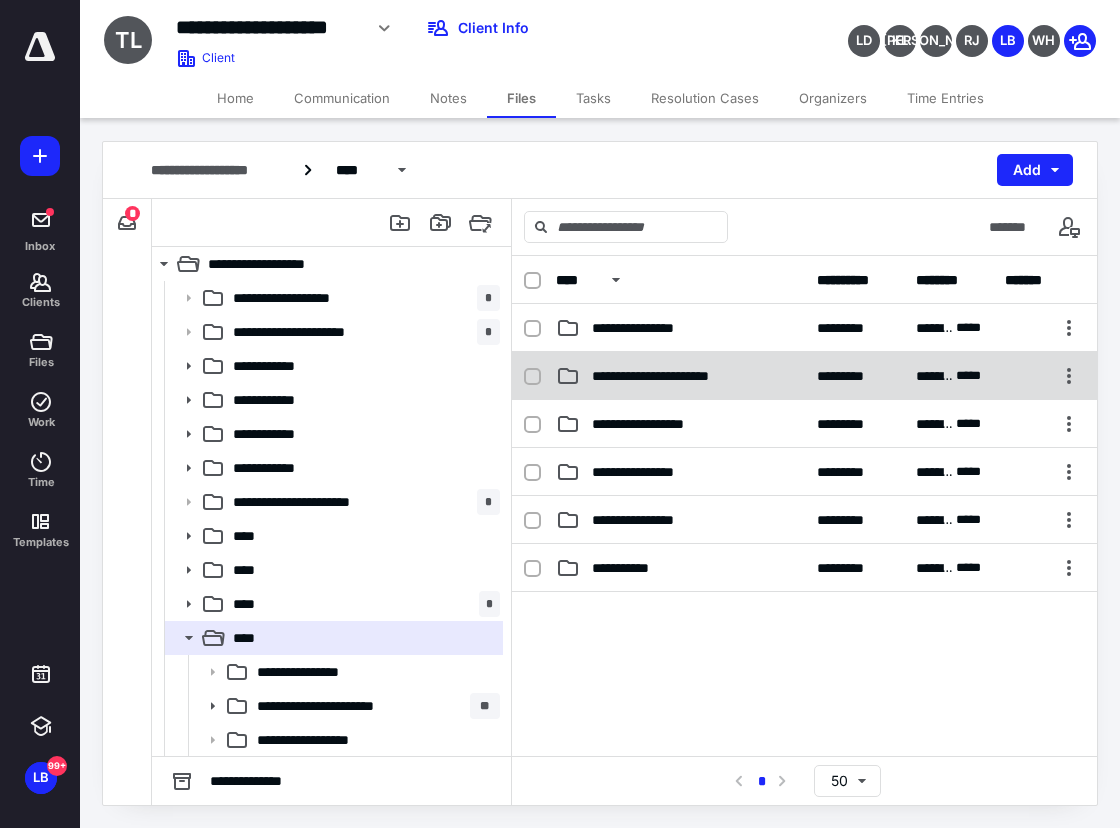click on "**********" at bounding box center [676, 376] 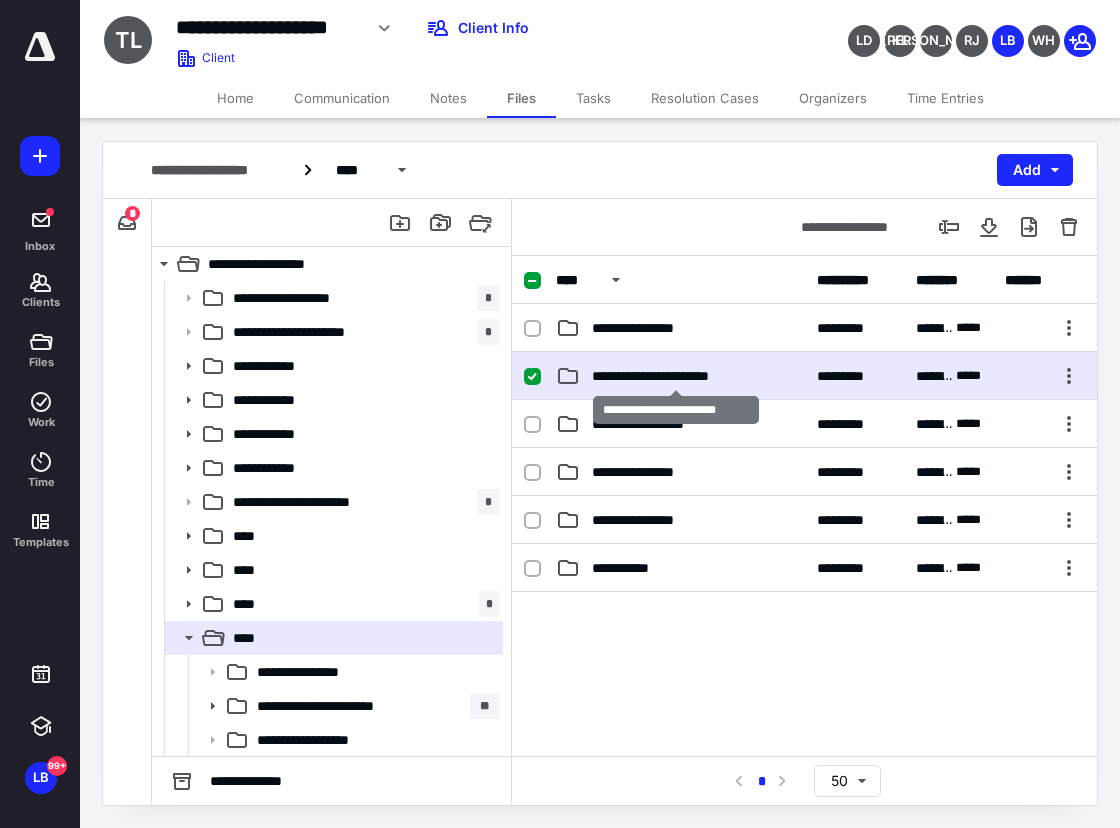 click on "**********" at bounding box center (676, 376) 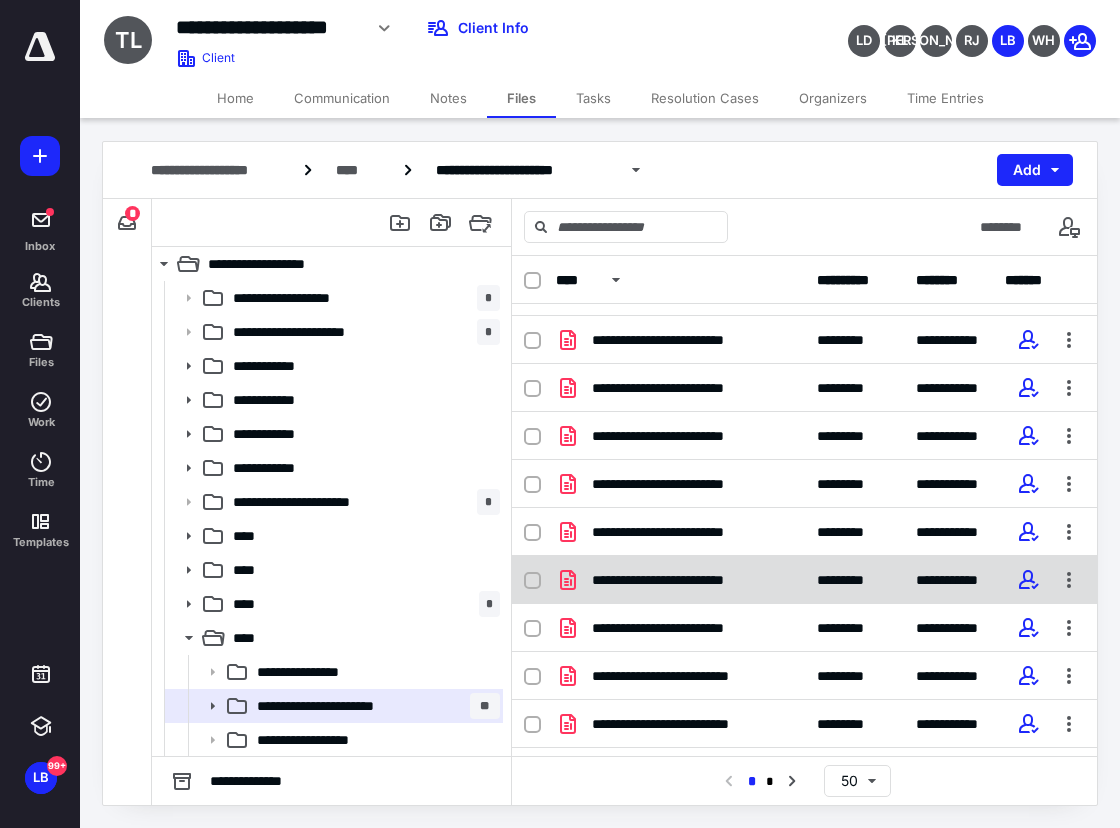 scroll, scrollTop: 0, scrollLeft: 0, axis: both 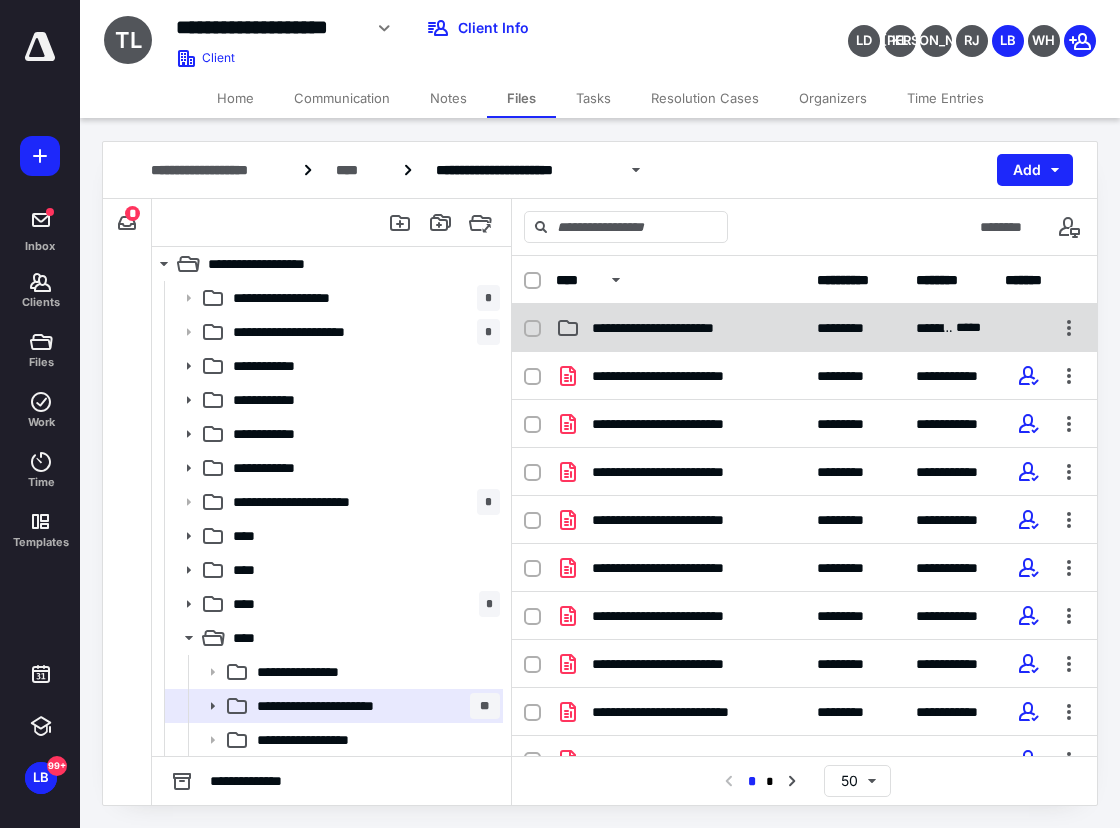 click on "**********" at bounding box center (674, 328) 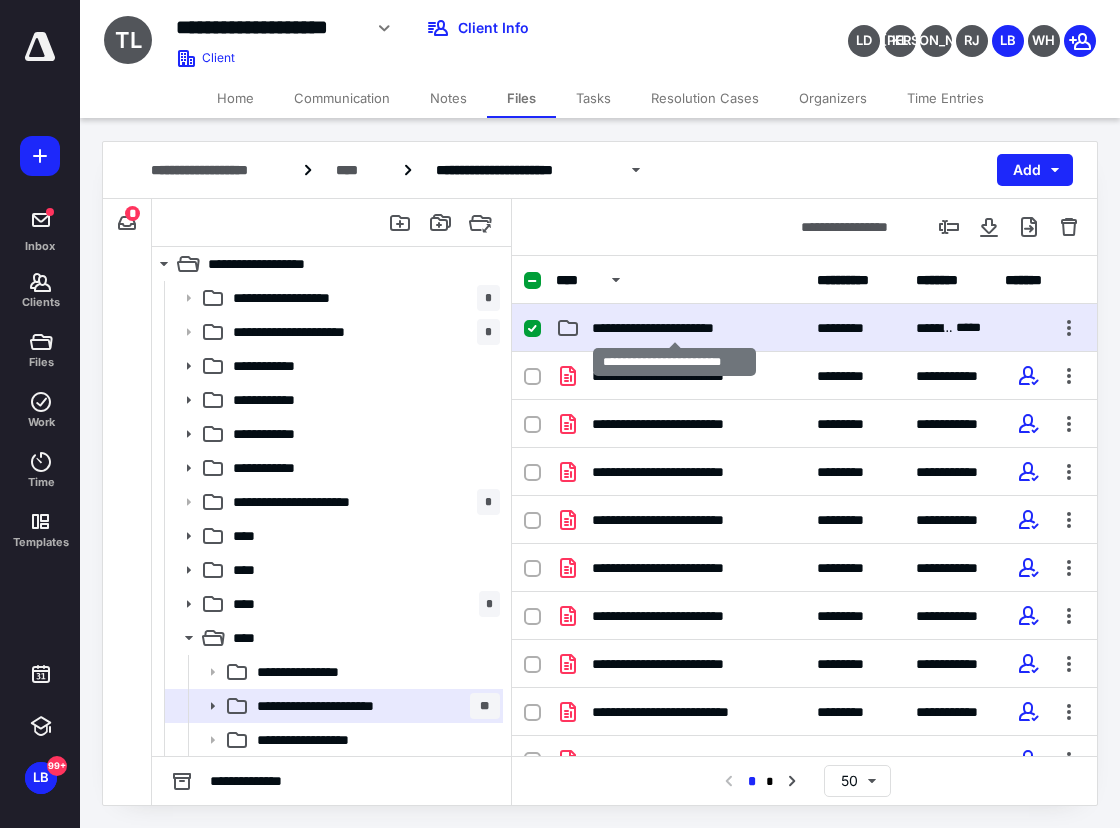 click on "**********" at bounding box center [674, 328] 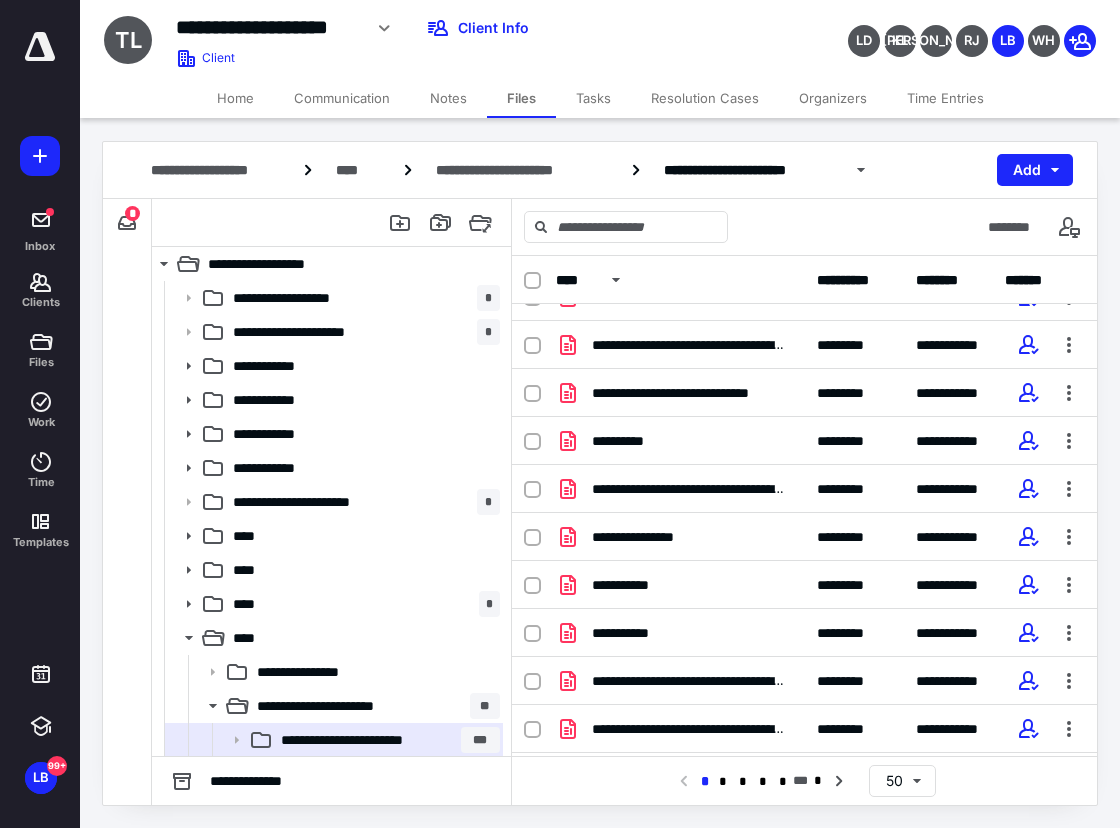 scroll, scrollTop: 1100, scrollLeft: 0, axis: vertical 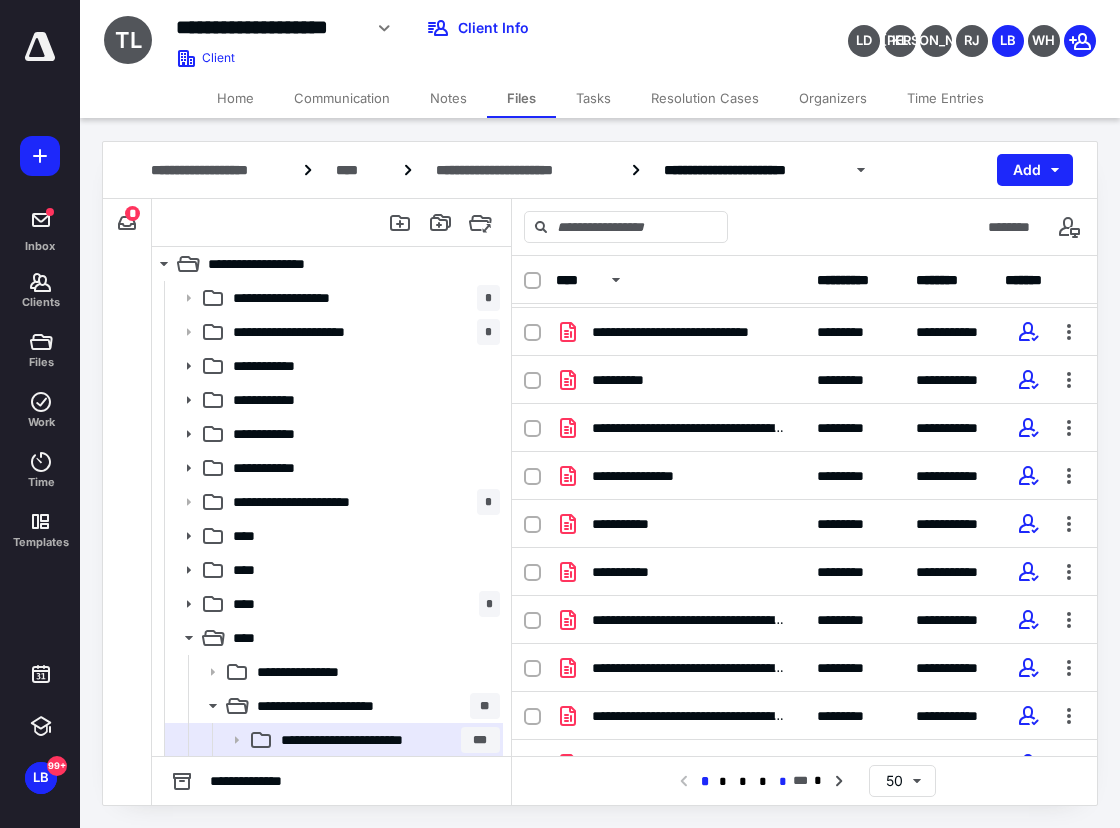 click on "*" at bounding box center (783, 782) 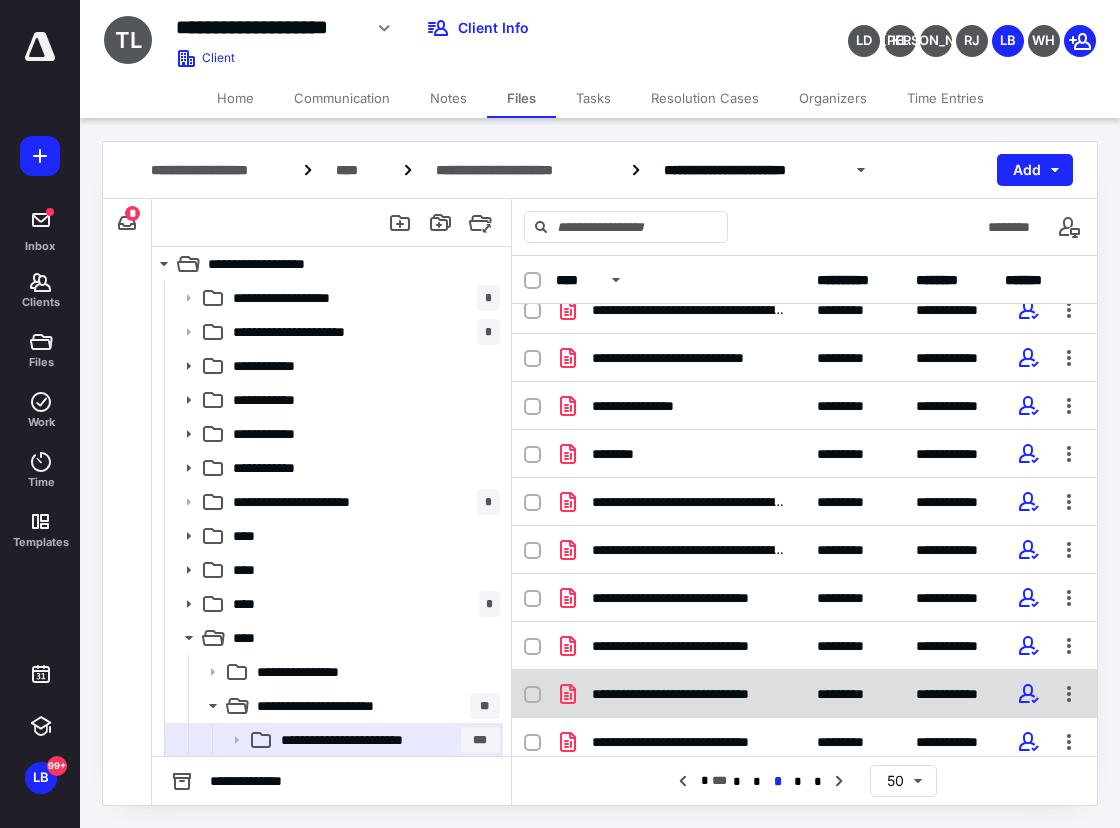 scroll, scrollTop: 400, scrollLeft: 0, axis: vertical 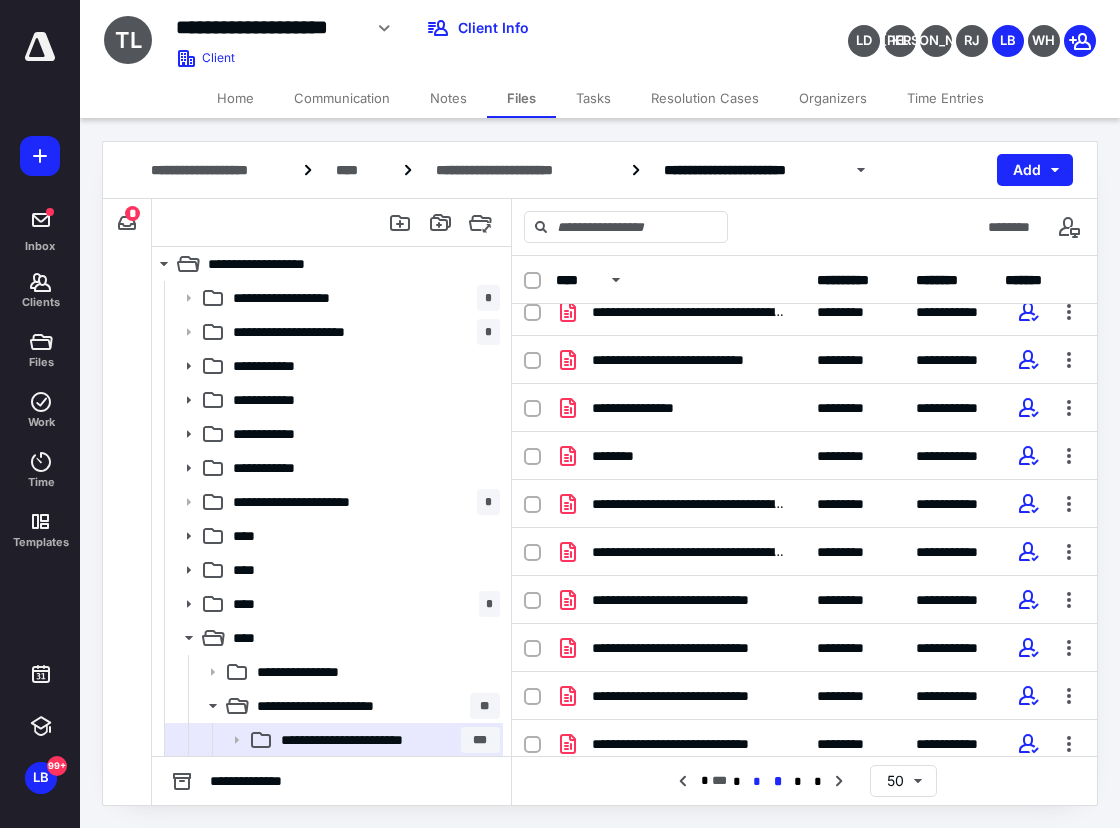 click on "*" at bounding box center [757, 782] 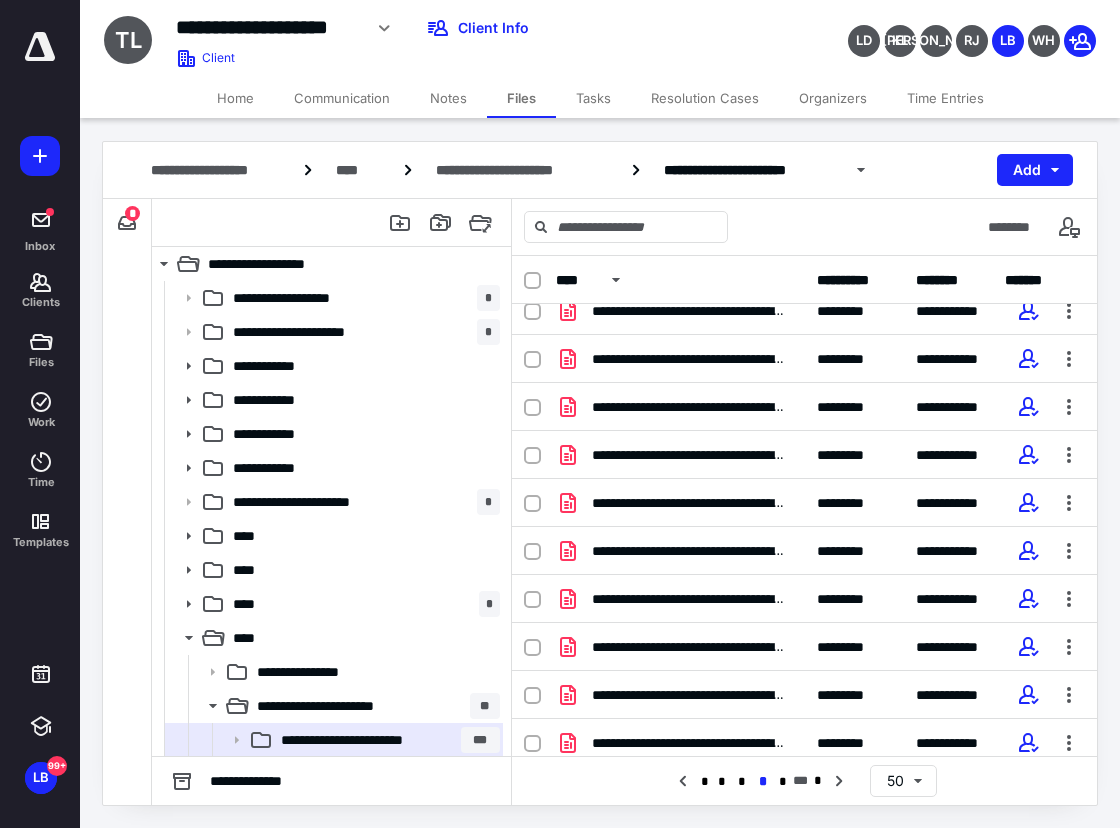 scroll, scrollTop: 1948, scrollLeft: 0, axis: vertical 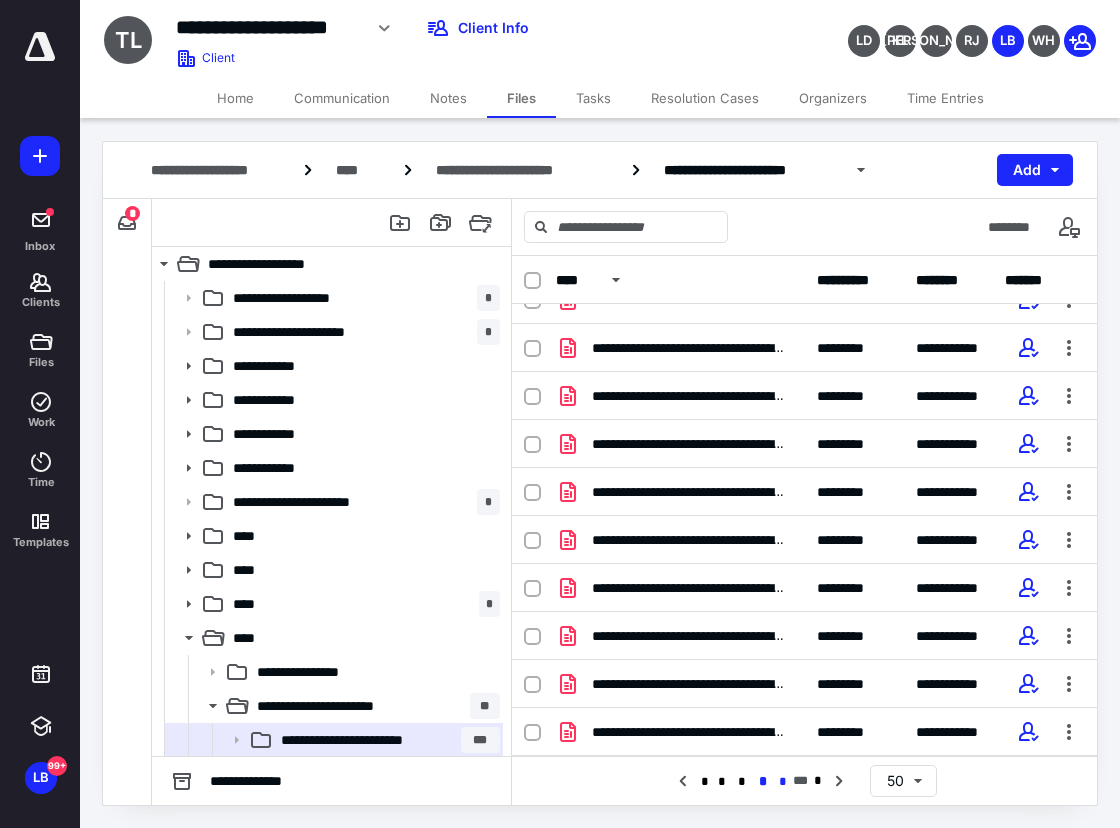click on "*" at bounding box center (783, 782) 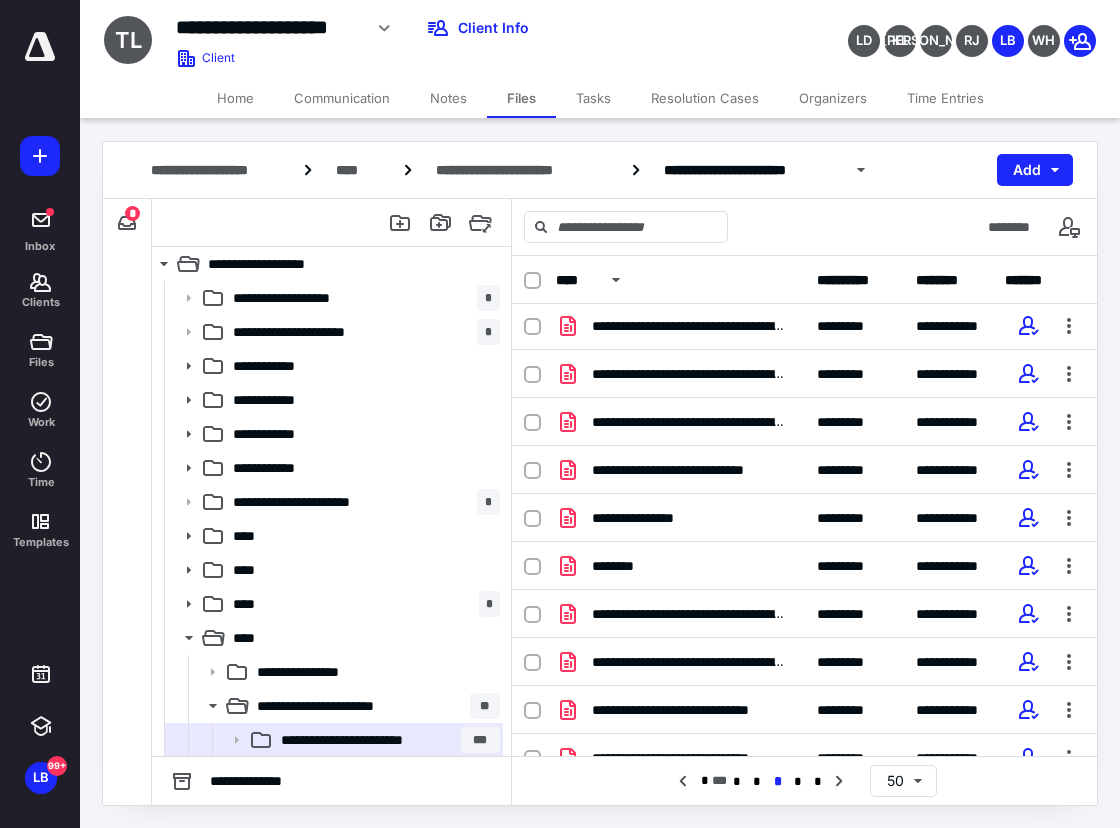 scroll, scrollTop: 300, scrollLeft: 0, axis: vertical 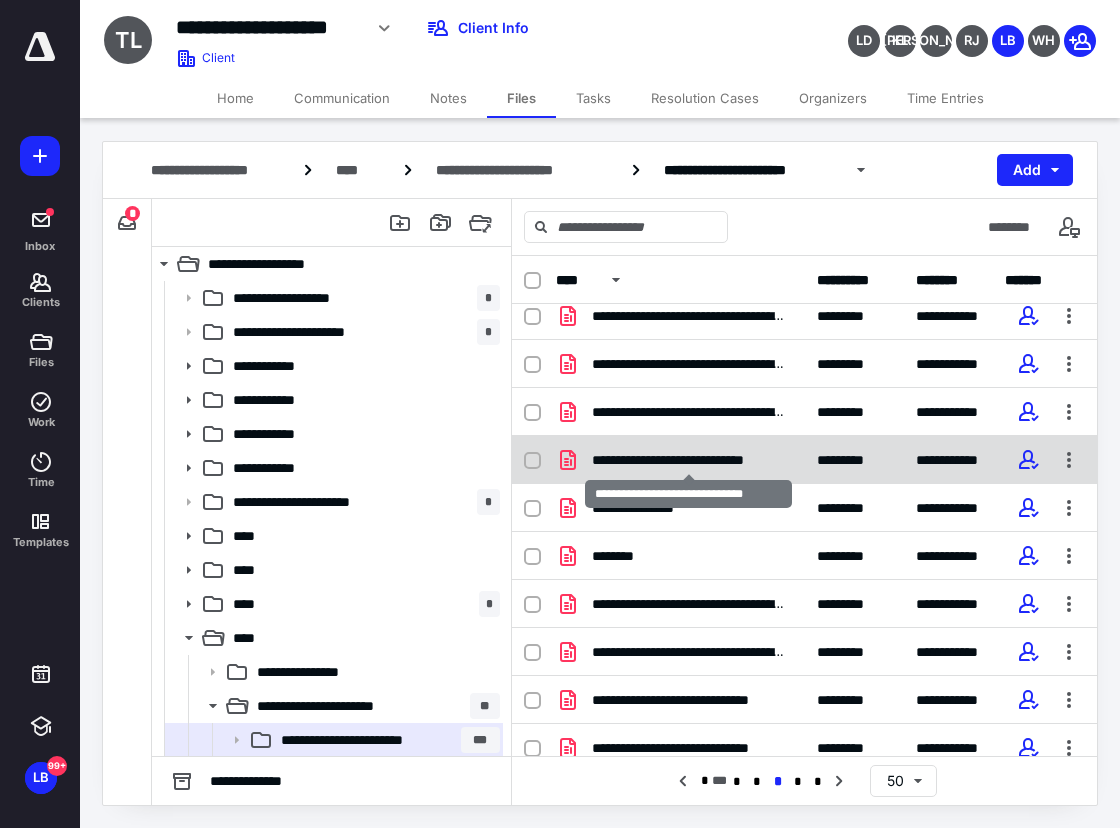 click on "**********" at bounding box center (688, 460) 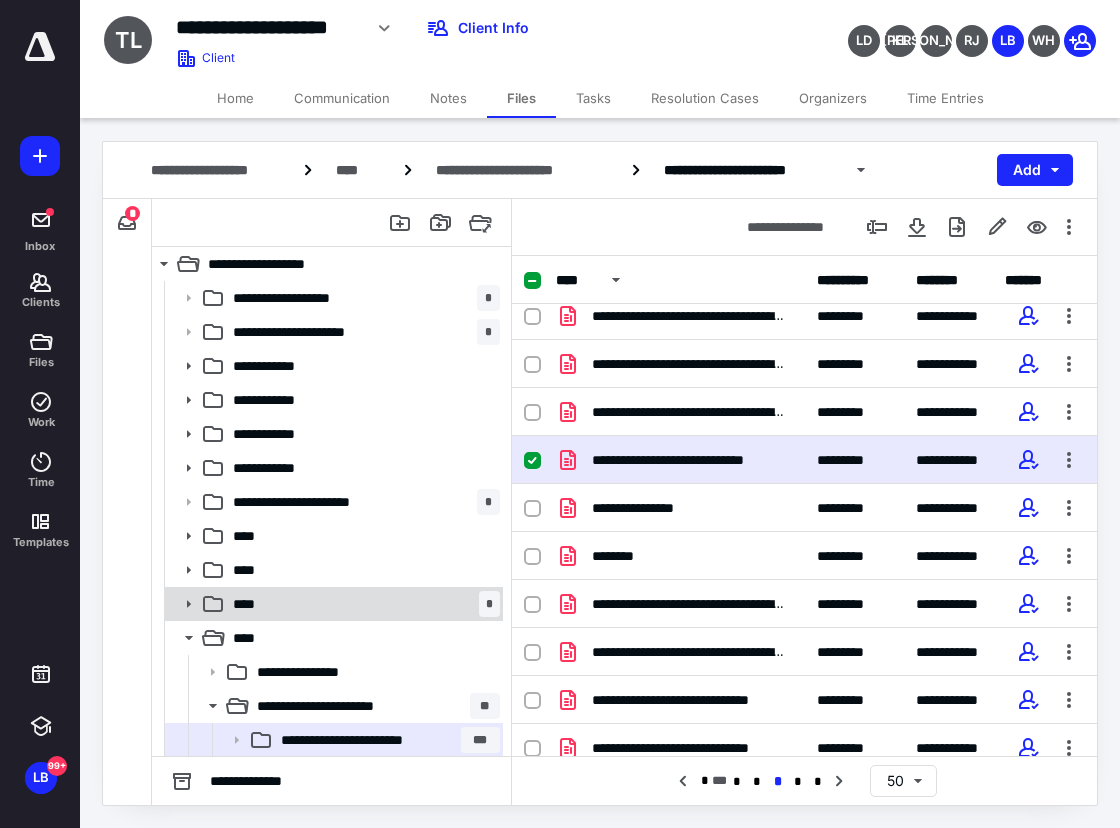 click 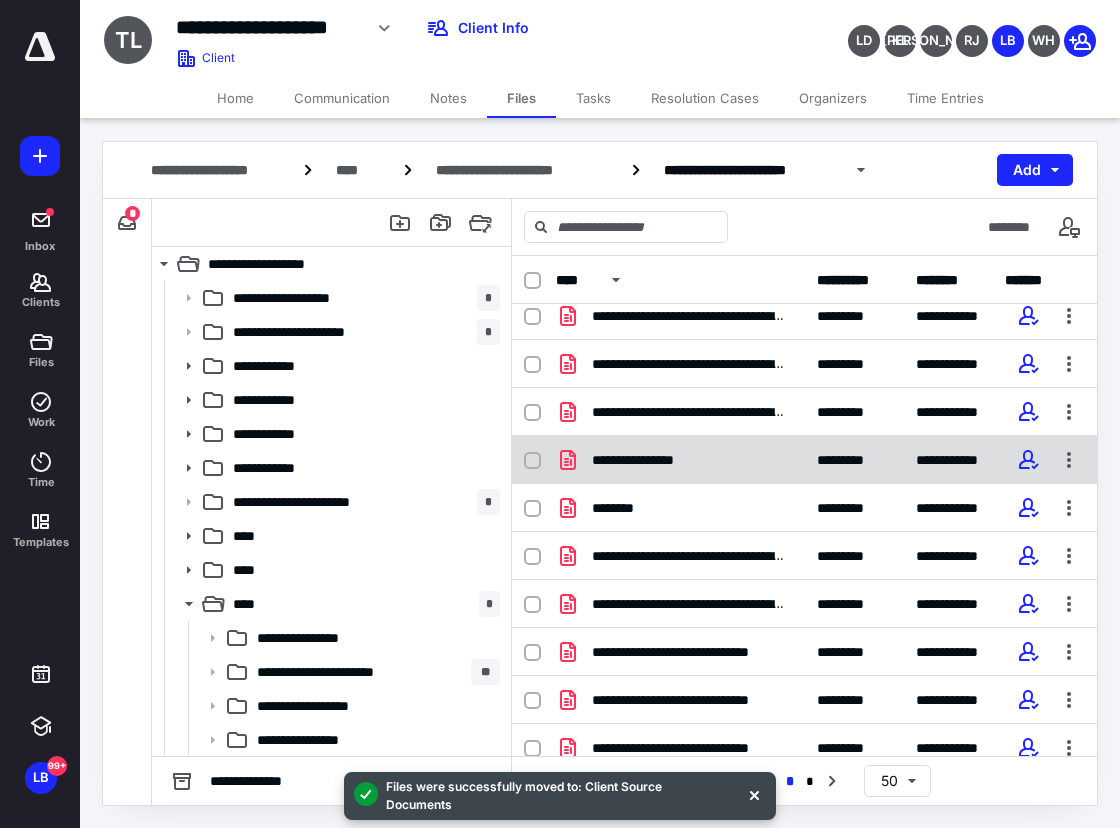 click on "**********" at bounding box center (647, 460) 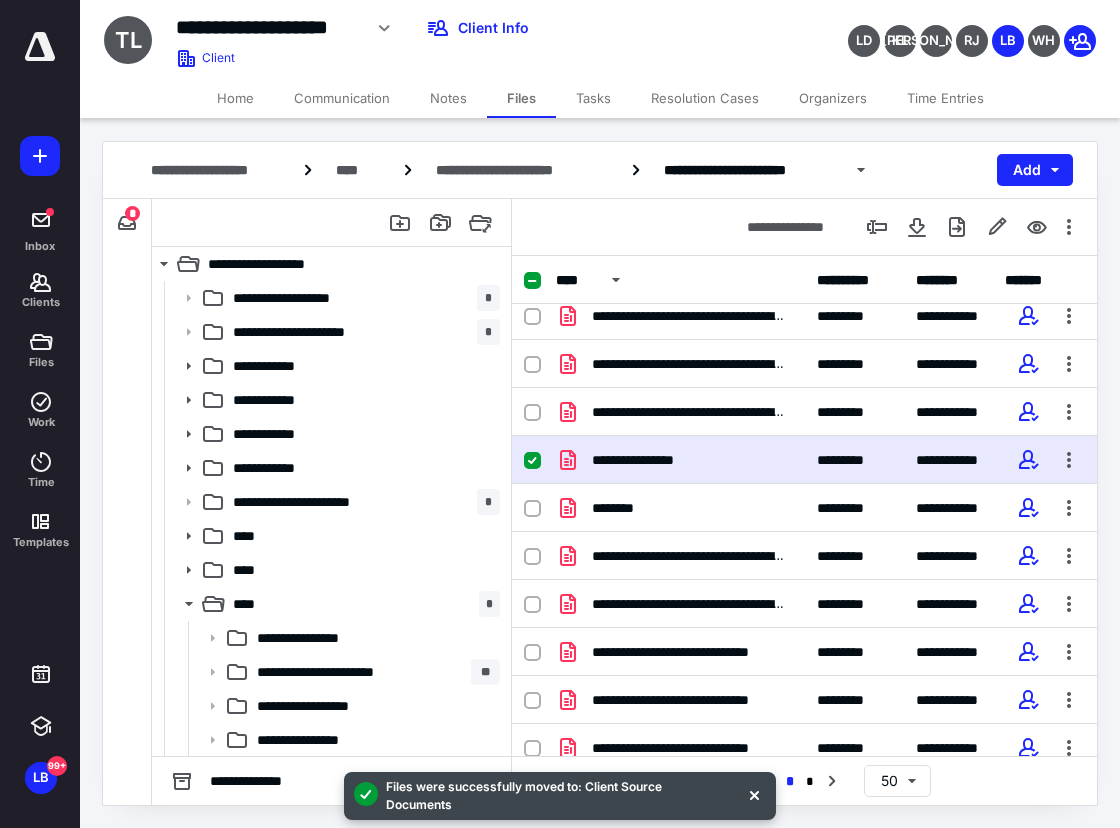 click on "**********" at bounding box center [647, 460] 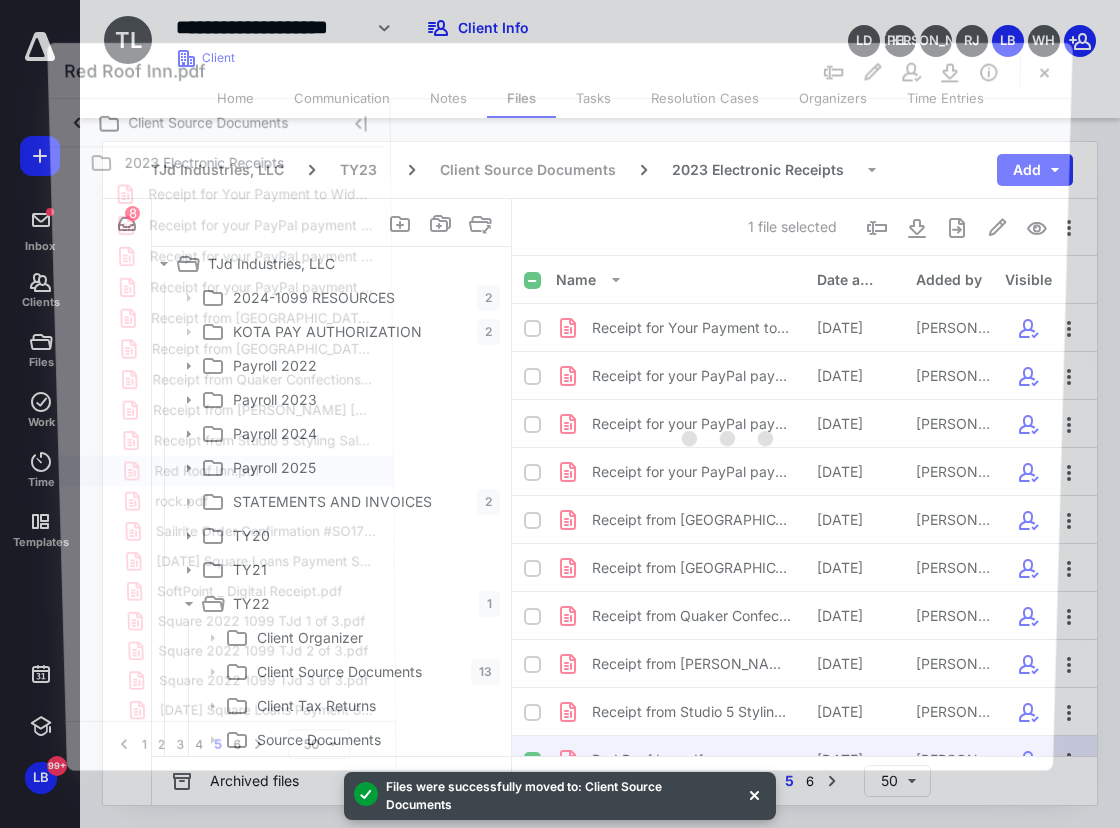 scroll, scrollTop: 300, scrollLeft: 0, axis: vertical 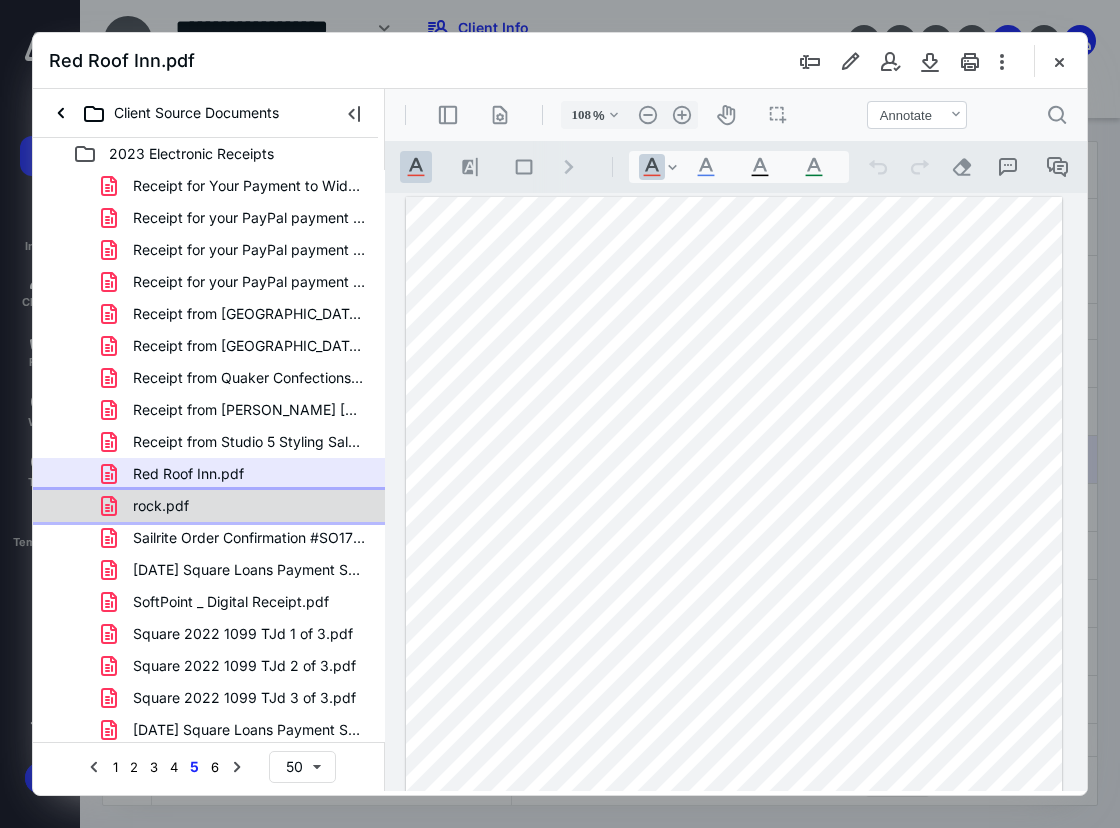 click on "rock.pdf" at bounding box center (161, 506) 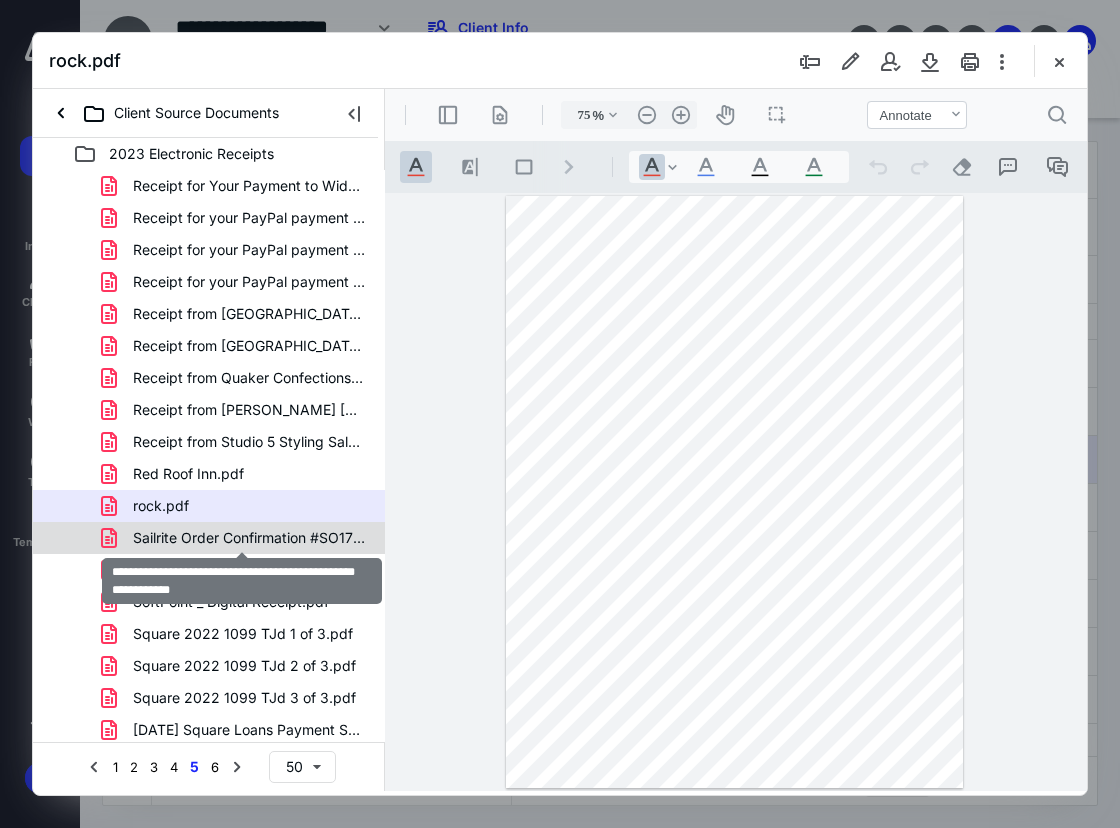 click on "Sailrite Order Confirmation #SO1768731 - Red Falcon - Outl.pdf" at bounding box center (249, 538) 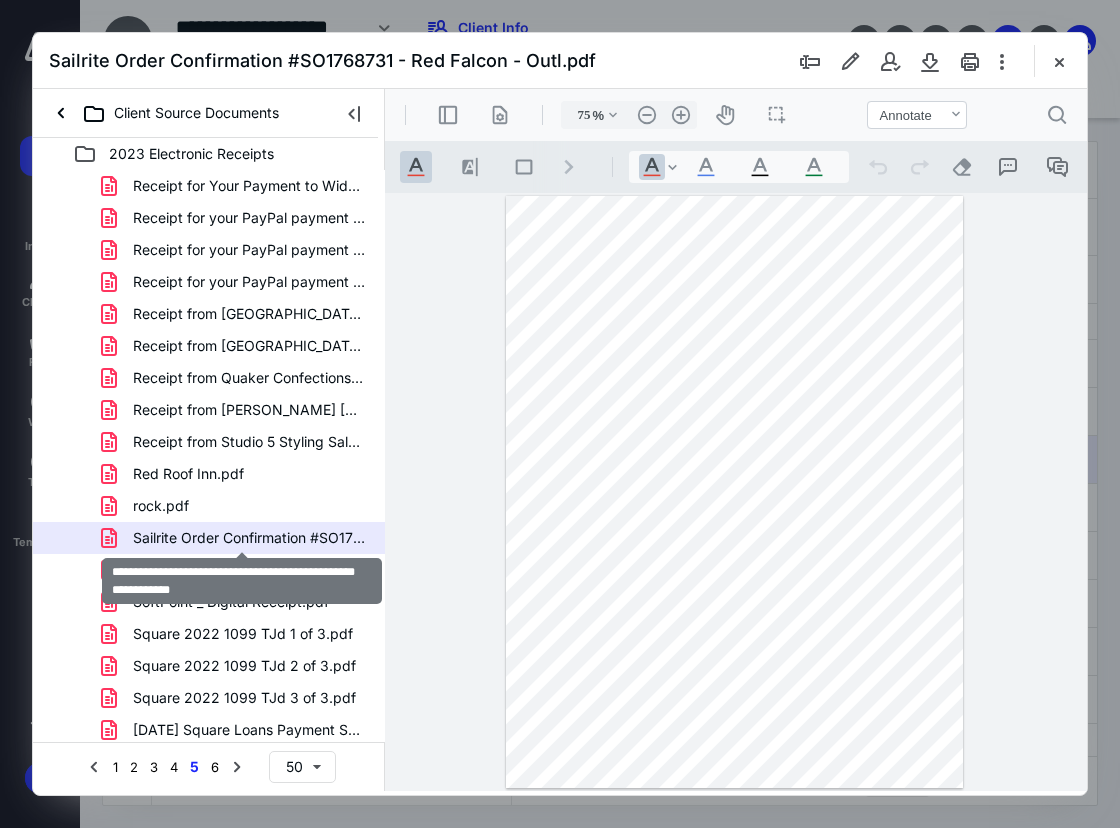 click on "Sailrite Order Confirmation #SO1768731 - Red Falcon - Outl.pdf" at bounding box center [249, 538] 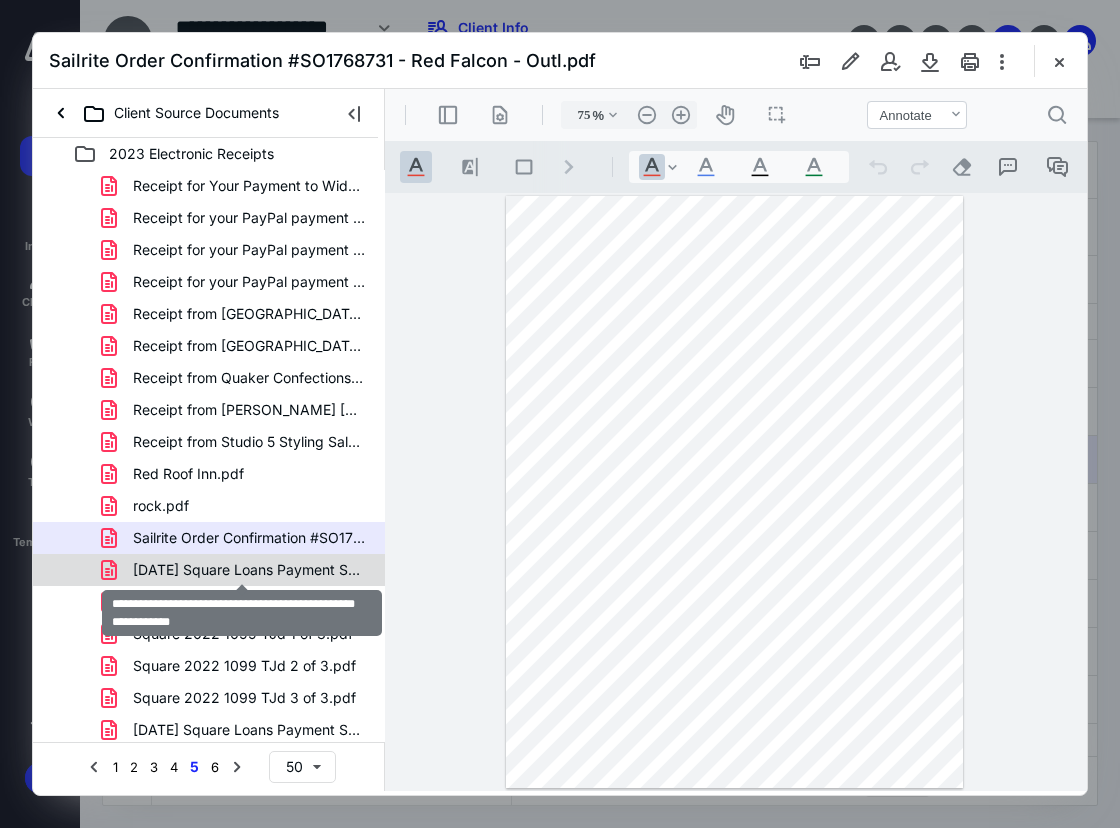 click on "[DATE] Square Loans Payment Summary -.pdf" at bounding box center [249, 570] 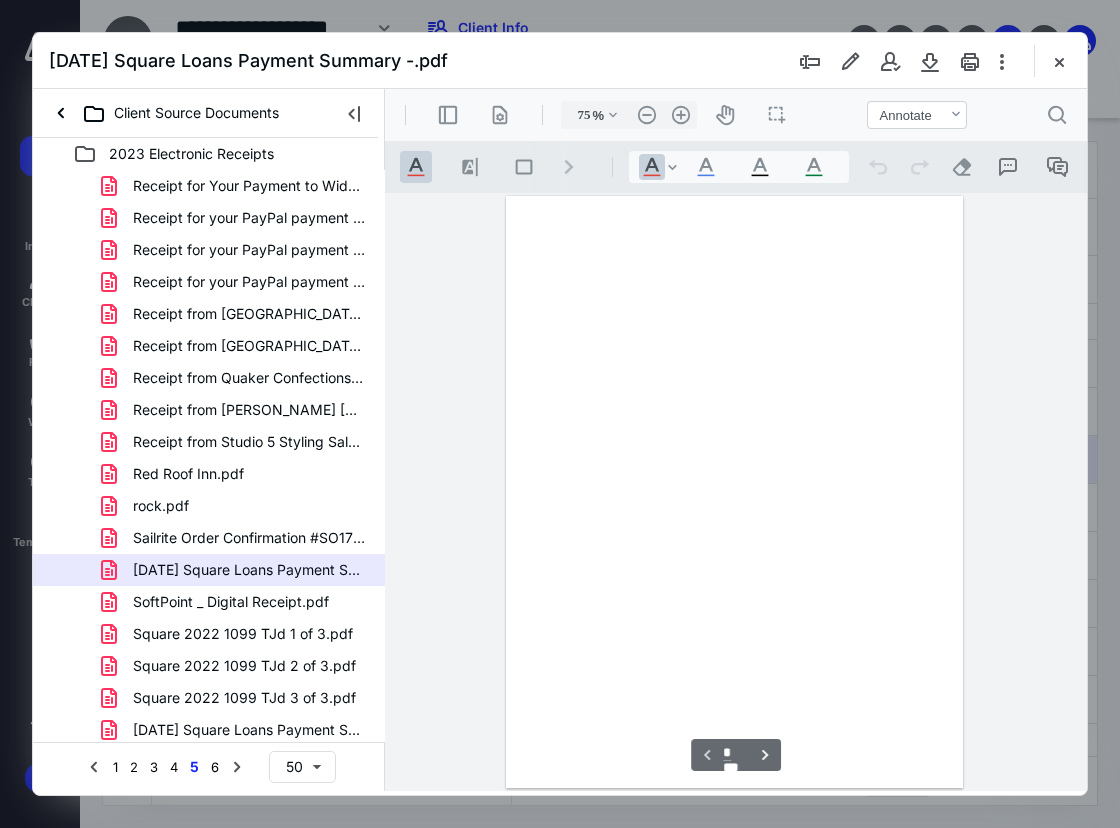 scroll, scrollTop: 107, scrollLeft: 0, axis: vertical 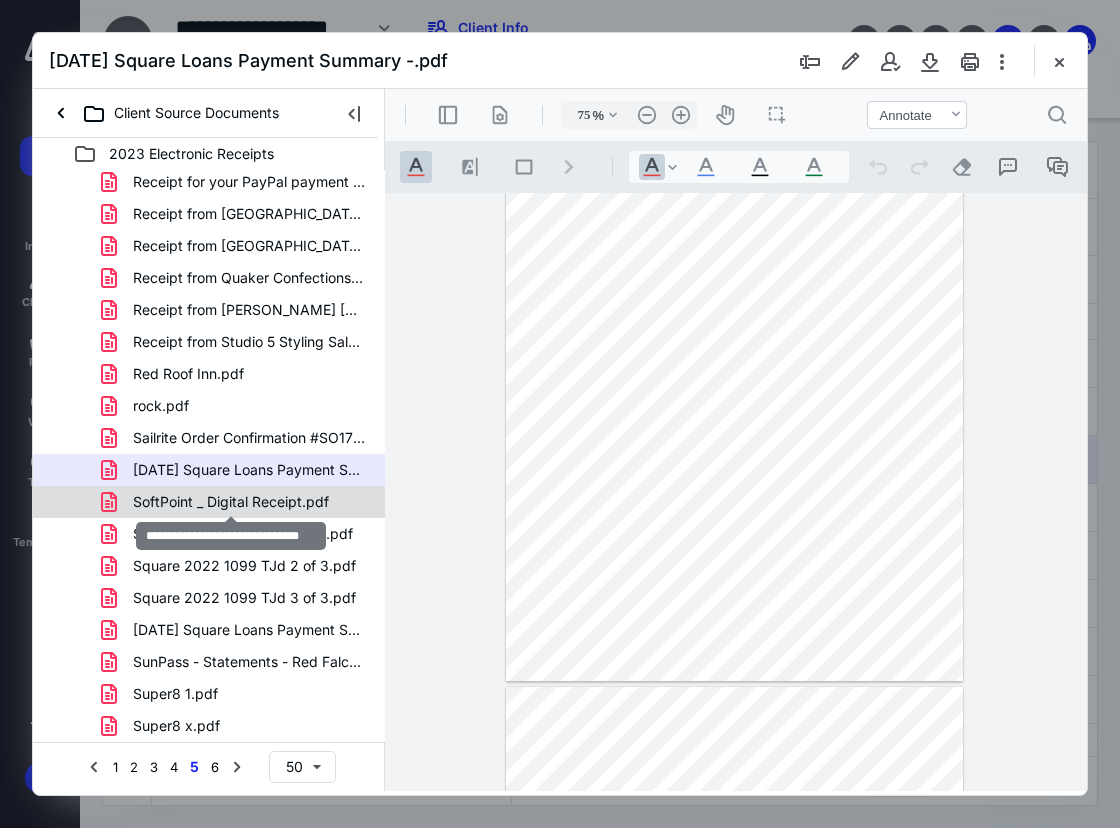click on "SoftPoint _ Digital Receipt.pdf" at bounding box center [231, 502] 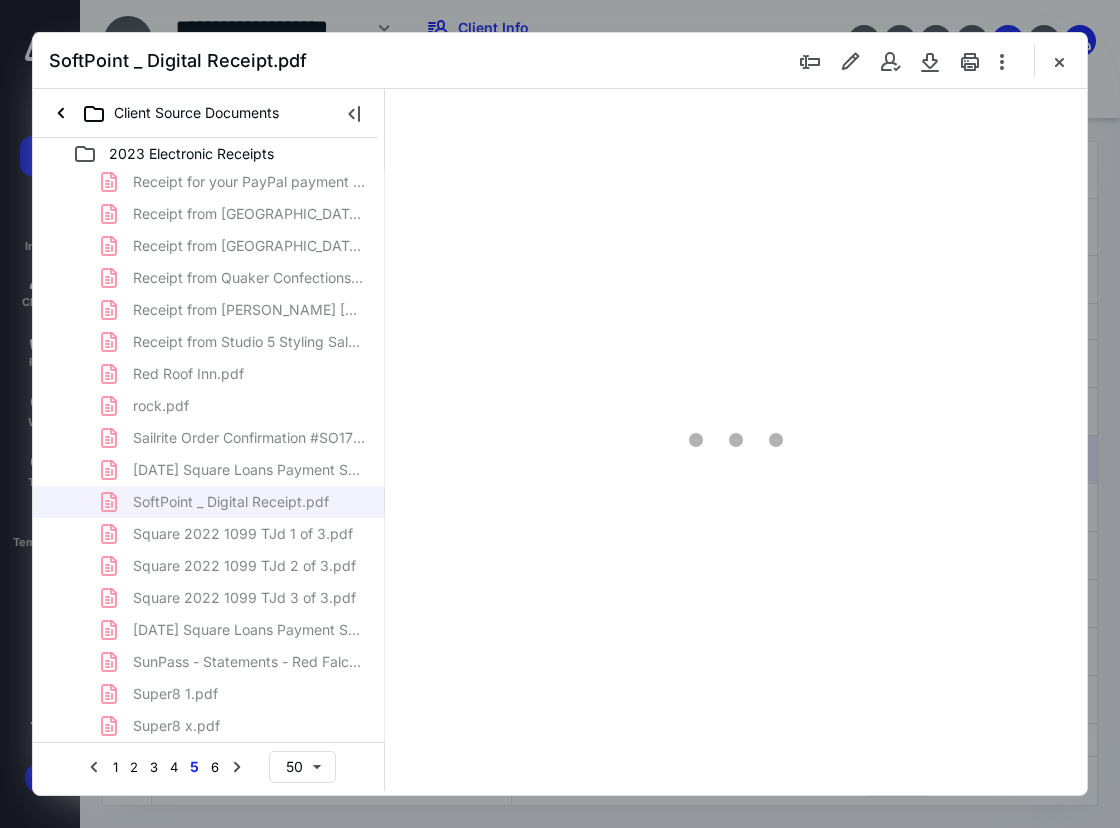 scroll, scrollTop: 0, scrollLeft: 0, axis: both 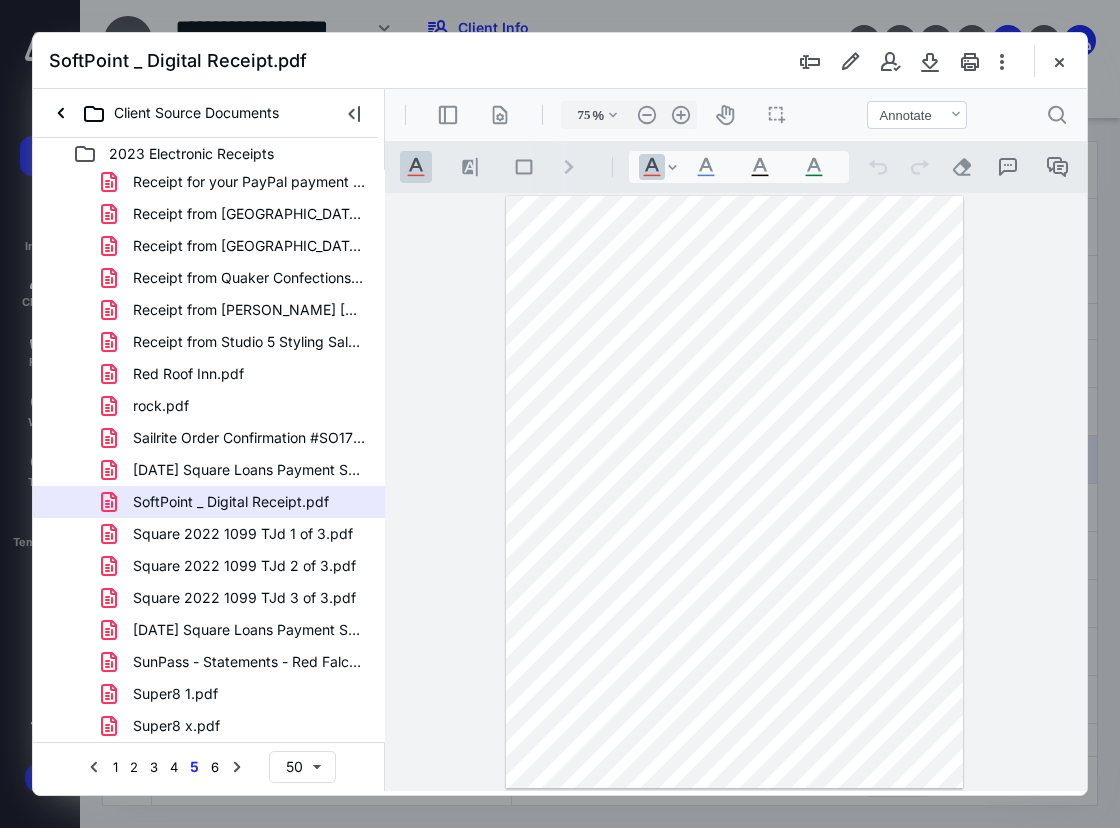 click on "Square 2022 1099 TJd 1 of 3.pdf" at bounding box center (231, 534) 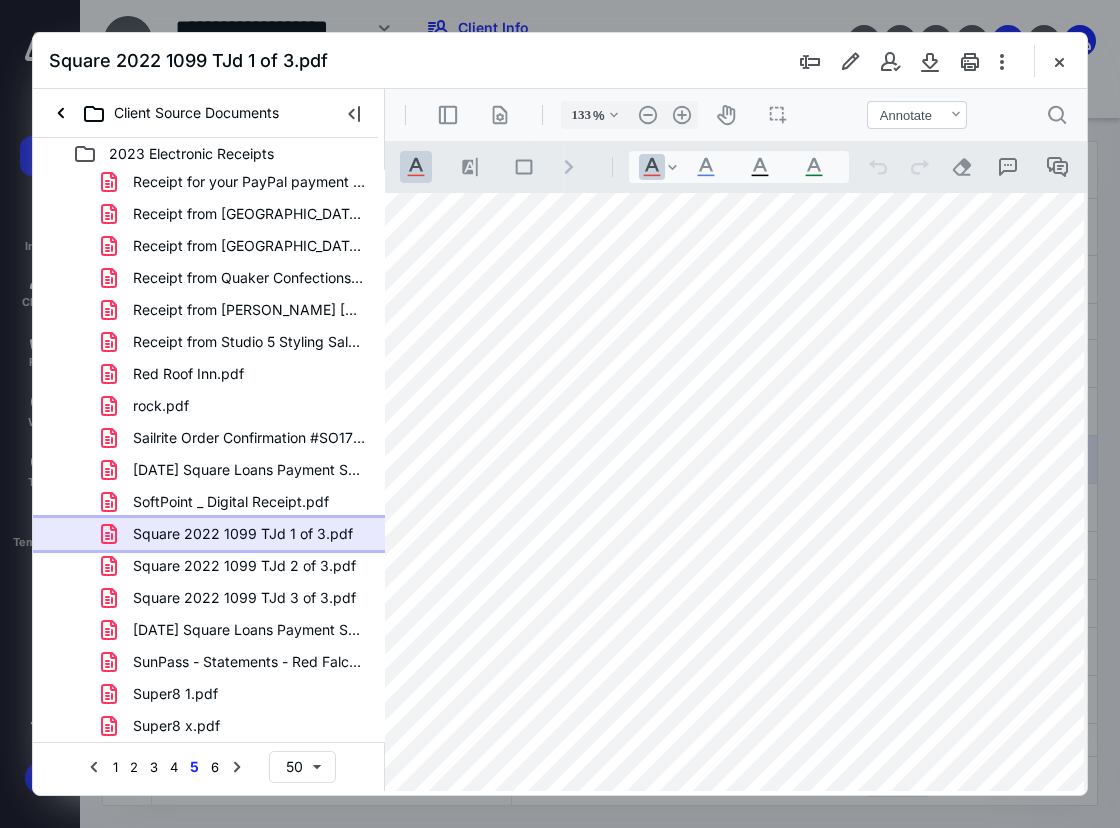 scroll, scrollTop: 466, scrollLeft: 71, axis: both 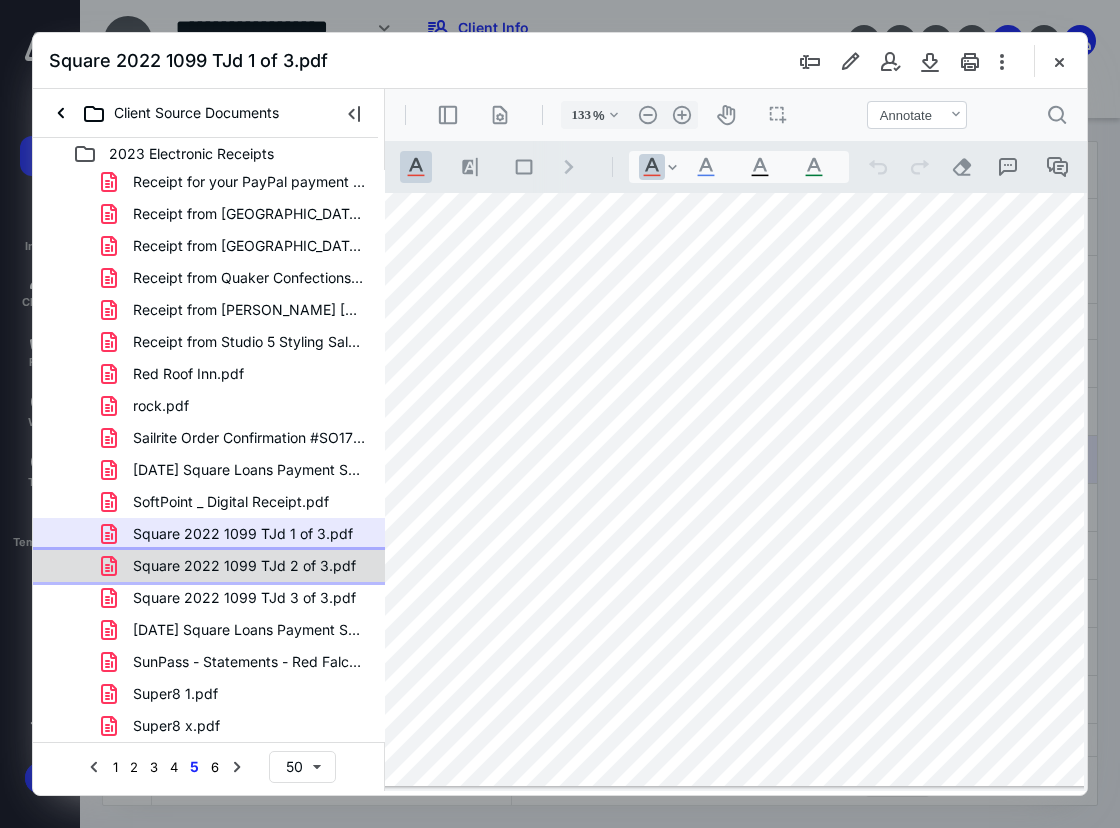 click on "Square 2022 1099 TJd 2 of 3.pdf" at bounding box center [244, 566] 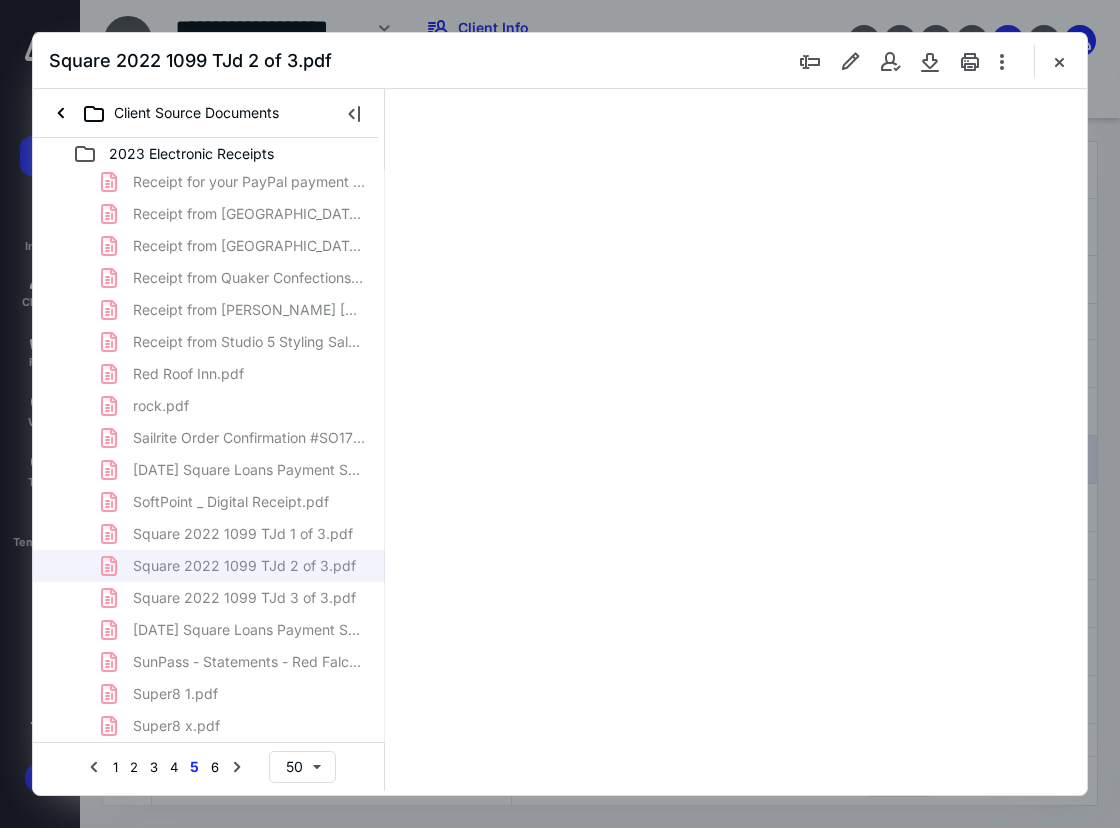 click on "Receipt for Your Payment to WidgetCo, Inc. - Red Falcon - .pdf Receipt for your PayPal payment - Red Falcon - Outlook.pdf Receipt for your PayPal payment - Red Falcon - Outlook4.pdf Receipt for your PayPal payment - Red Falcon.pdf Receipt from china epress - Red Falcon - Outlook.pdf Receipt from [GEOGRAPHIC_DATA] epress - Red Falcon - Outlook6.pdf Receipt from Quaker Confections - Red Falcon - Outlook.pdf Receipt from [PERSON_NAME] [PERSON_NAME] Den USA LLC - Red Falcon - Outlo.pdf Receipt from Studio 5 Styling Salon - Red Falcon - Outlook.pdf Red Roof Inn.pdf rock.pdf Sailrite Order Confirmation #SO1768731 - Red Falcon - Outl.pdf [DATE] Square Loans Payment Summary -.pdf SoftPoint _ Digital Receipt.pdf Square 2022 1099 TJd 1 of 3.pdf Square 2022 1099 TJd 2 of 3.pdf Square 2022 1099 TJd 3 of 3.pdf [DATE] Square Loans Payment Summary - R.pdf SunPass - Statements - Red Falcon - Outlook.pdf Super8 1.pdf Super8 x.pdf Super8.pdf [US_STATE] Roadhouse.pdf Thank You For Your Order! - Red Falcon - Outlook.pdf" at bounding box center (209, 870) 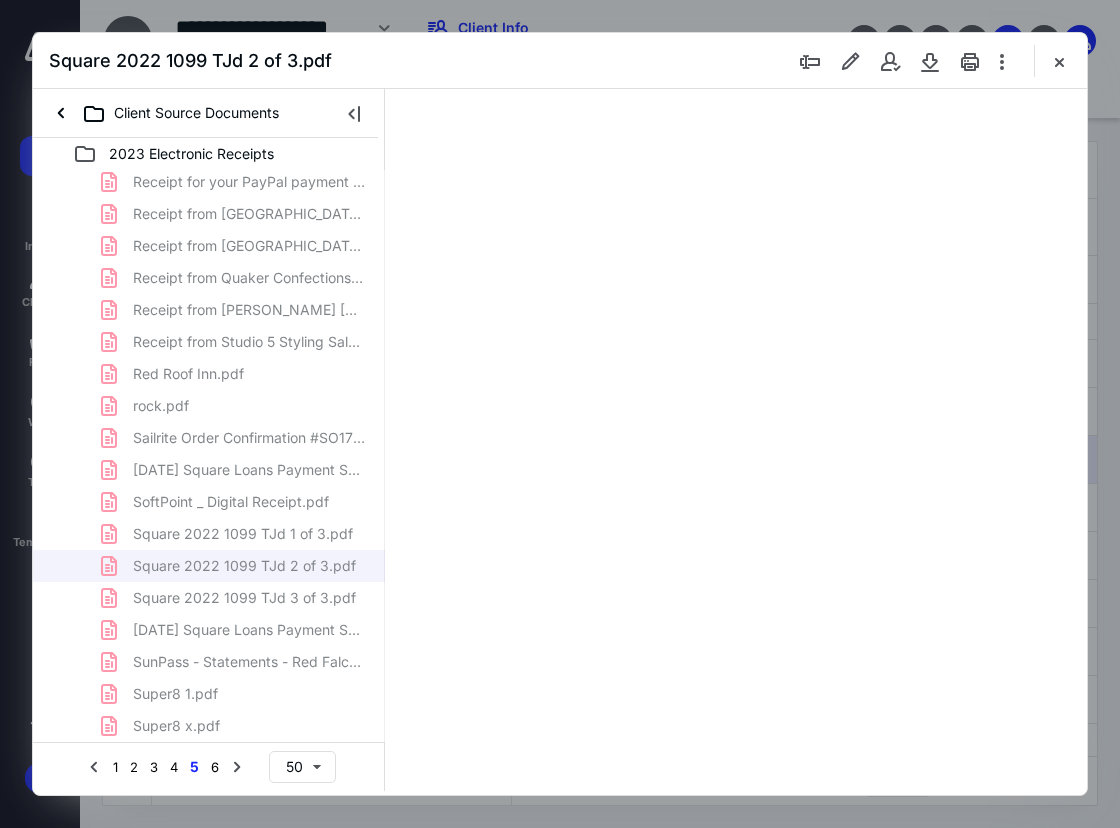scroll, scrollTop: 0, scrollLeft: 0, axis: both 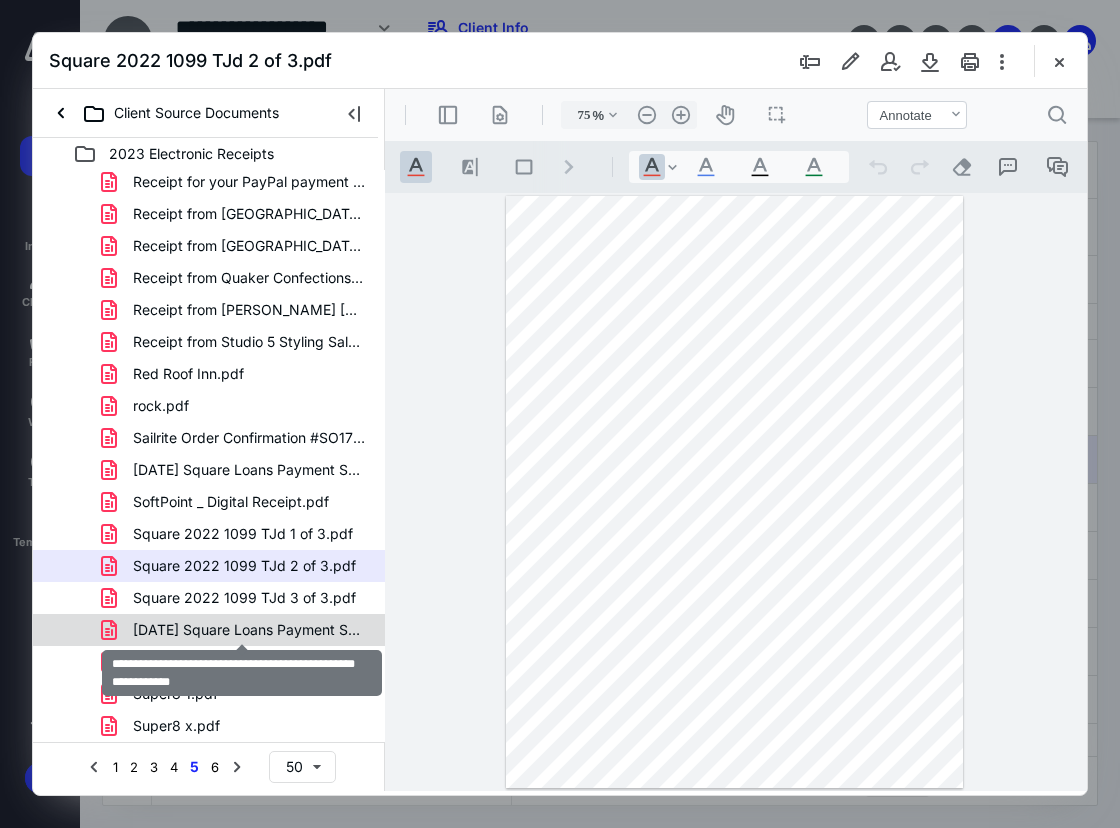 click on "[DATE] Square Loans Payment Summary - R.pdf" at bounding box center [249, 630] 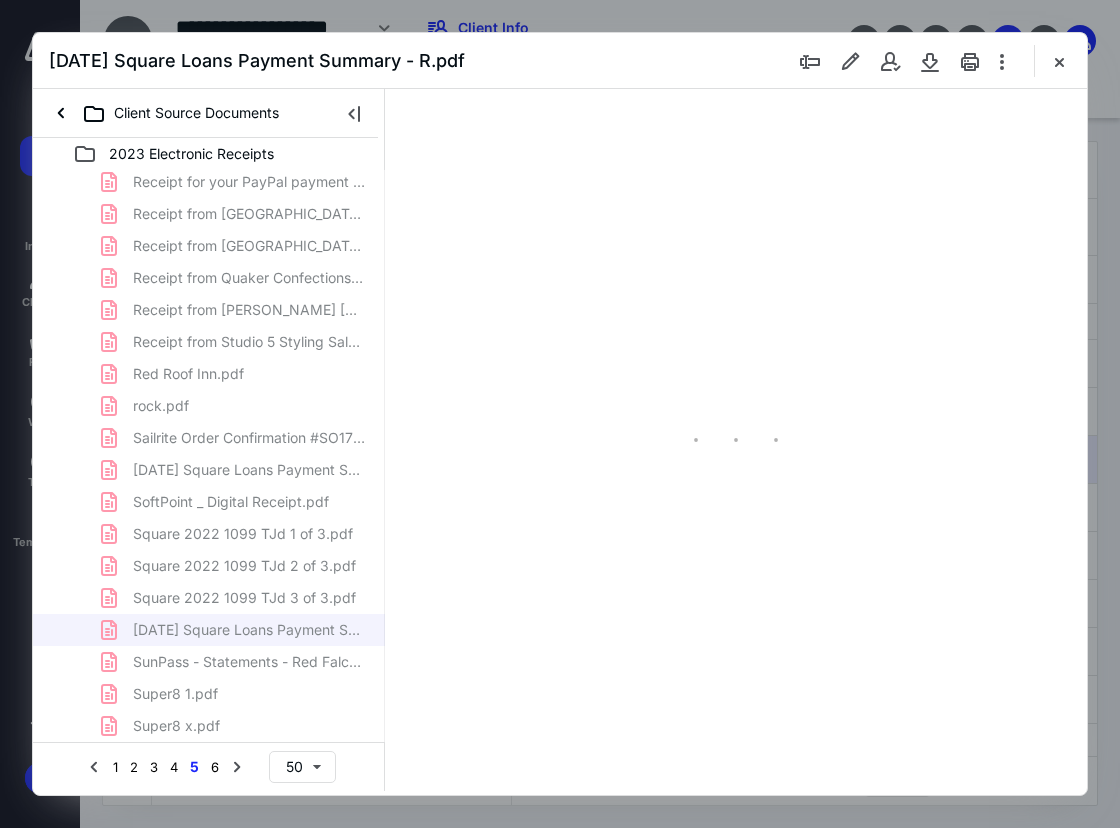 type on "75" 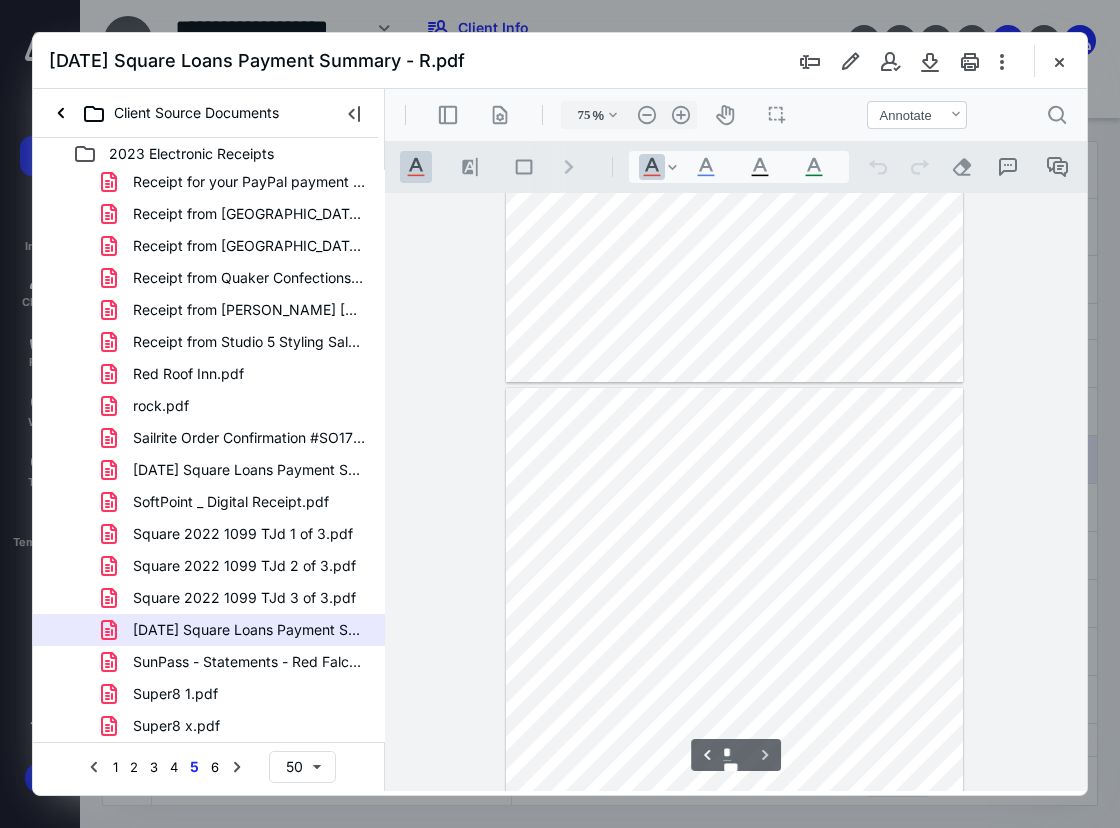 scroll, scrollTop: 307, scrollLeft: 0, axis: vertical 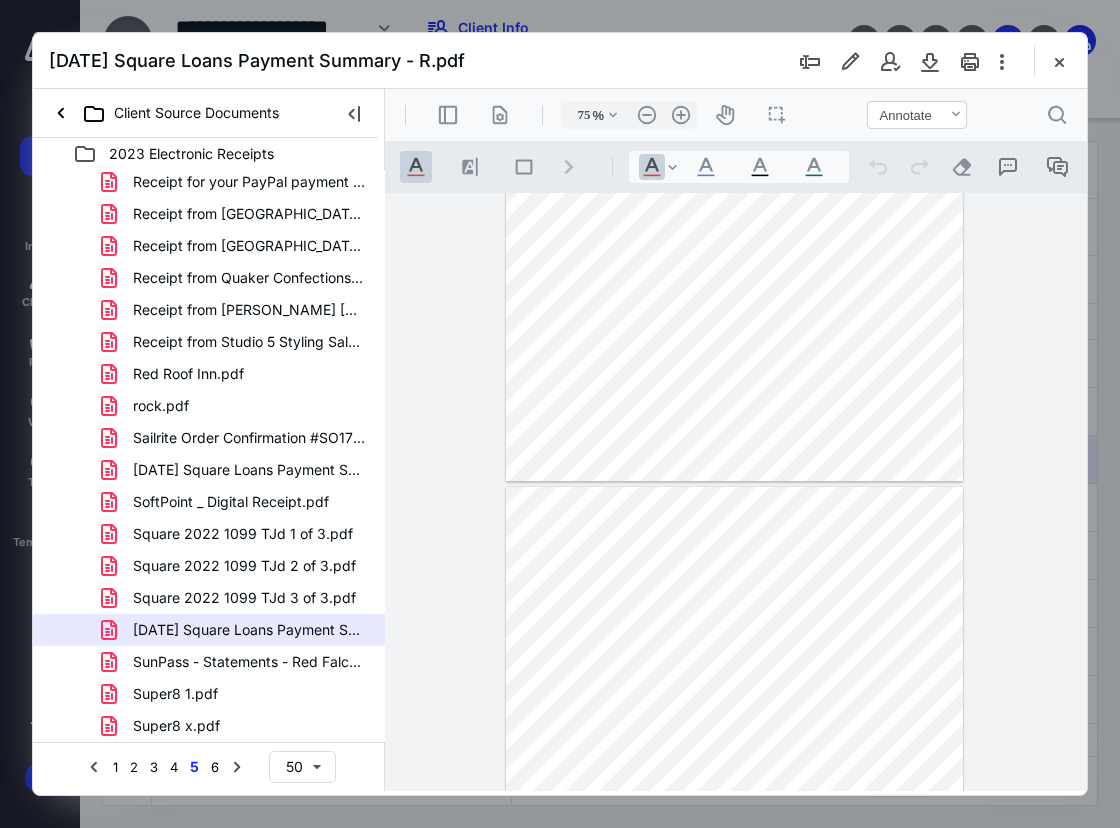 type on "*" 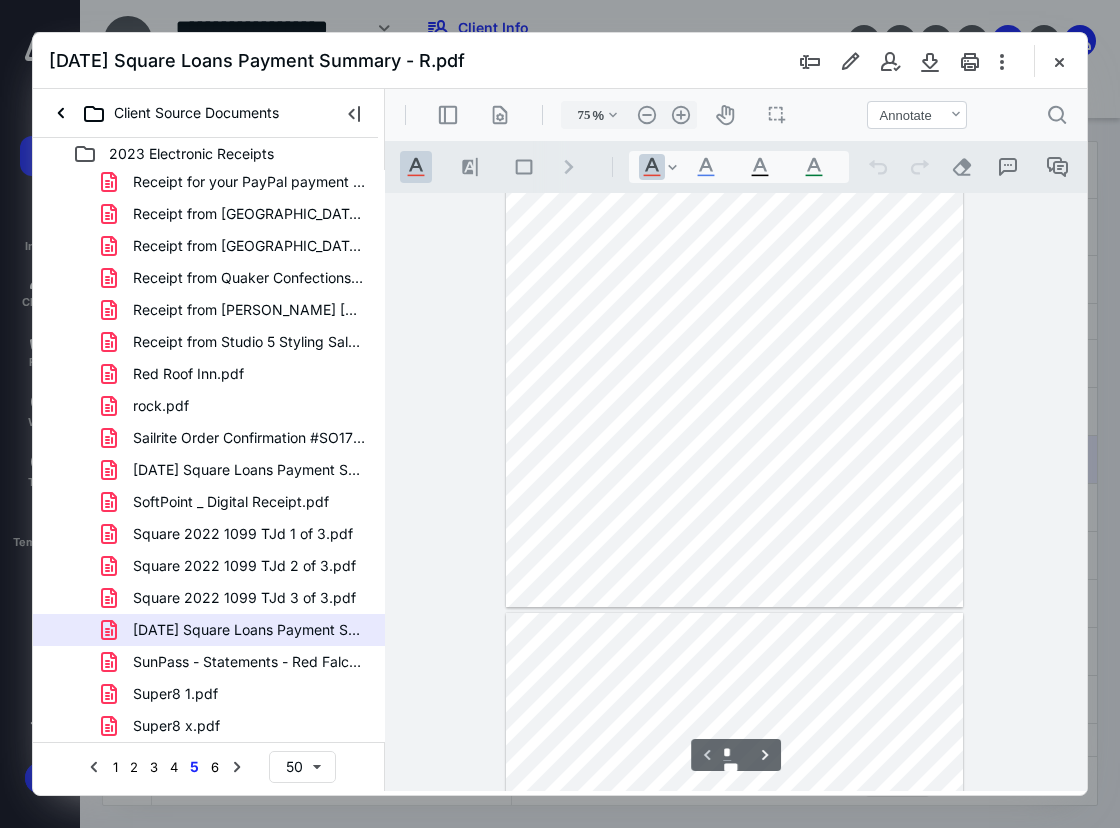 scroll, scrollTop: 207, scrollLeft: 0, axis: vertical 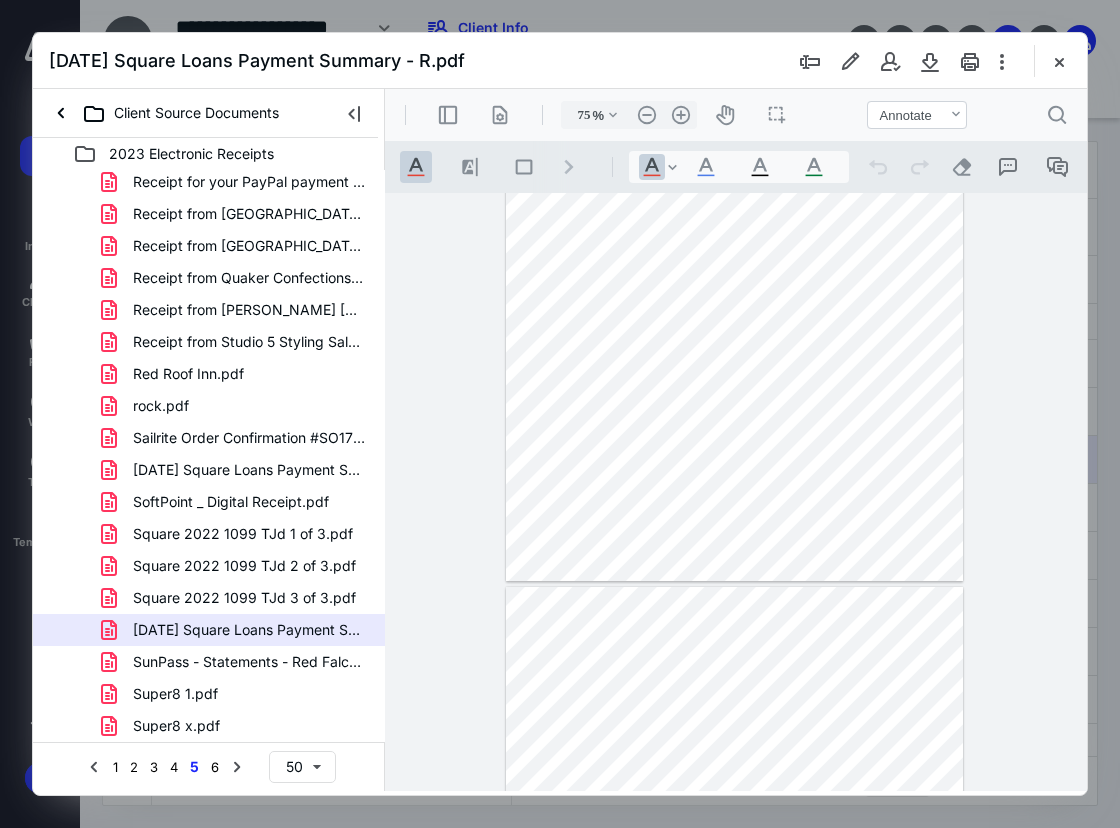 click at bounding box center [734, 883] 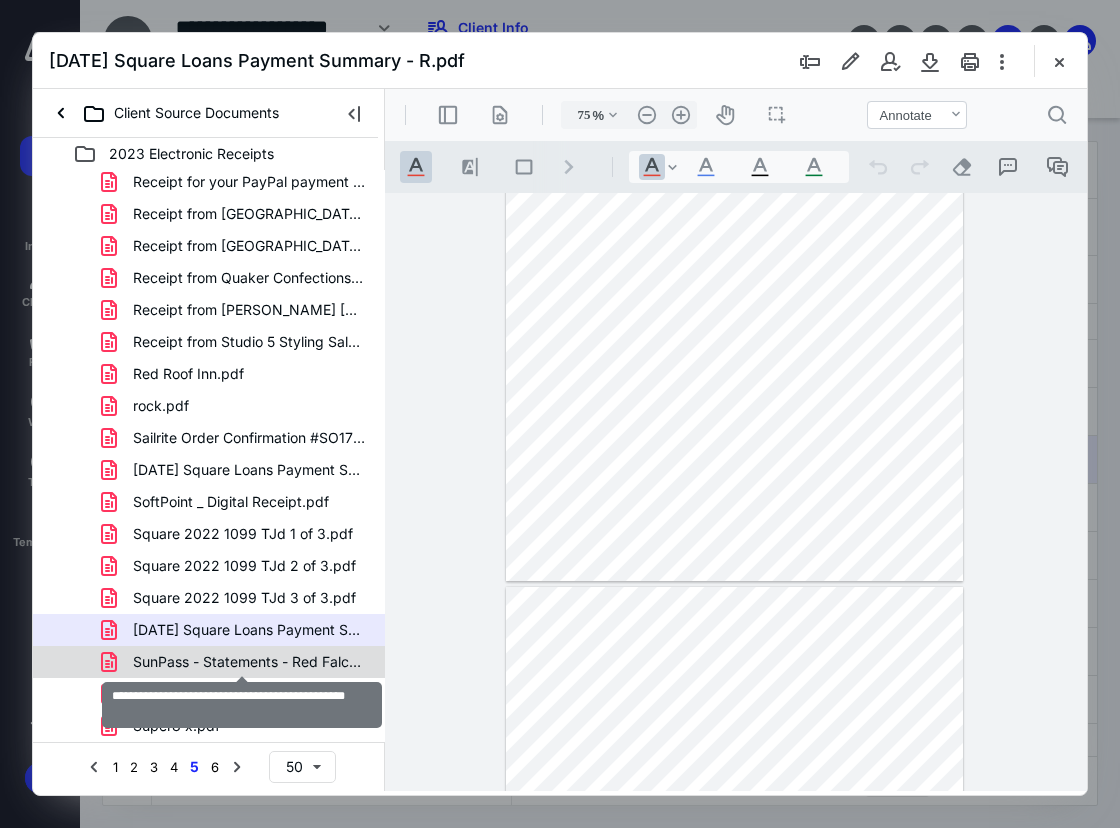 click on "SunPass - Statements - Red Falcon - Outlook.pdf" at bounding box center (249, 662) 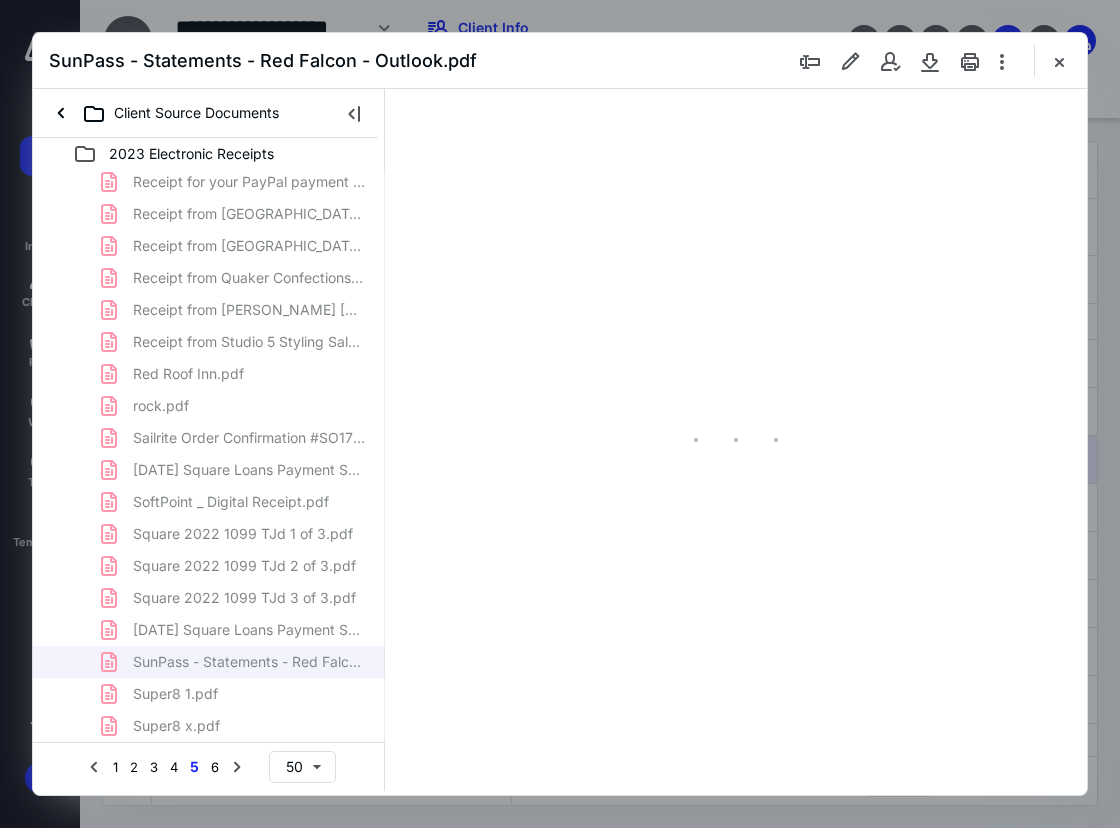 scroll, scrollTop: 0, scrollLeft: 0, axis: both 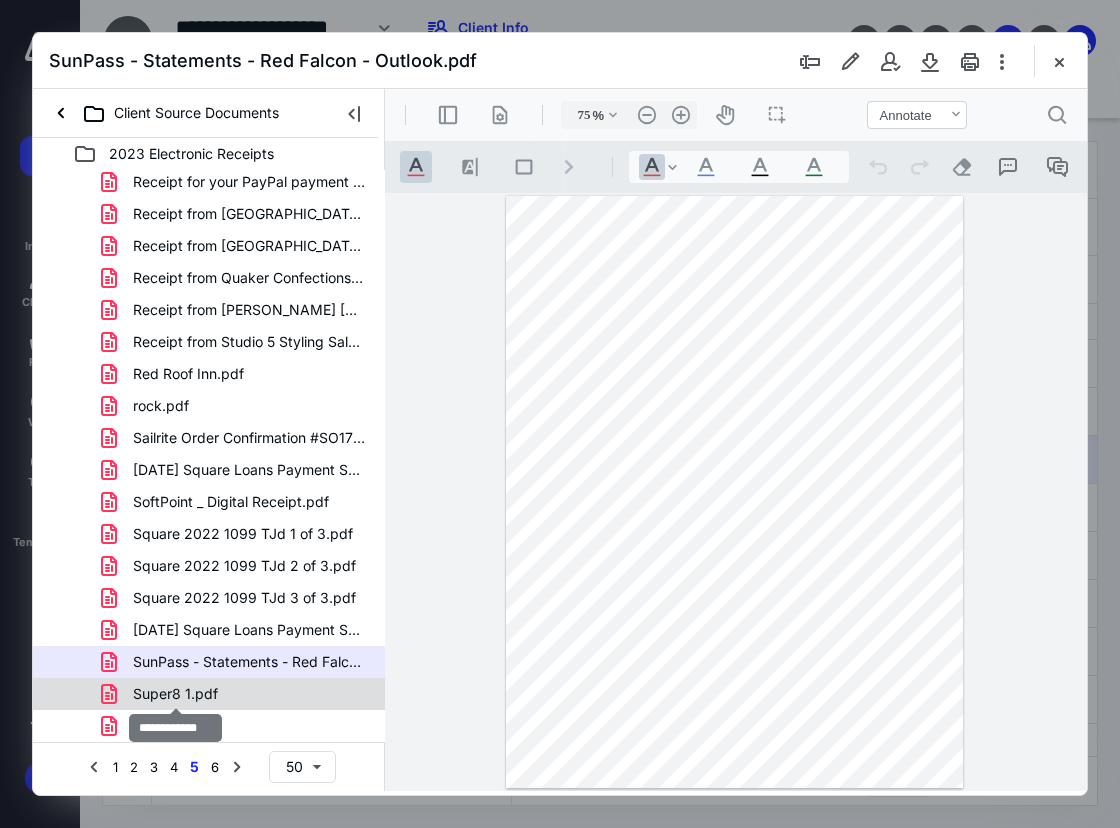 click on "Super8 1.pdf" at bounding box center (175, 694) 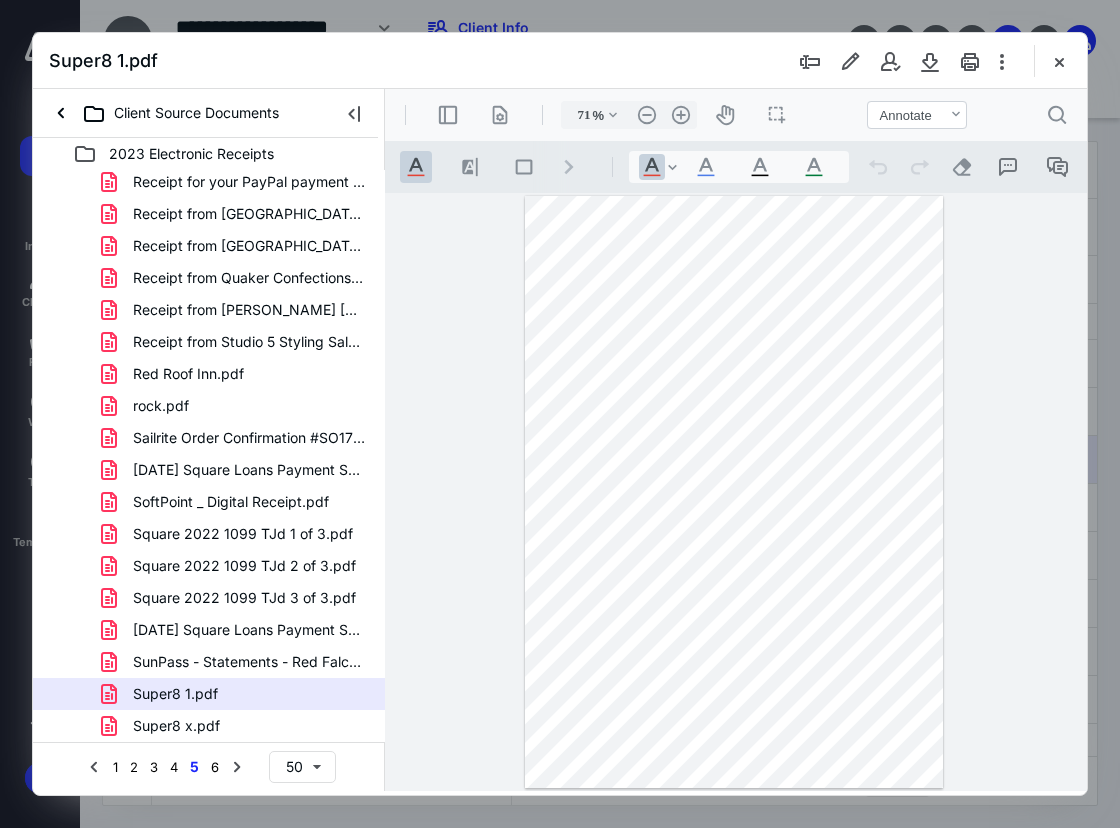 scroll, scrollTop: 300, scrollLeft: 0, axis: vertical 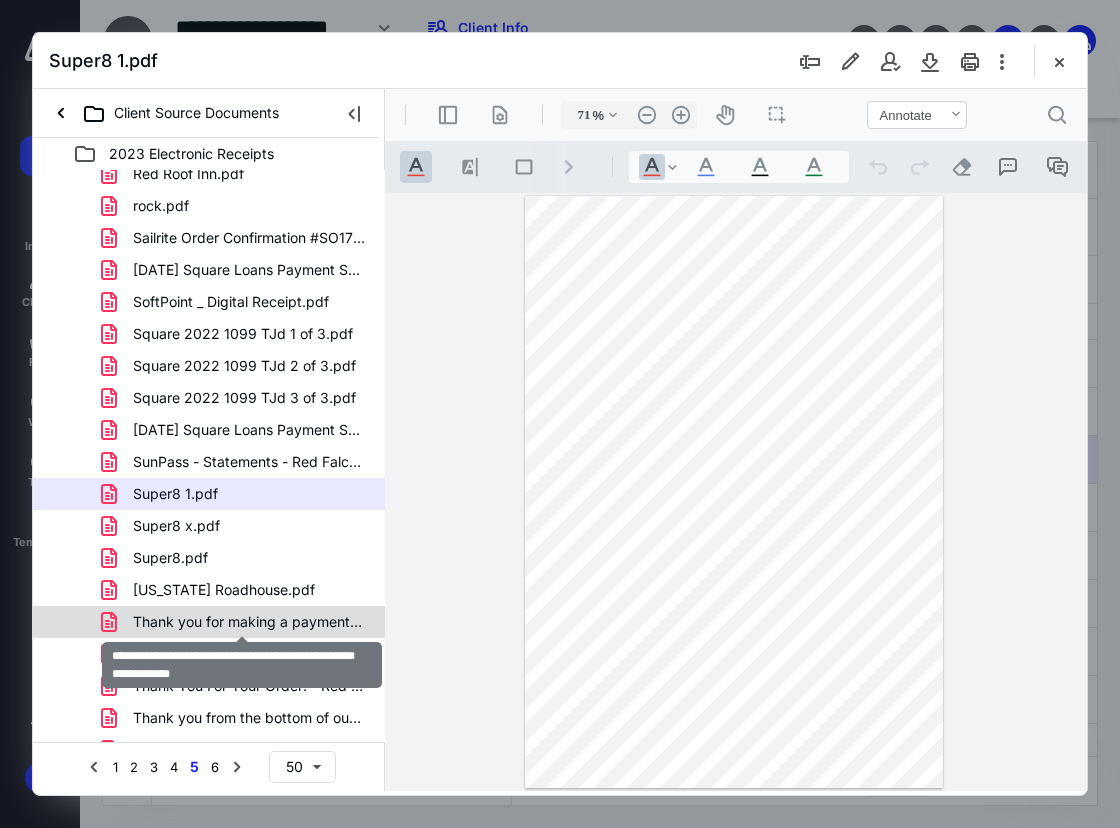 click on "Thank you for making a payment to Erie Insurance - Red Fal.pdf" at bounding box center [249, 622] 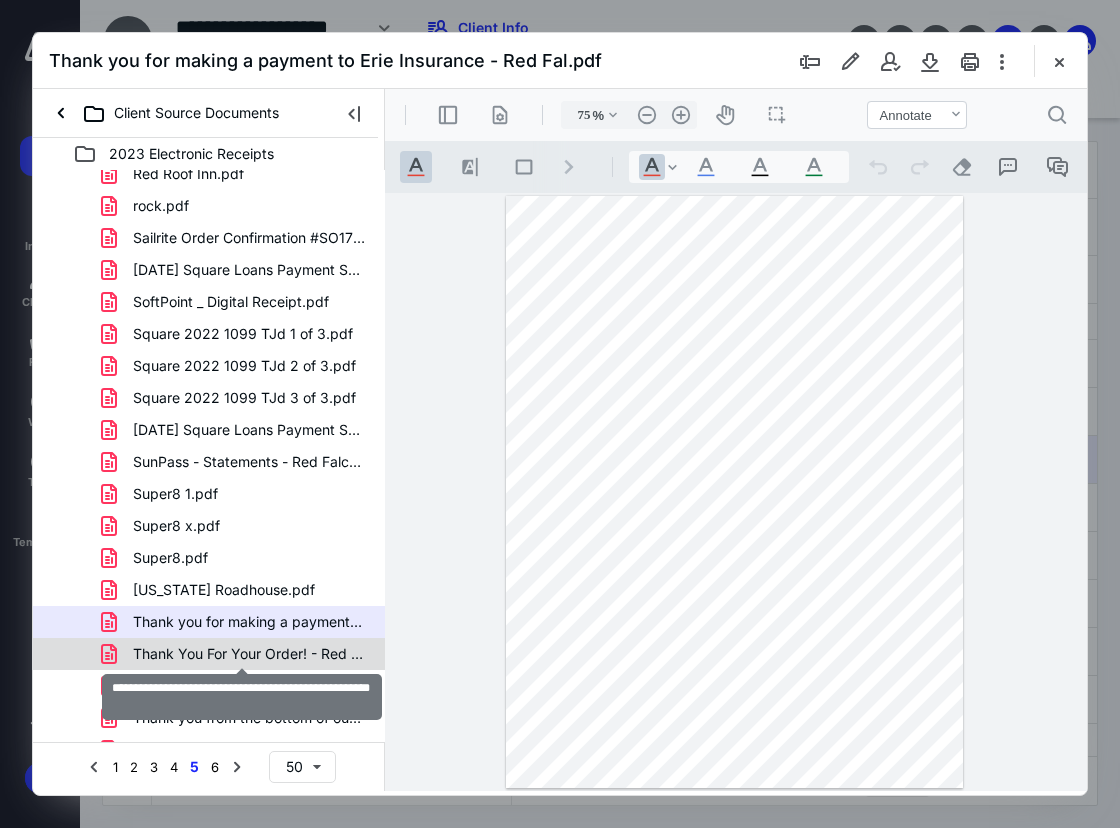 click on "Thank You For Your Order! - Red Falcon - Outlook.pdf" at bounding box center [249, 654] 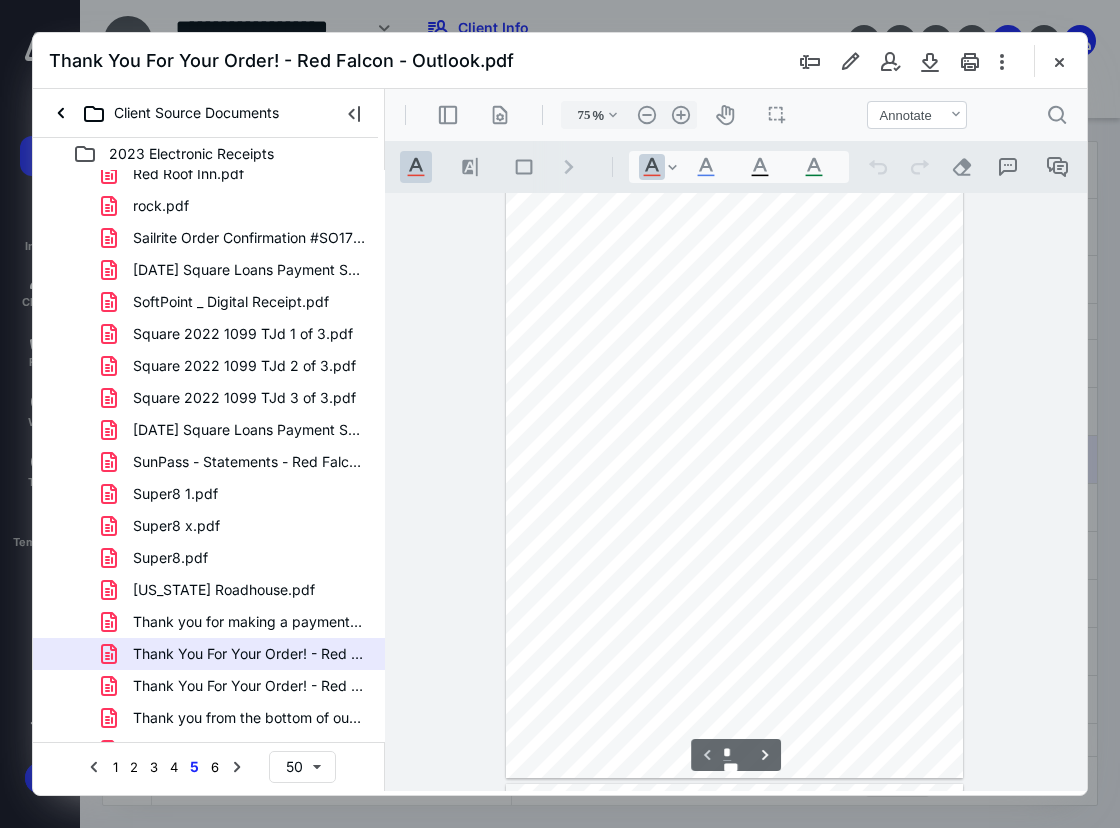 scroll, scrollTop: 0, scrollLeft: 0, axis: both 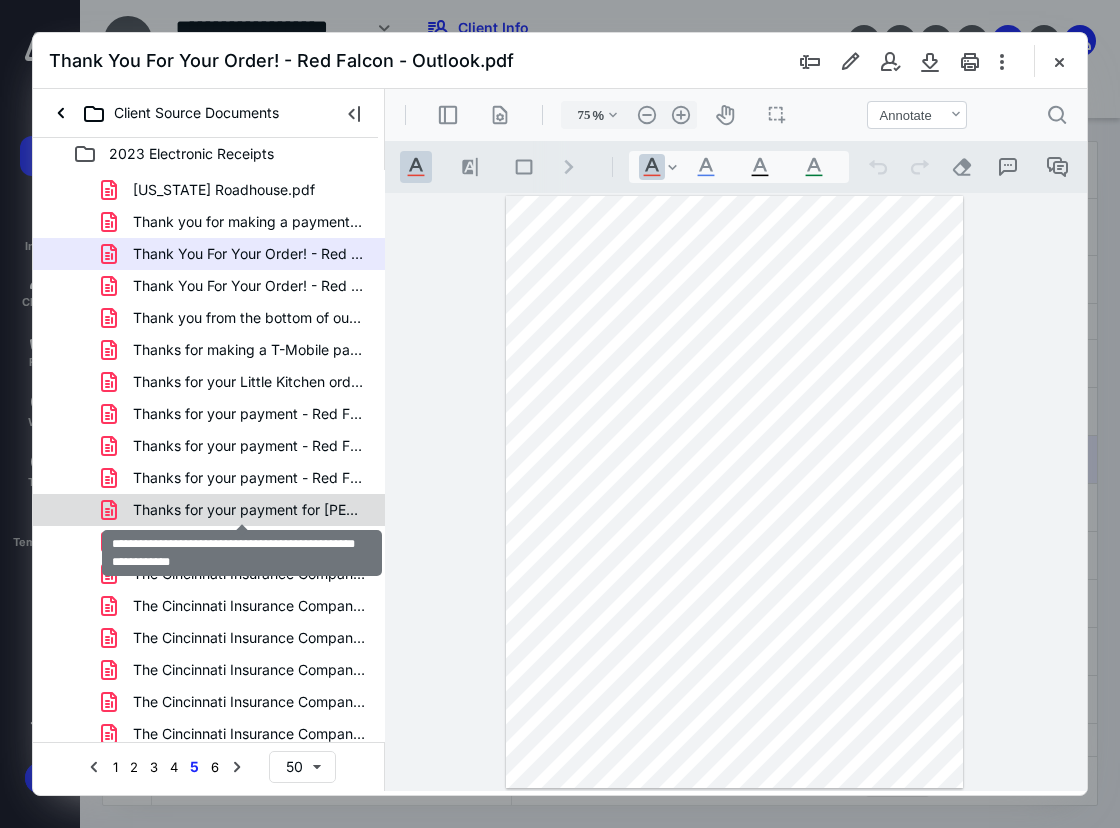 click on "Thanks for your payment for [PERSON_NAME] Poplar Terrace 1498 - .pdf" at bounding box center (249, 510) 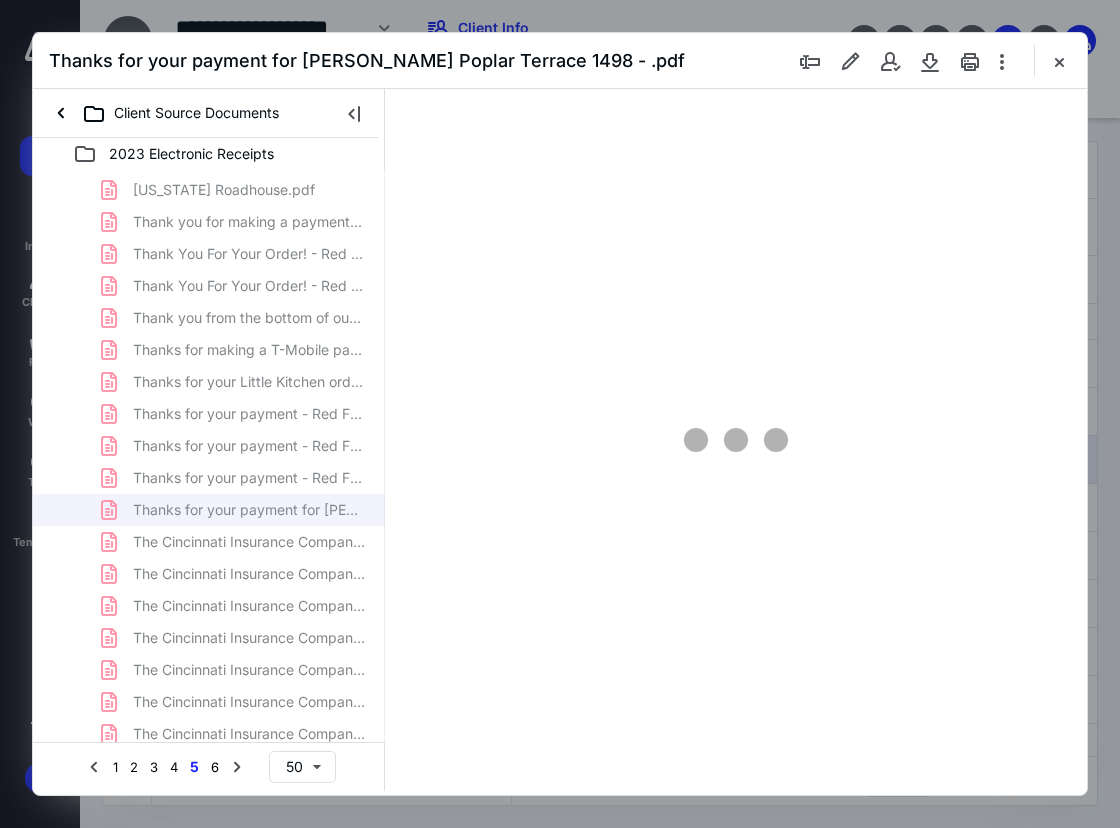 type on "75" 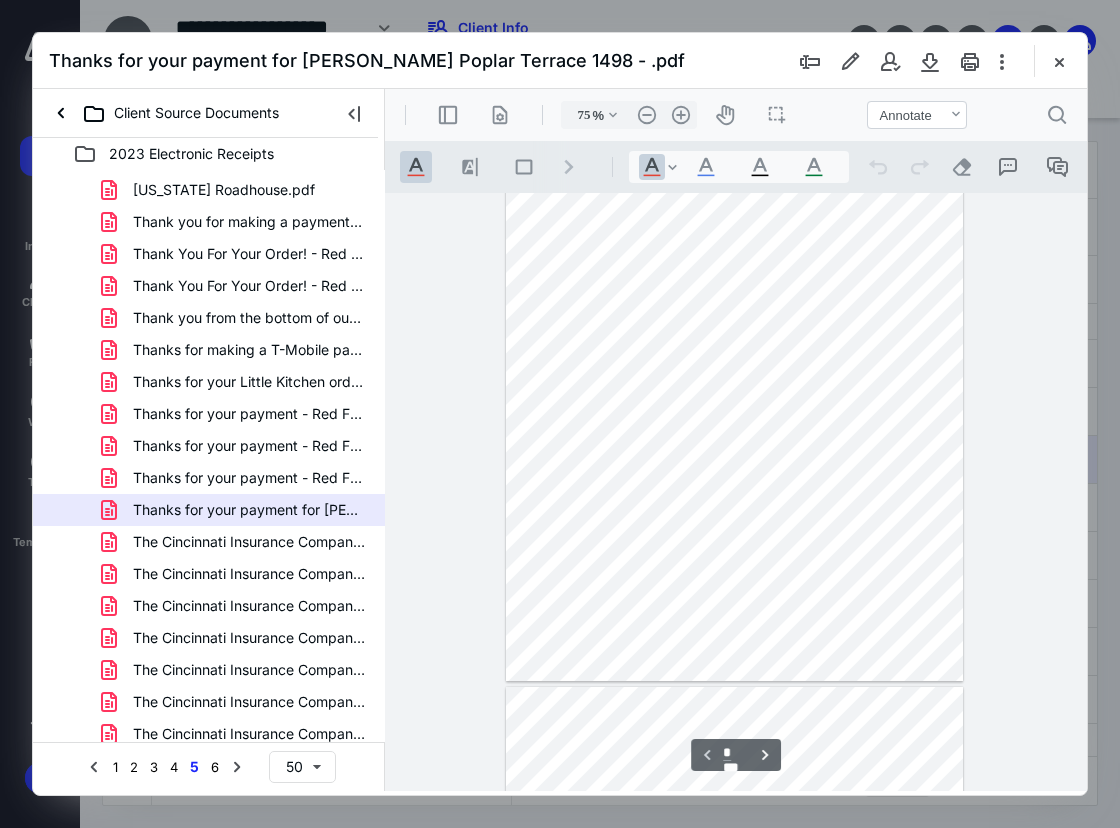 scroll, scrollTop: 0, scrollLeft: 0, axis: both 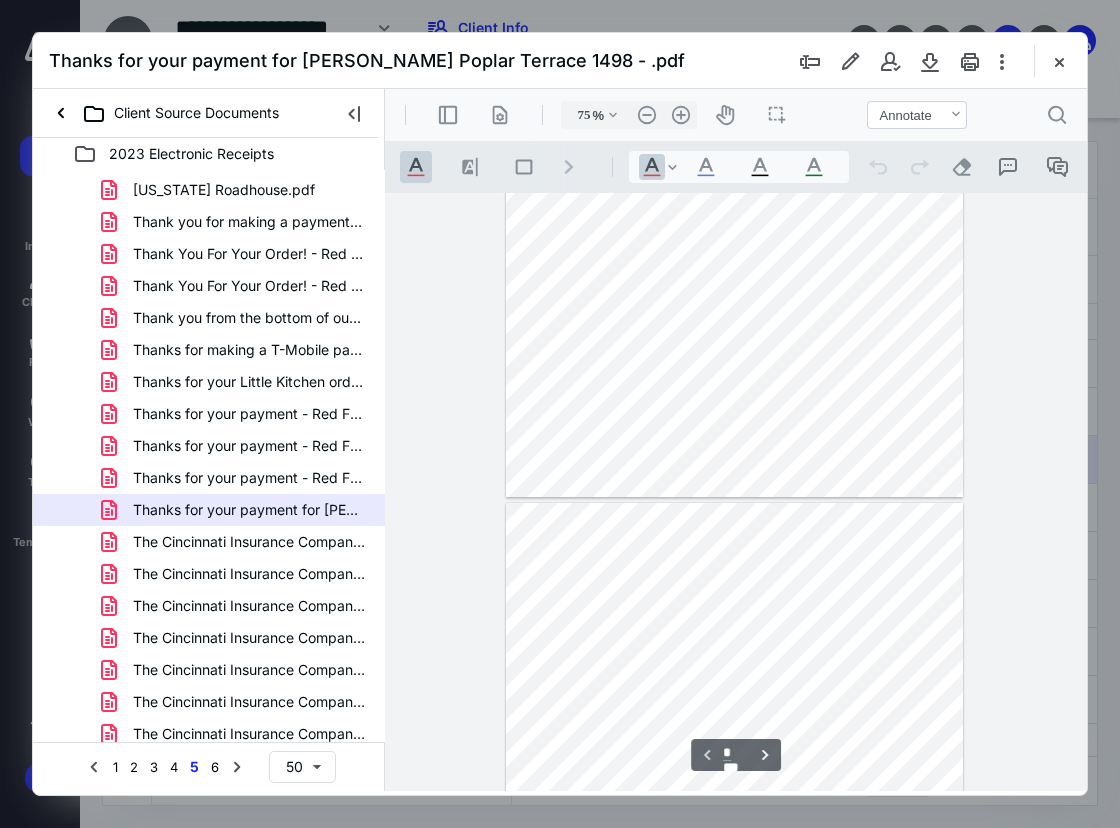 type on "*" 